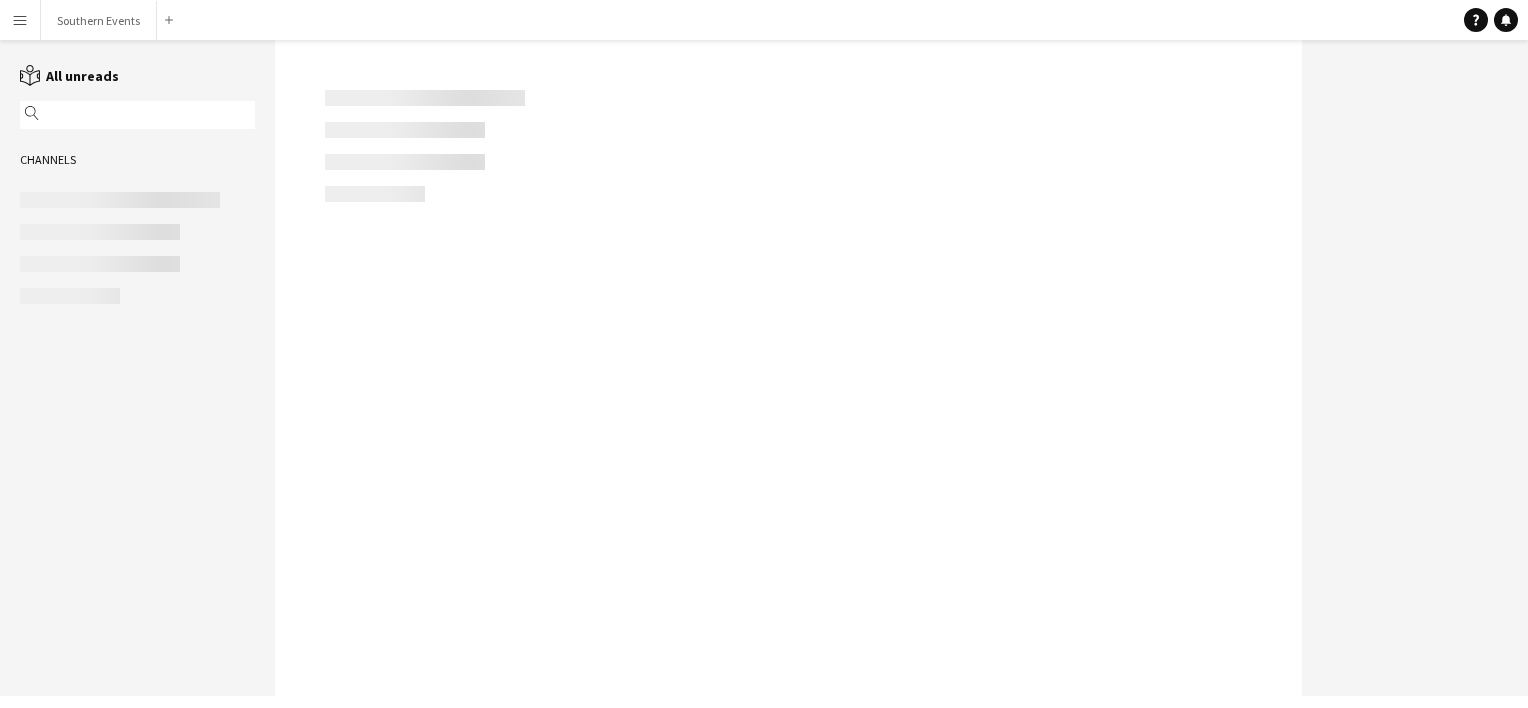 scroll, scrollTop: 0, scrollLeft: 0, axis: both 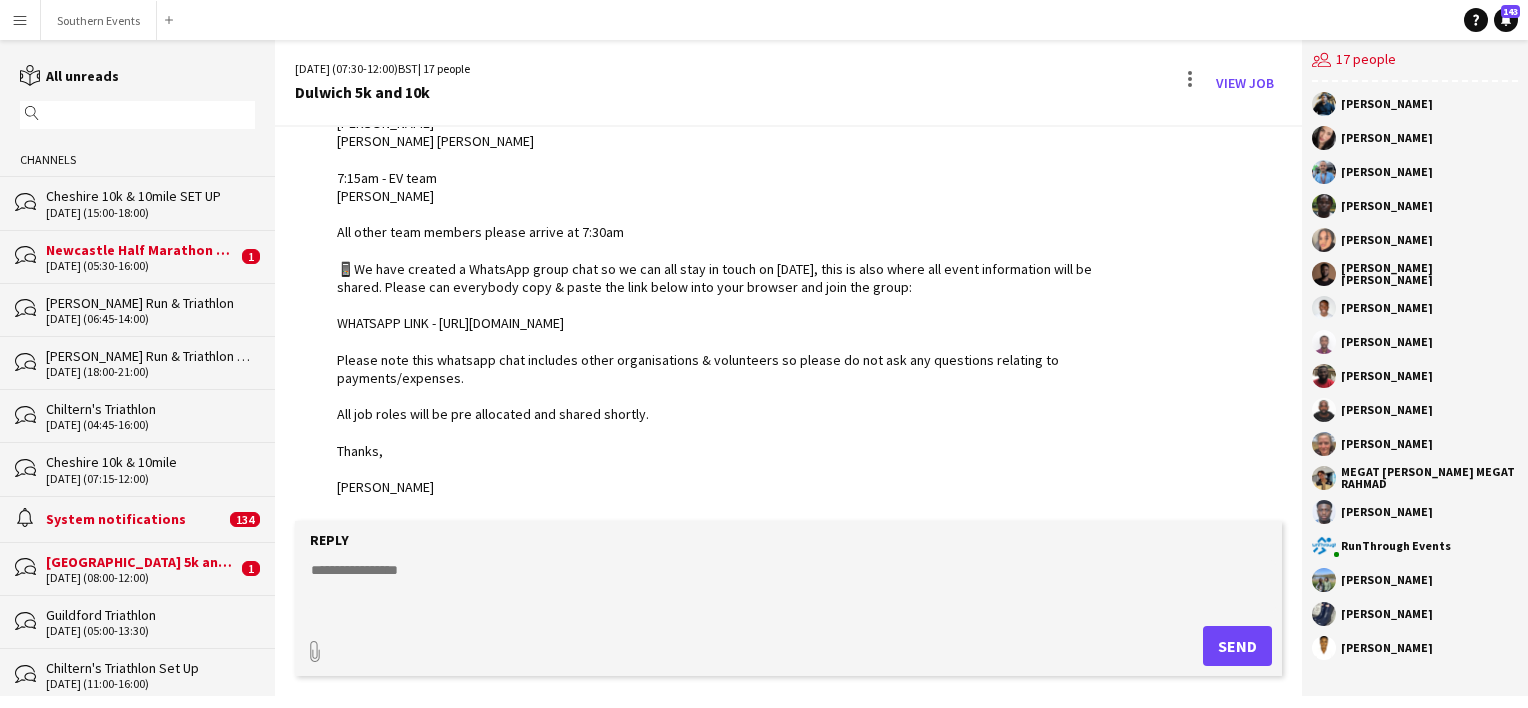 click on "[DATE] (08:00-12:00)" 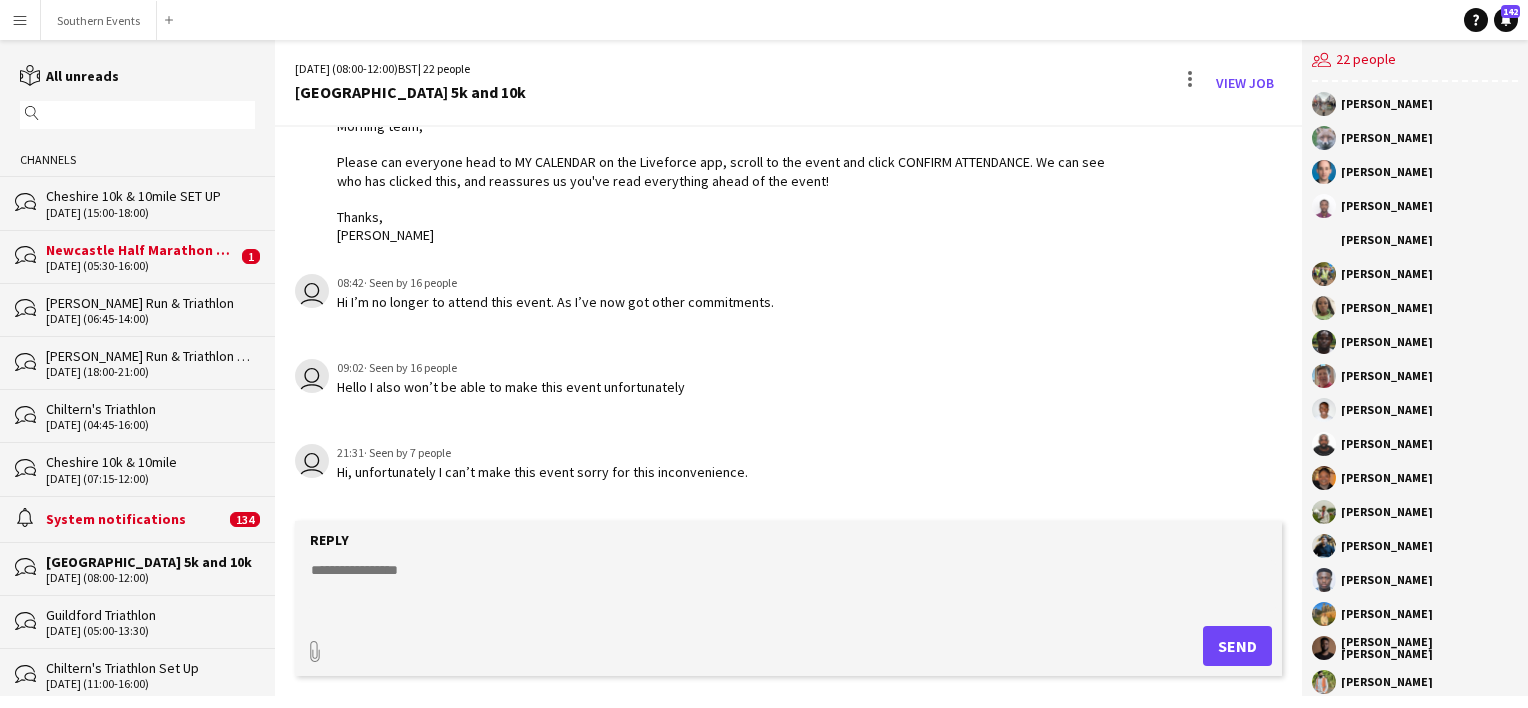scroll, scrollTop: 3220, scrollLeft: 0, axis: vertical 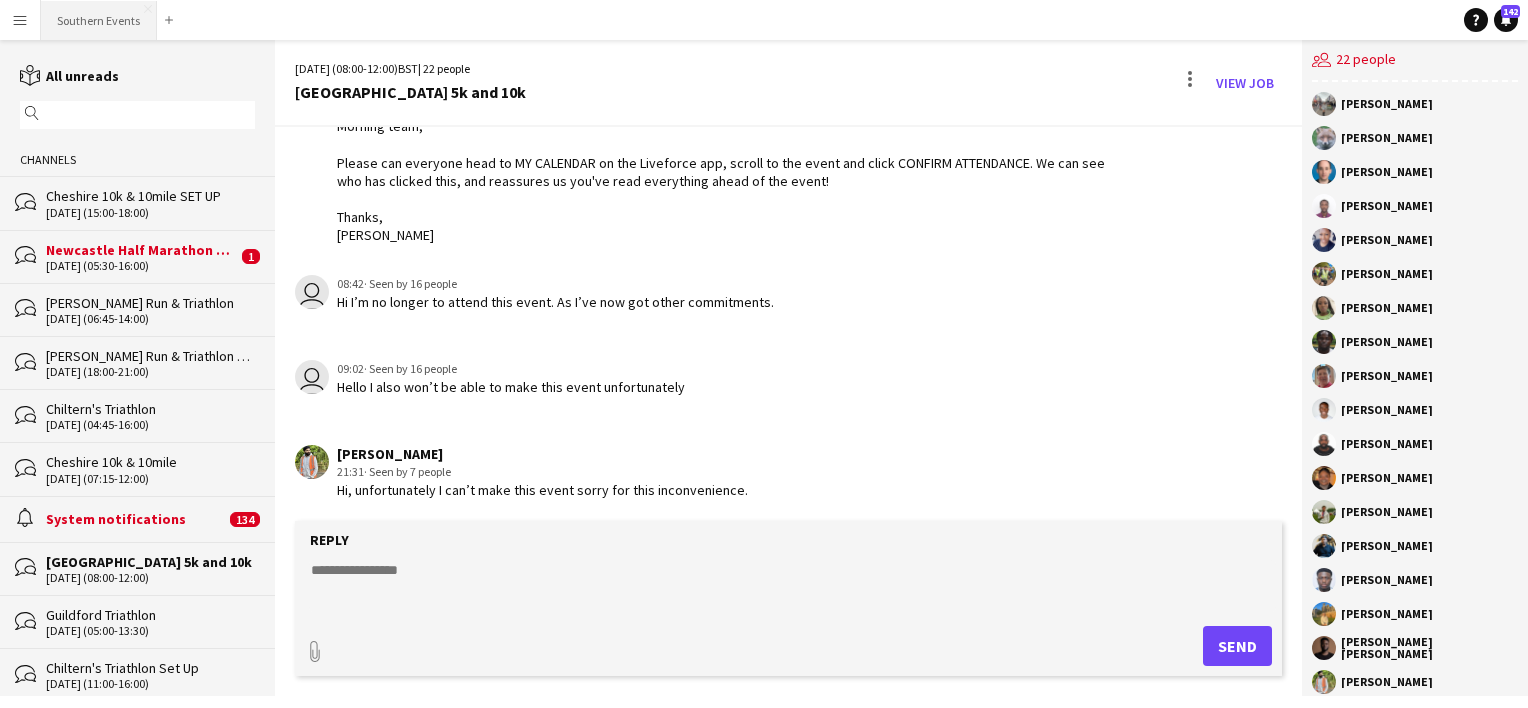 click on "Southern Events
Close" at bounding box center (99, 20) 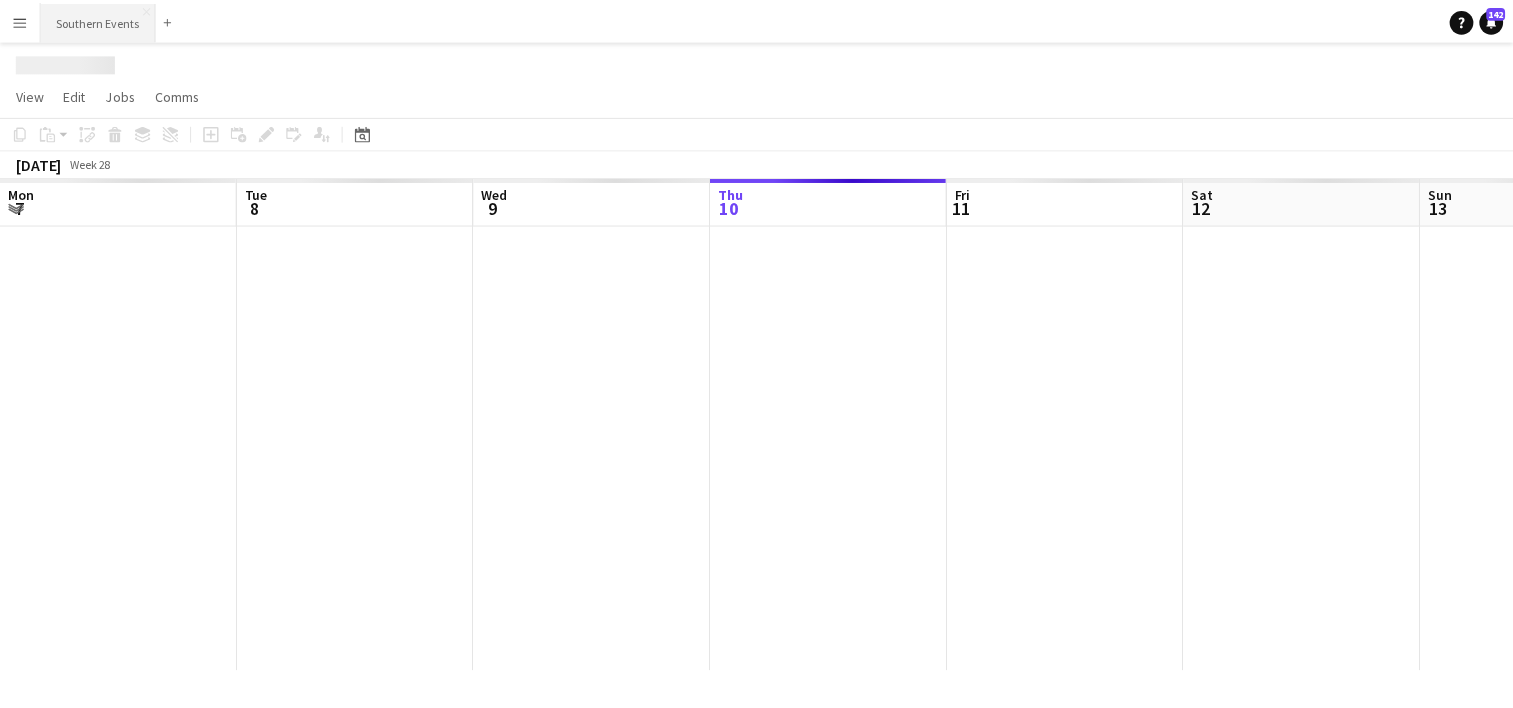 scroll, scrollTop: 0, scrollLeft: 478, axis: horizontal 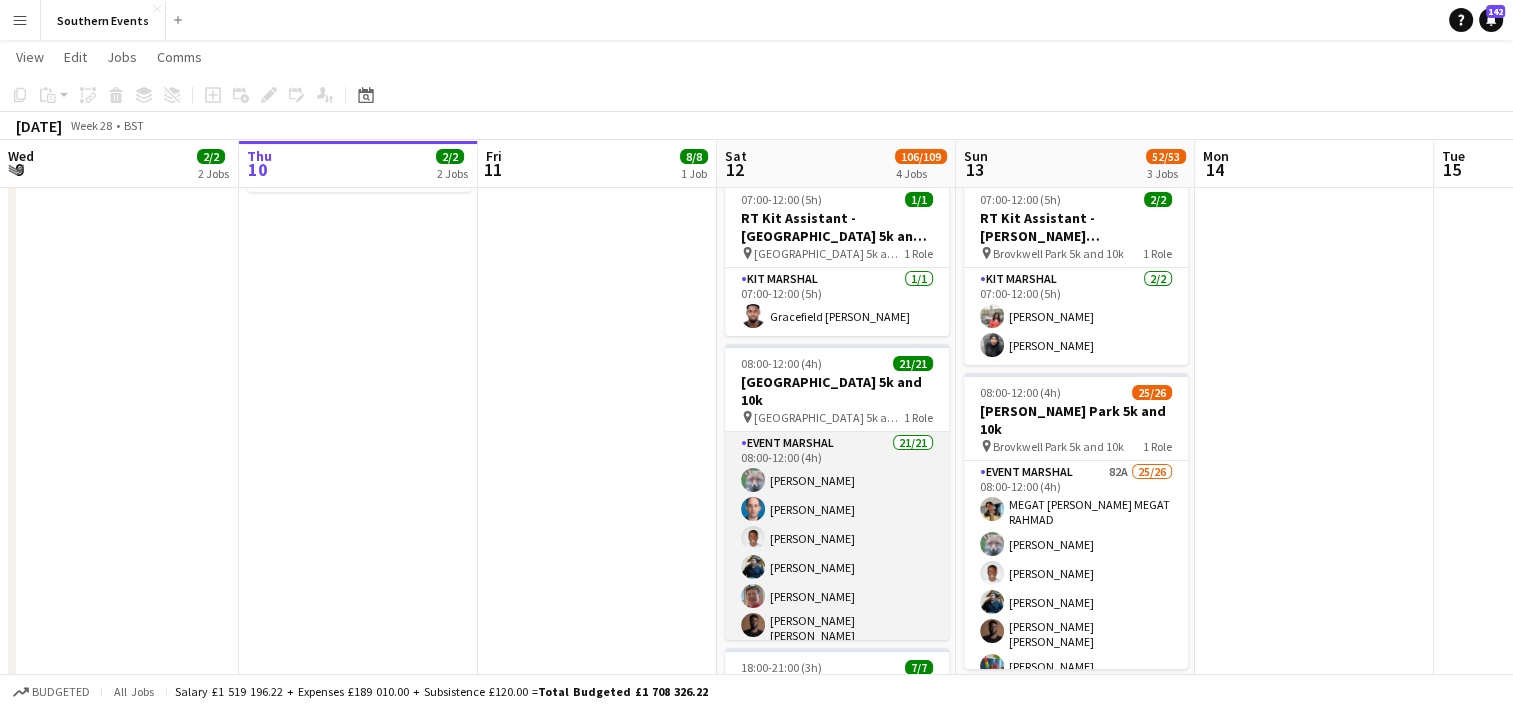 click on "Event Marshal   21/21   08:00-12:00 (4h)
[PERSON_NAME] [PERSON_NAME] [PERSON_NAME] [PERSON_NAME] [PERSON_NAME] [PERSON_NAME] [PERSON_NAME] [PERSON_NAME] [PERSON_NAME] [PERSON_NAME] [PERSON_NAME] [PERSON_NAME] [PERSON_NAME] Blessing [PERSON_NAME] [PERSON_NAME] [PERSON_NAME] [PERSON_NAME] Kipanda [PERSON_NAME] [PERSON_NAME] [PERSON_NAME] [PERSON_NAME]" at bounding box center (837, 759) 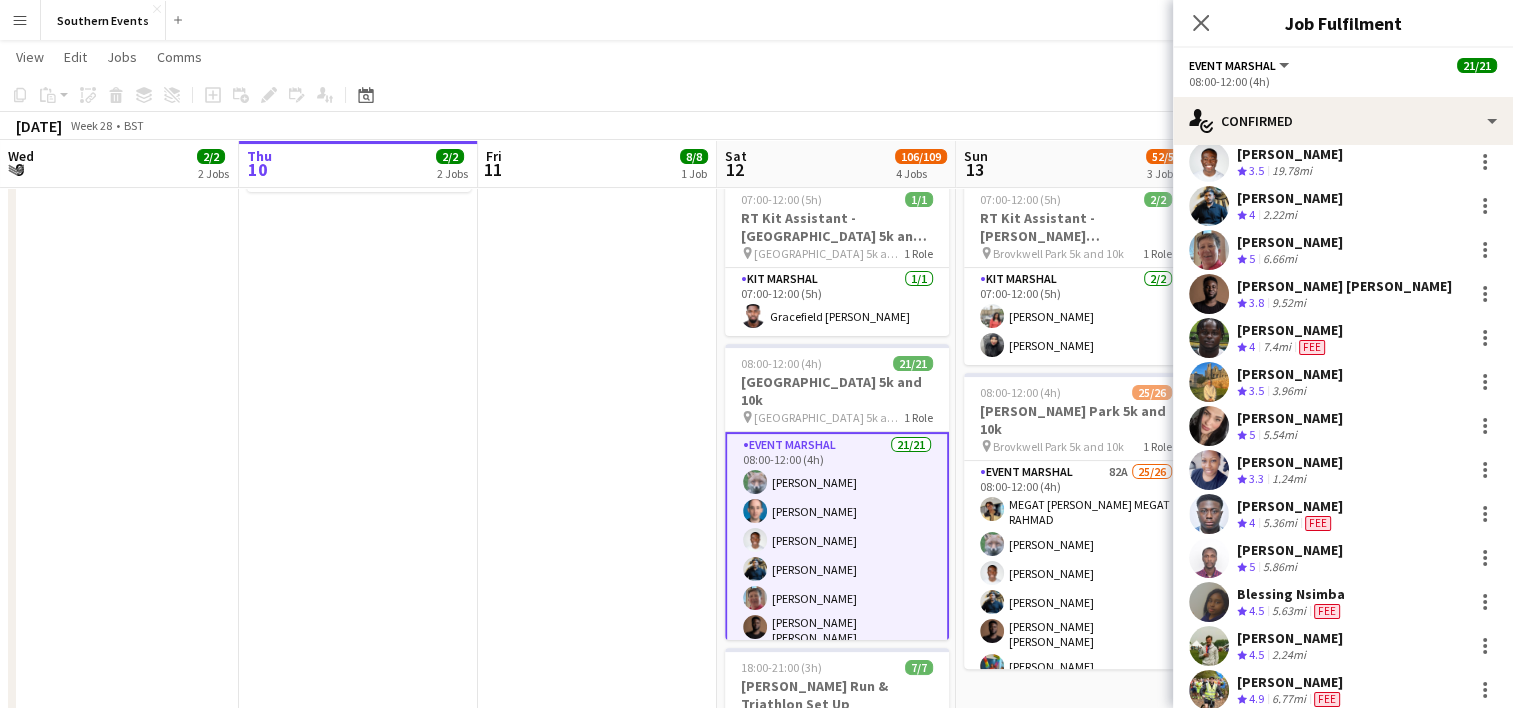 scroll, scrollTop: 472, scrollLeft: 0, axis: vertical 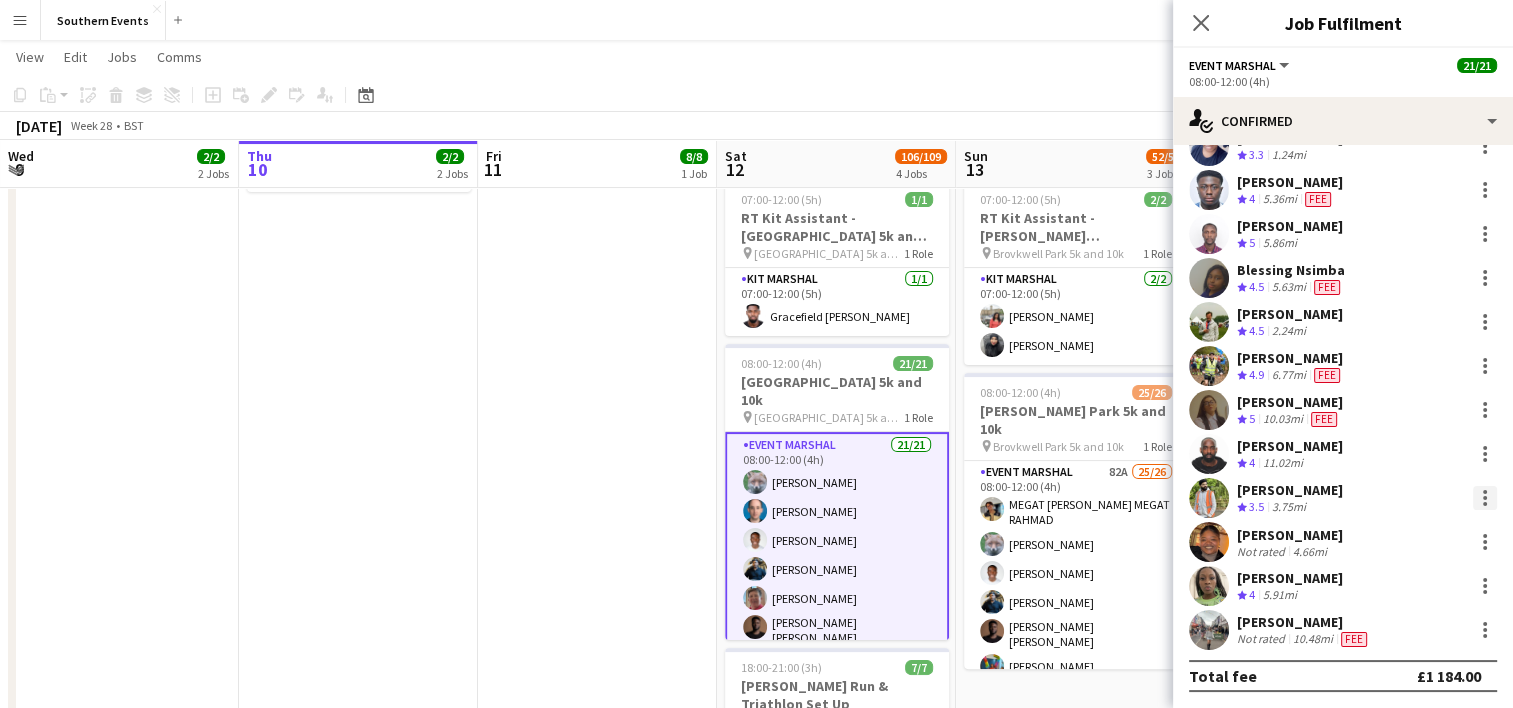 click at bounding box center (1485, 498) 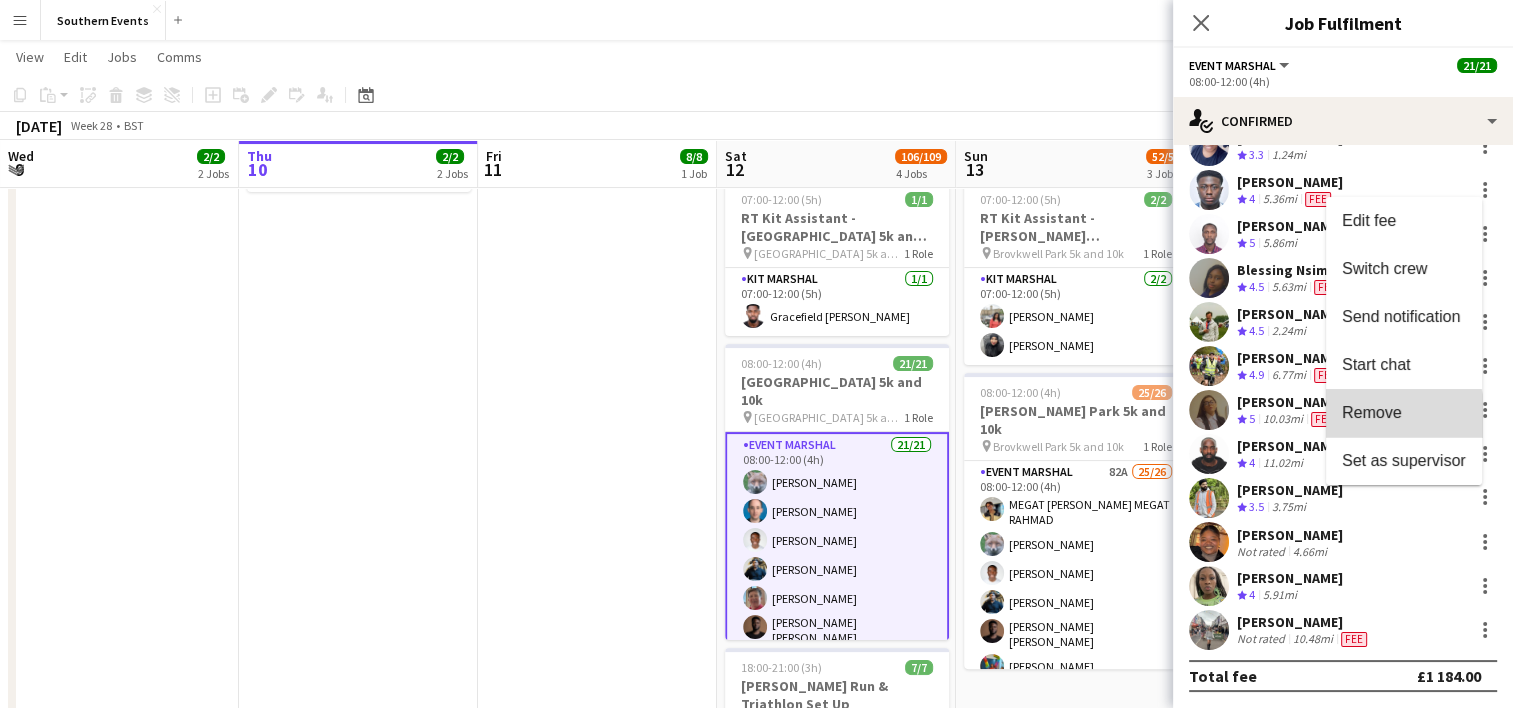 click on "Remove" at bounding box center (1372, 412) 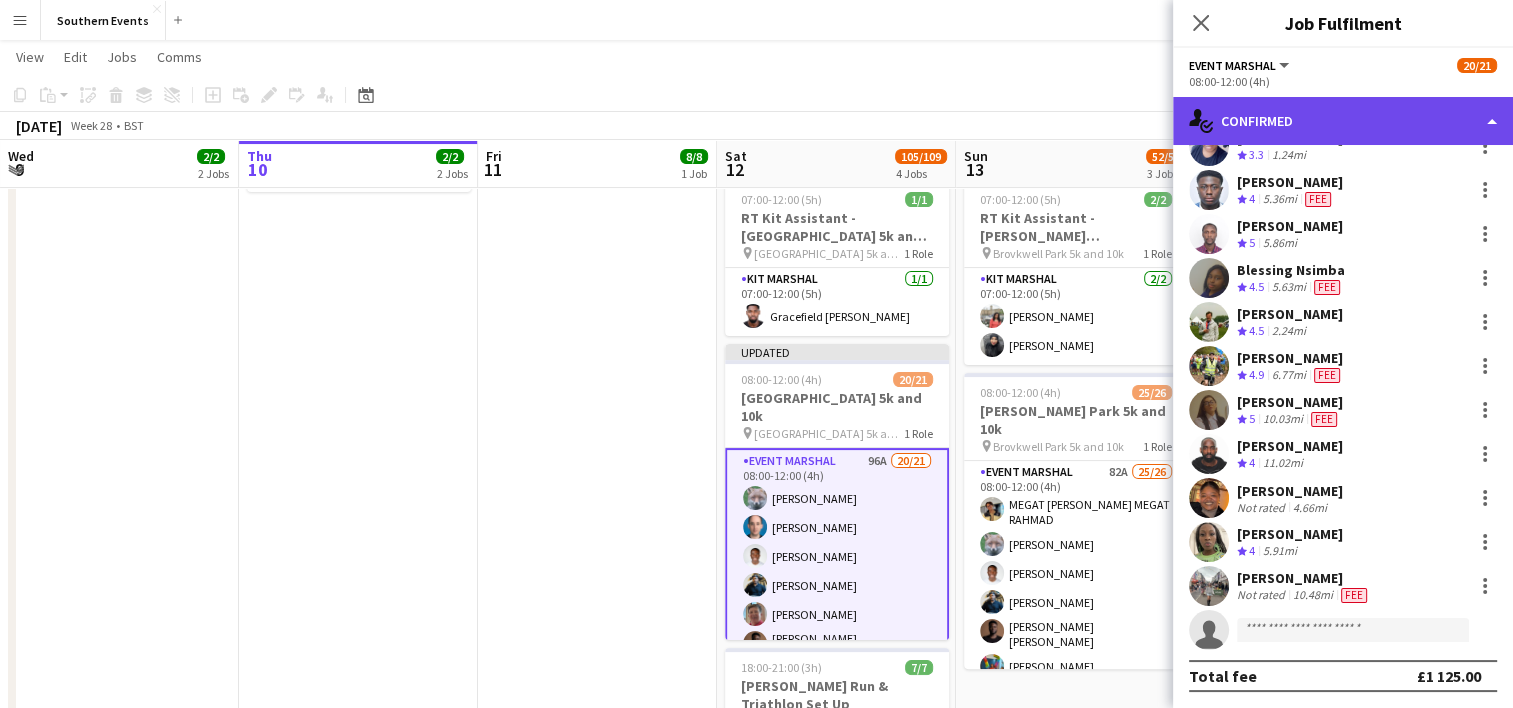 click on "single-neutral-actions-check-2
Confirmed" 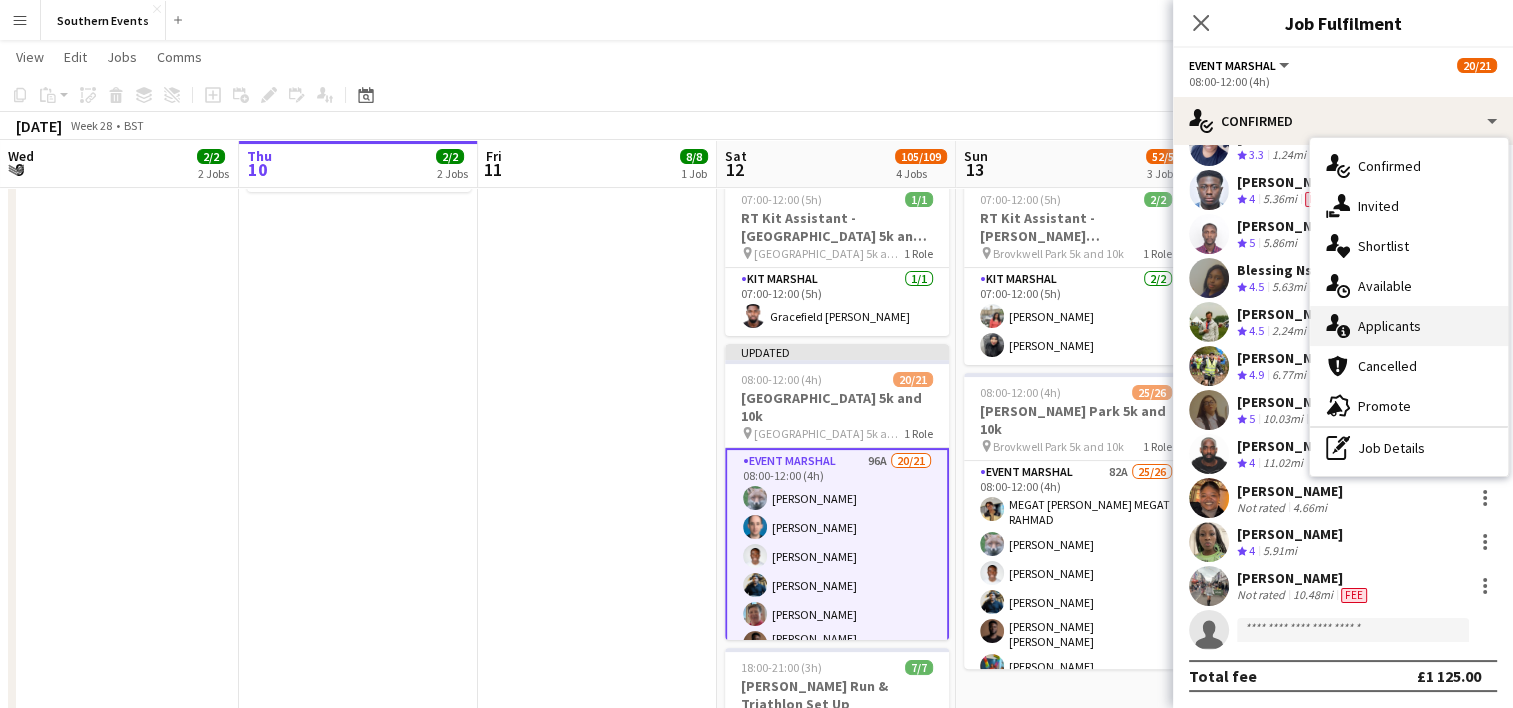 click on "single-neutral-actions-information
Applicants" at bounding box center (1409, 326) 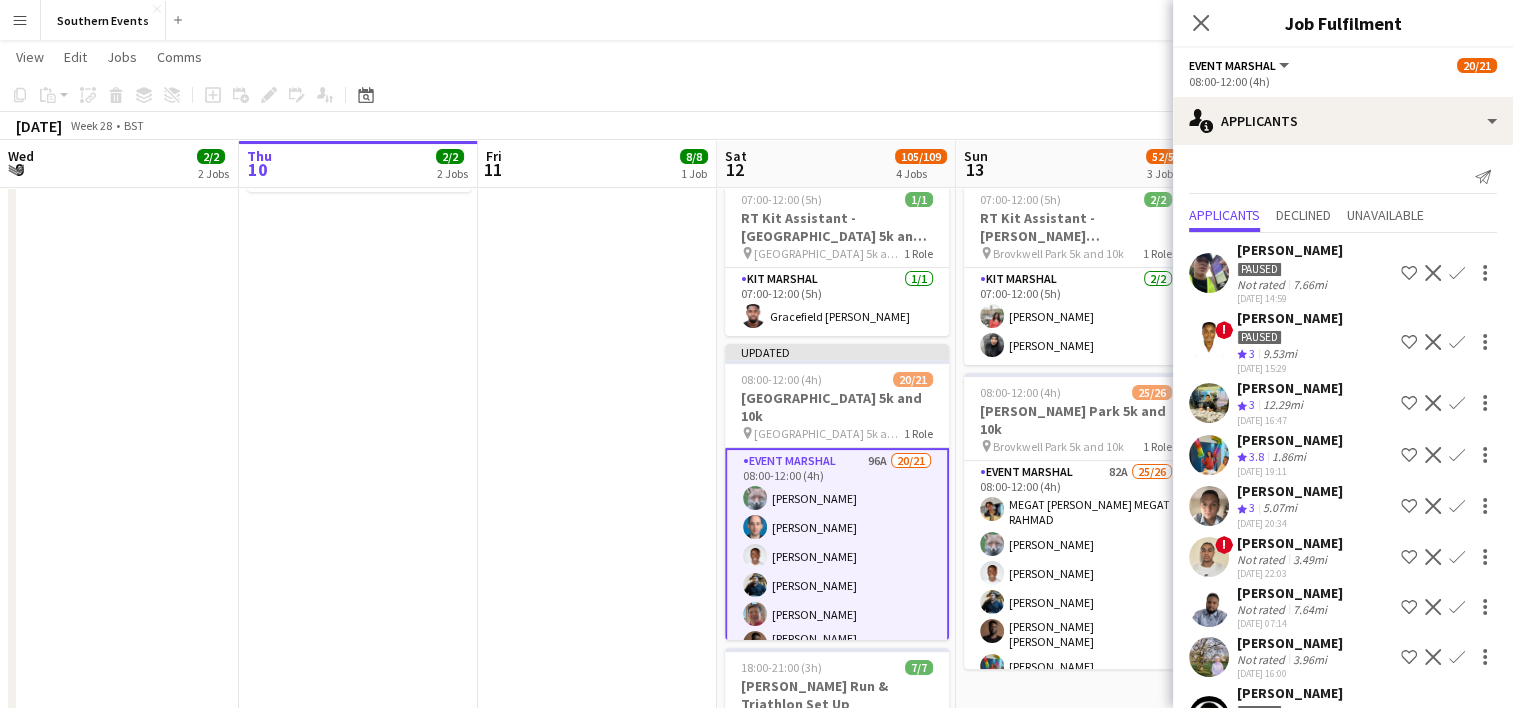 scroll, scrollTop: 0, scrollLeft: 0, axis: both 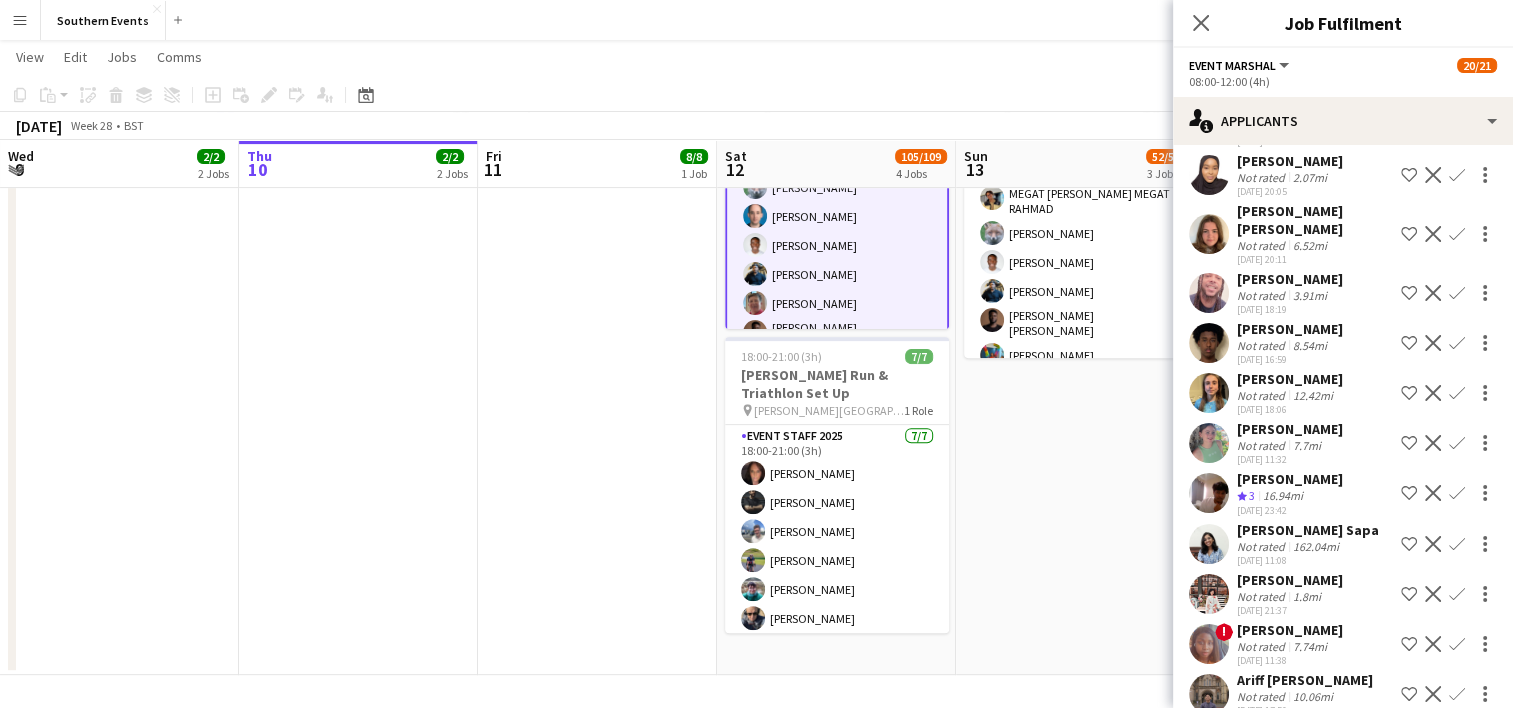 click on "06:45-14:00 (7h15m)    25/25   [PERSON_NAME] Run & Triathlon
pin
[PERSON_NAME] Lake   1 Role   Event Staff 2025   25/25   06:45-14:00 (7h15m)
[PERSON_NAME] [PERSON_NAME] [PERSON_NAME] [PERSON_NAME] [PERSON_NAME] [PERSON_NAME] [PERSON_NAME] [PERSON_NAME] [PERSON_NAME] Ebony-[PERSON_NAME] [US_STATE][PERSON_NAME] [PERSON_NAME] [PERSON_NAME] [PERSON_NAME] [PERSON_NAME] [PERSON_NAME] [PERSON_NAME] [PERSON_NAME] [PERSON_NAME] [PERSON_NAME] [PERSON_NAME] [PERSON_NAME] [PERSON_NAME] [PERSON_NAME]     07:00-12:00 (5h)    2/2   RT Kit Assistant - [PERSON_NAME][GEOGRAPHIC_DATA] 5k and 10k
pin
Brovkwell Park 5k and 10k   1 Role   Kit Marshal   [DATE]   07:00-12:00 (5h)
[PERSON_NAME] Oumama Kramti     08:00-12:00 (4h)    25/26   [PERSON_NAME][GEOGRAPHIC_DATA] 5k and 10k
pin
Brovkwell Park 5k and 10k   1 Role   Event Marshal   82A   25/26   08:00-12:00 (4h)
MEGAT [PERSON_NAME] MEGAT RAHMAD [PERSON_NAME] [PERSON_NAME]" at bounding box center (1075, 116) 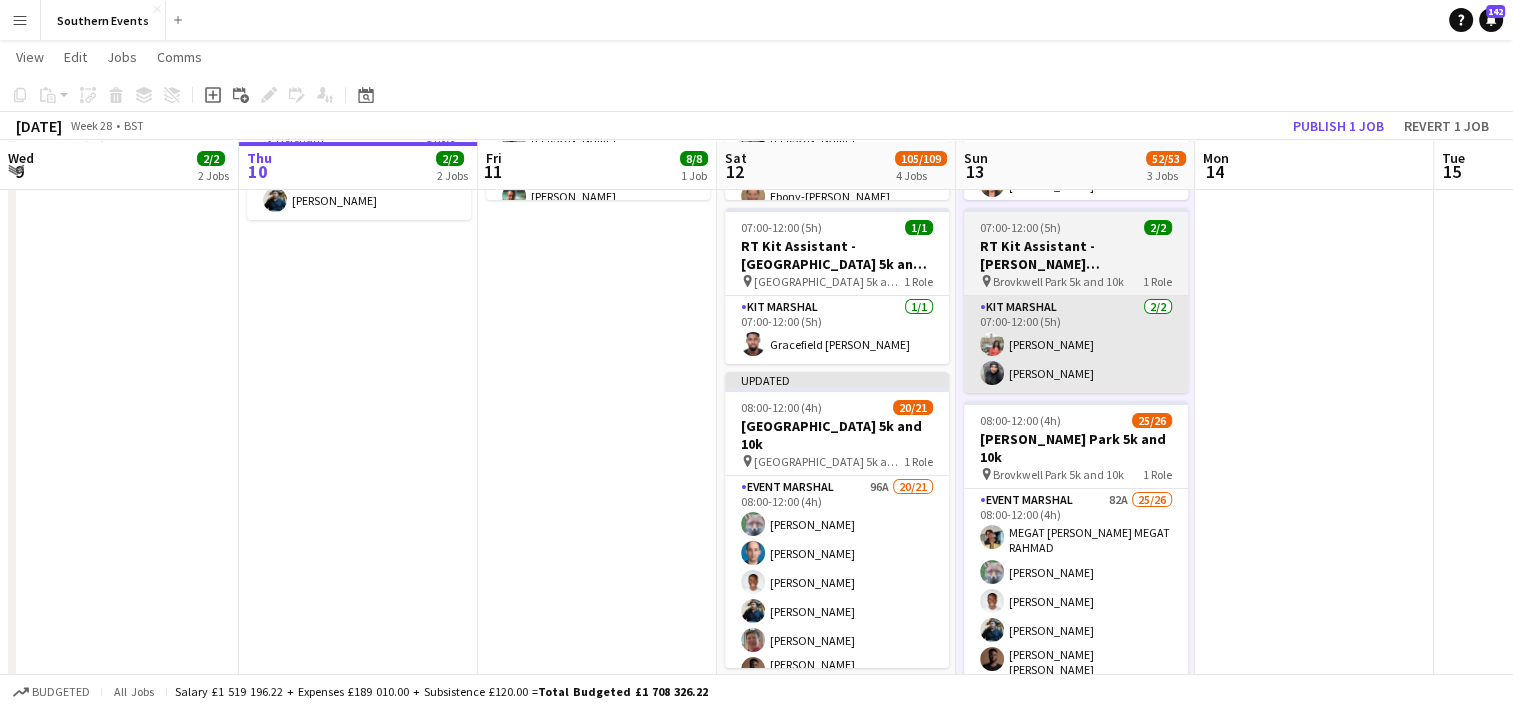 scroll, scrollTop: 327, scrollLeft: 0, axis: vertical 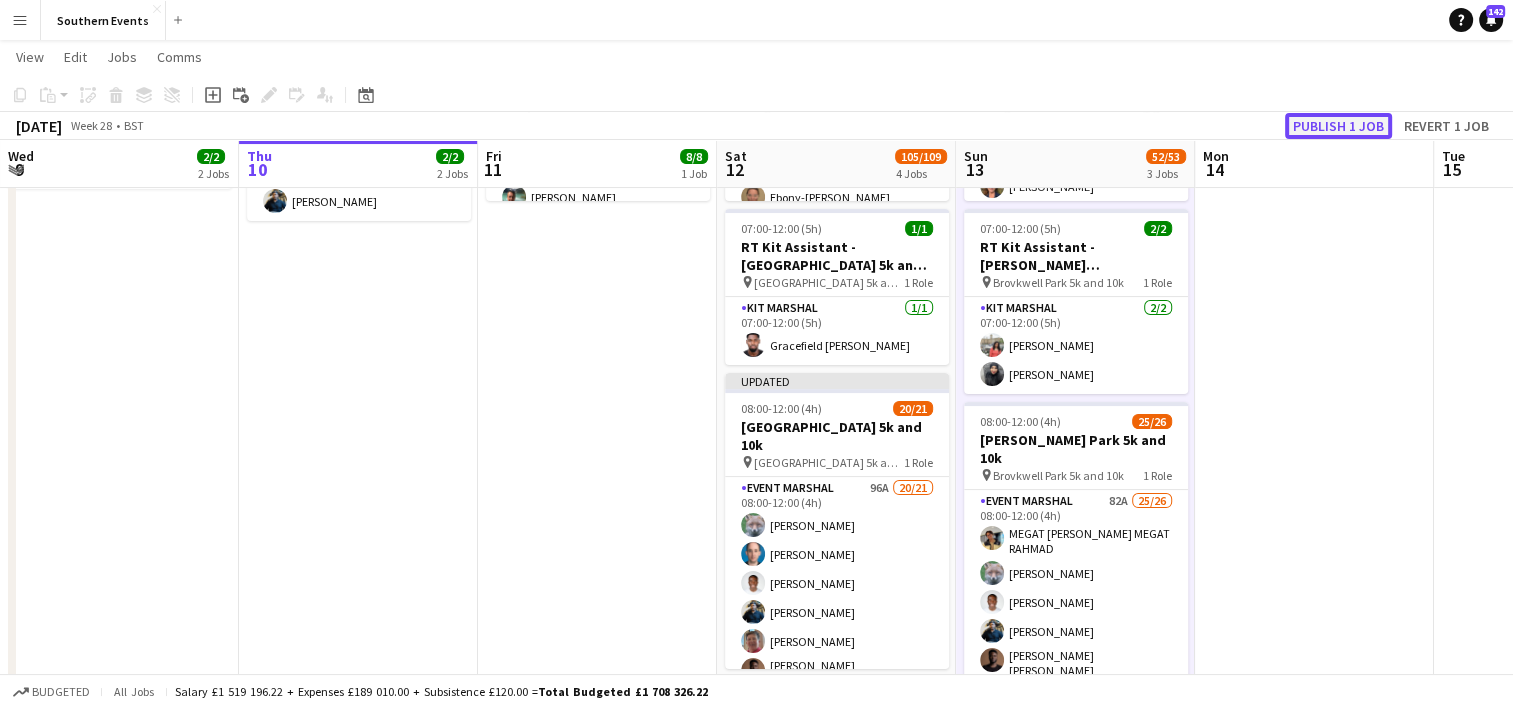 click on "Publish 1 job" 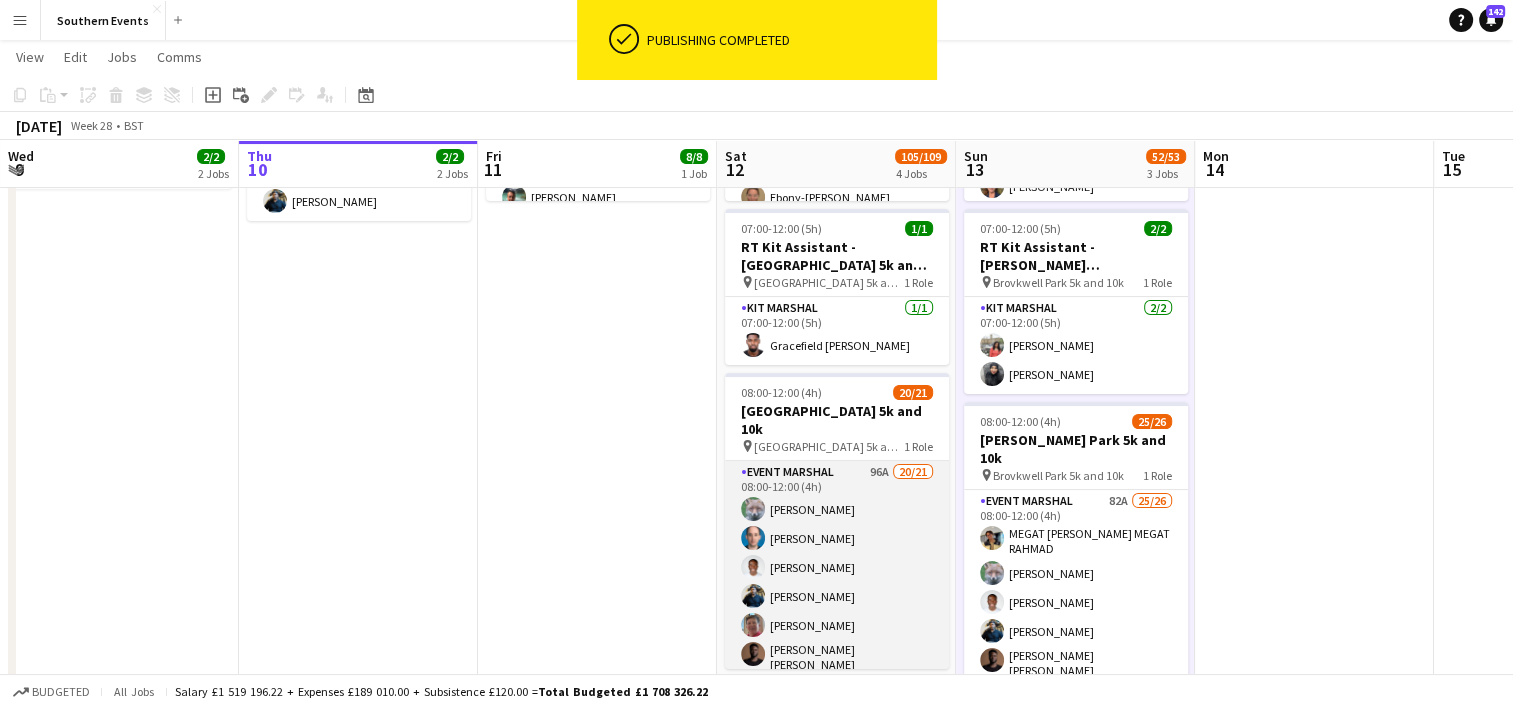 click on "Event Marshal   96A   20/21   08:00-12:00 (4h)
[PERSON_NAME] [PERSON_NAME] [PERSON_NAME] [PERSON_NAME] [PERSON_NAME] [PERSON_NAME] [PERSON_NAME] [PERSON_NAME] [PERSON_NAME] [PERSON_NAME] [PERSON_NAME] [PERSON_NAME] [PERSON_NAME] Blessing [PERSON_NAME] [PERSON_NAME] [PERSON_NAME] [PERSON_NAME] [PERSON_NAME] [PERSON_NAME] [PERSON_NAME]
single-neutral-actions" at bounding box center [837, 788] 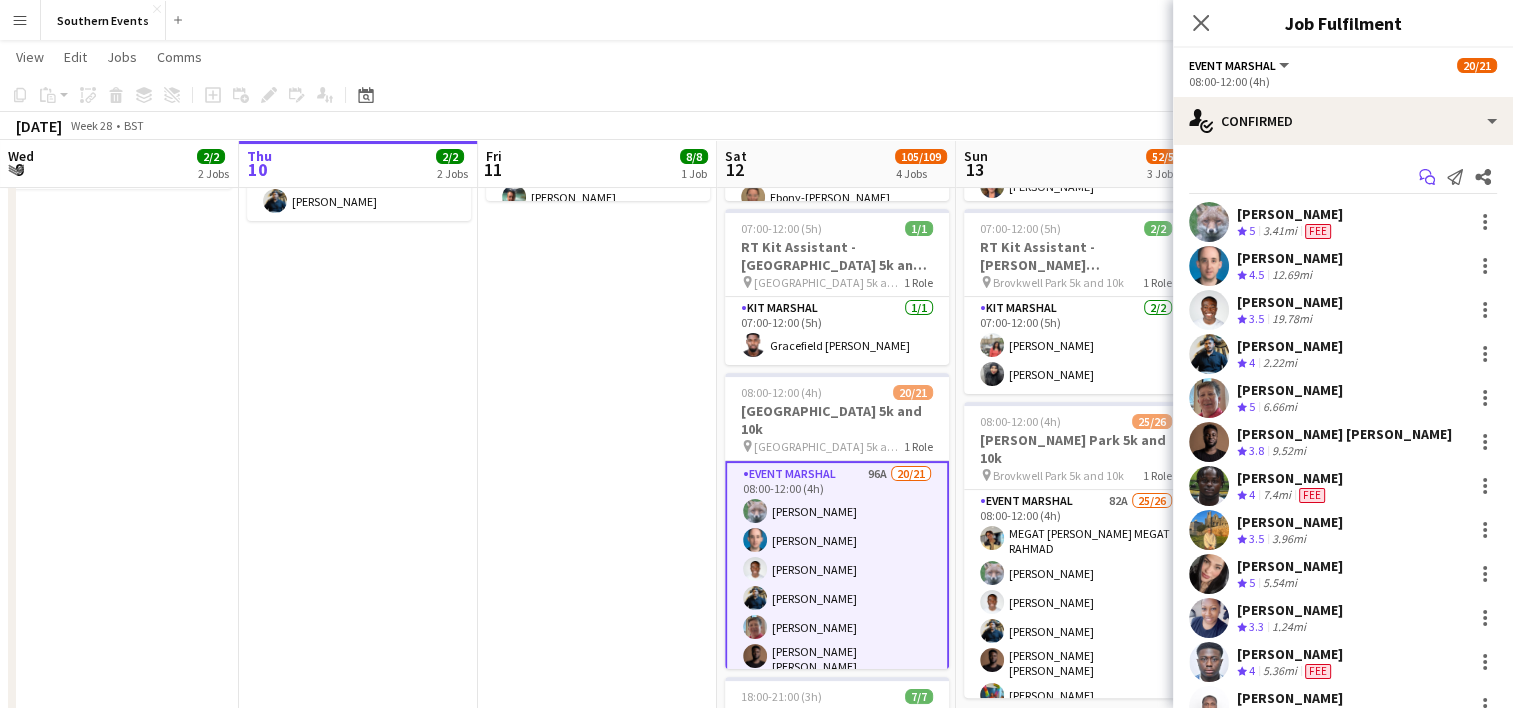 click on "Start chat" at bounding box center (1427, 177) 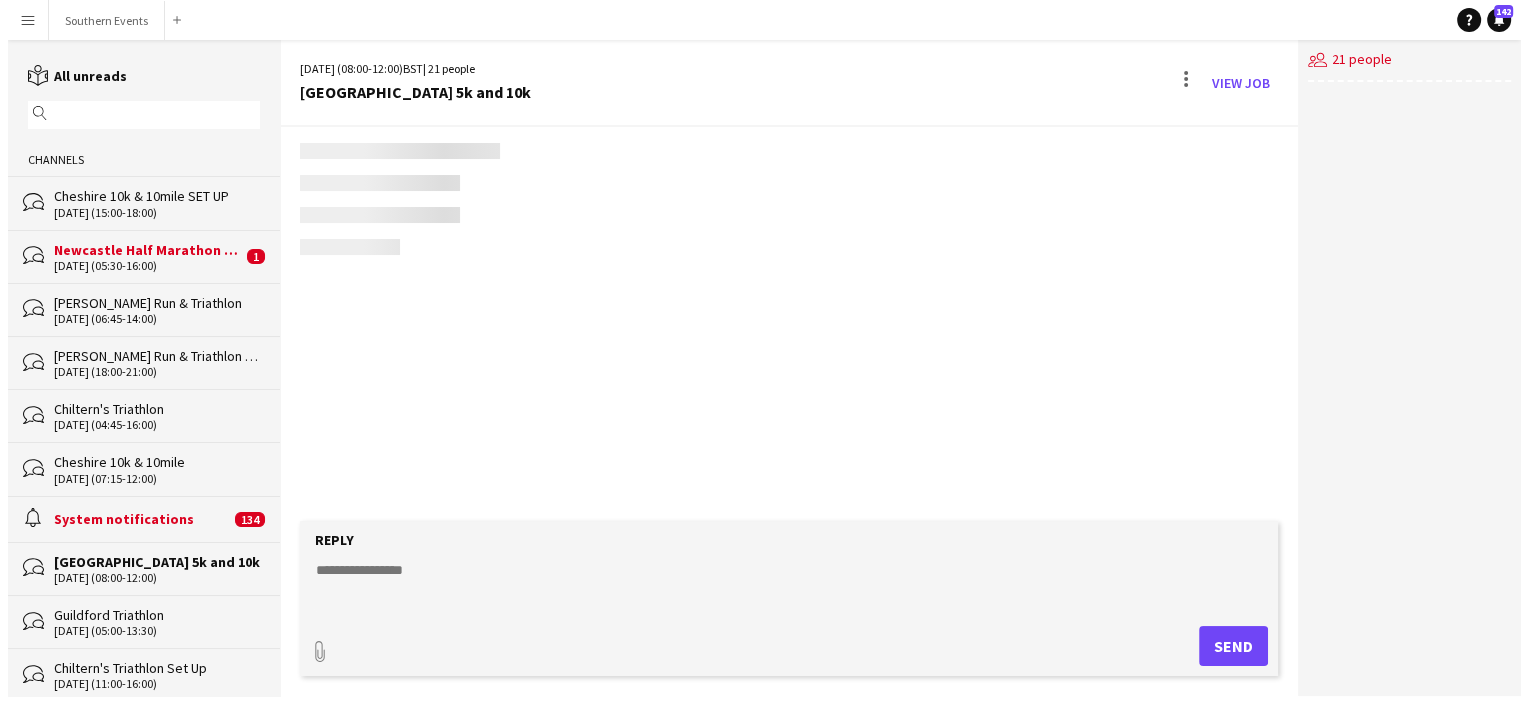 scroll, scrollTop: 0, scrollLeft: 0, axis: both 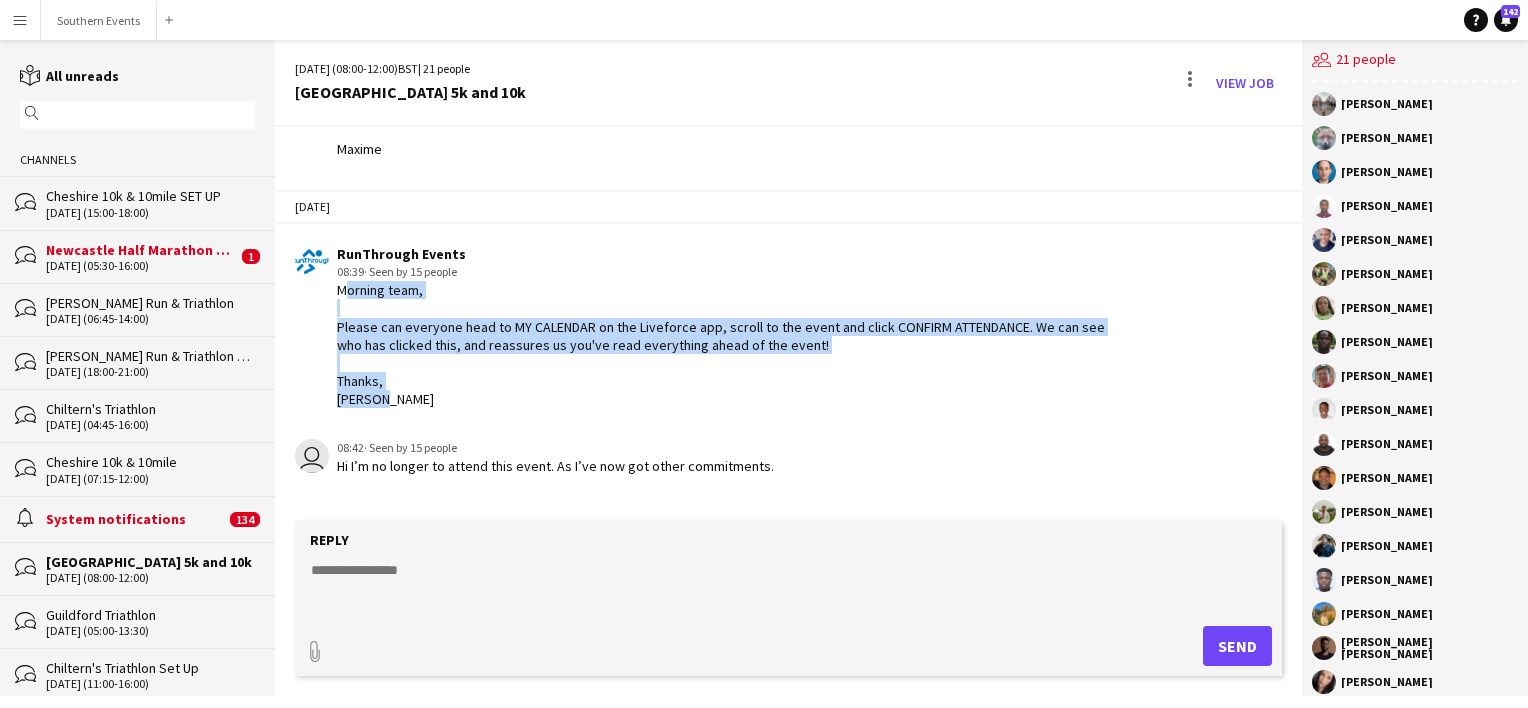 drag, startPoint x: 335, startPoint y: 286, endPoint x: 400, endPoint y: 395, distance: 126.90942 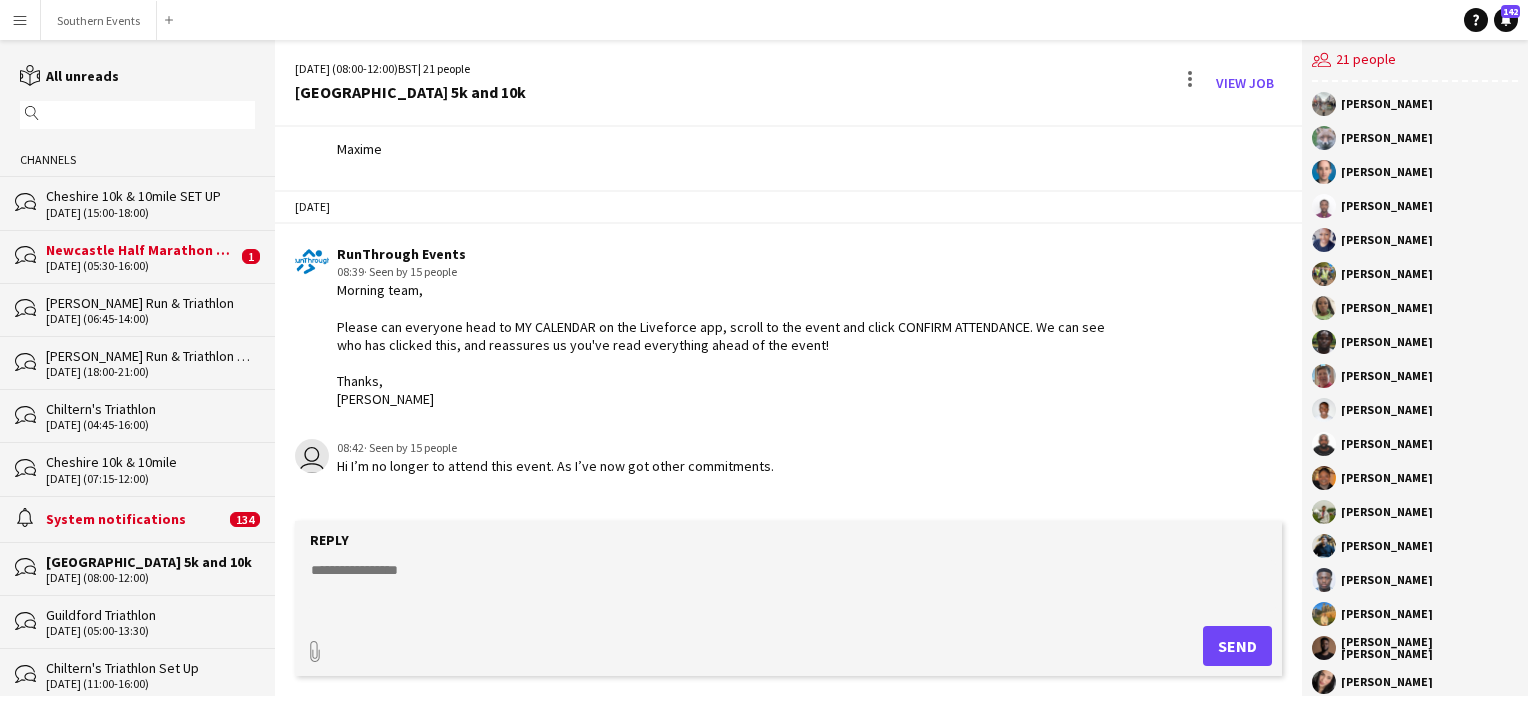 click 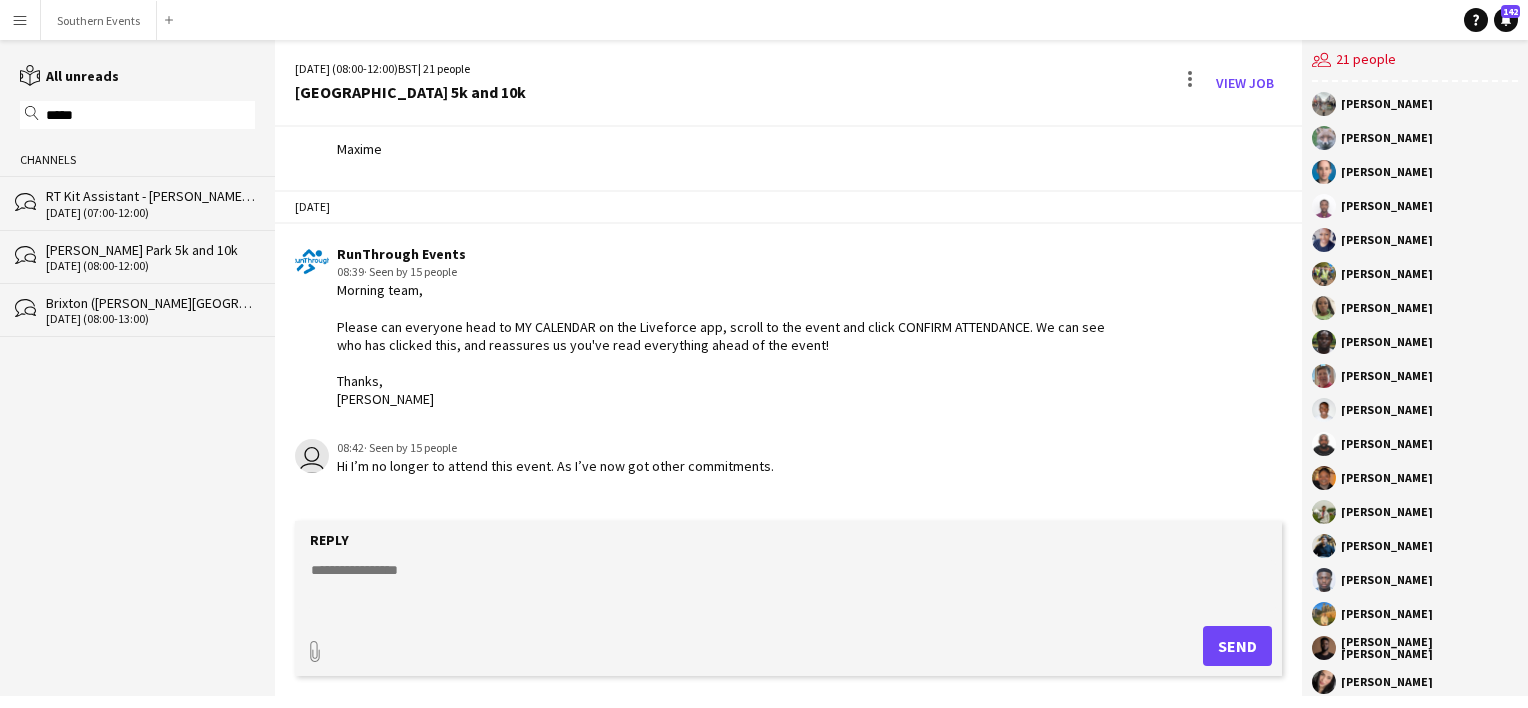 type on "*****" 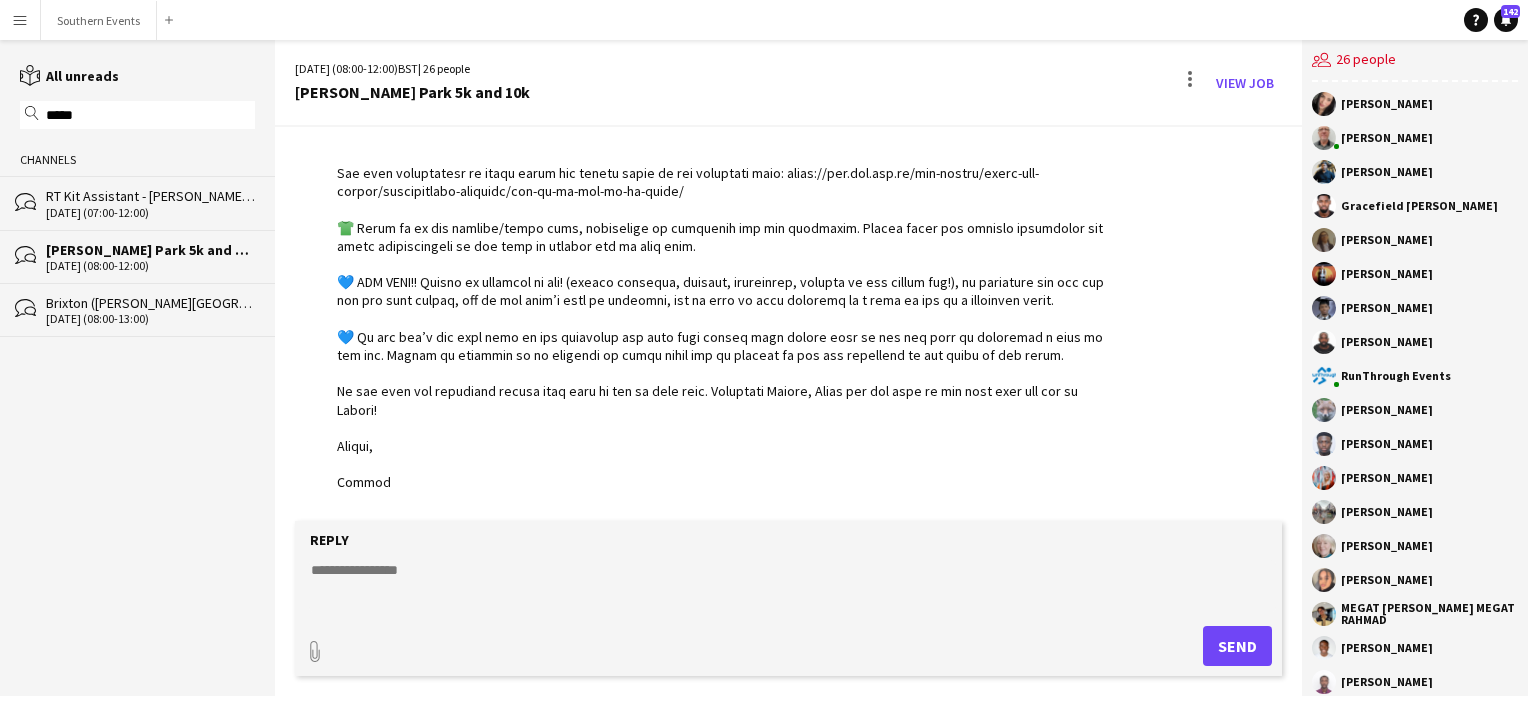 scroll, scrollTop: 2821, scrollLeft: 0, axis: vertical 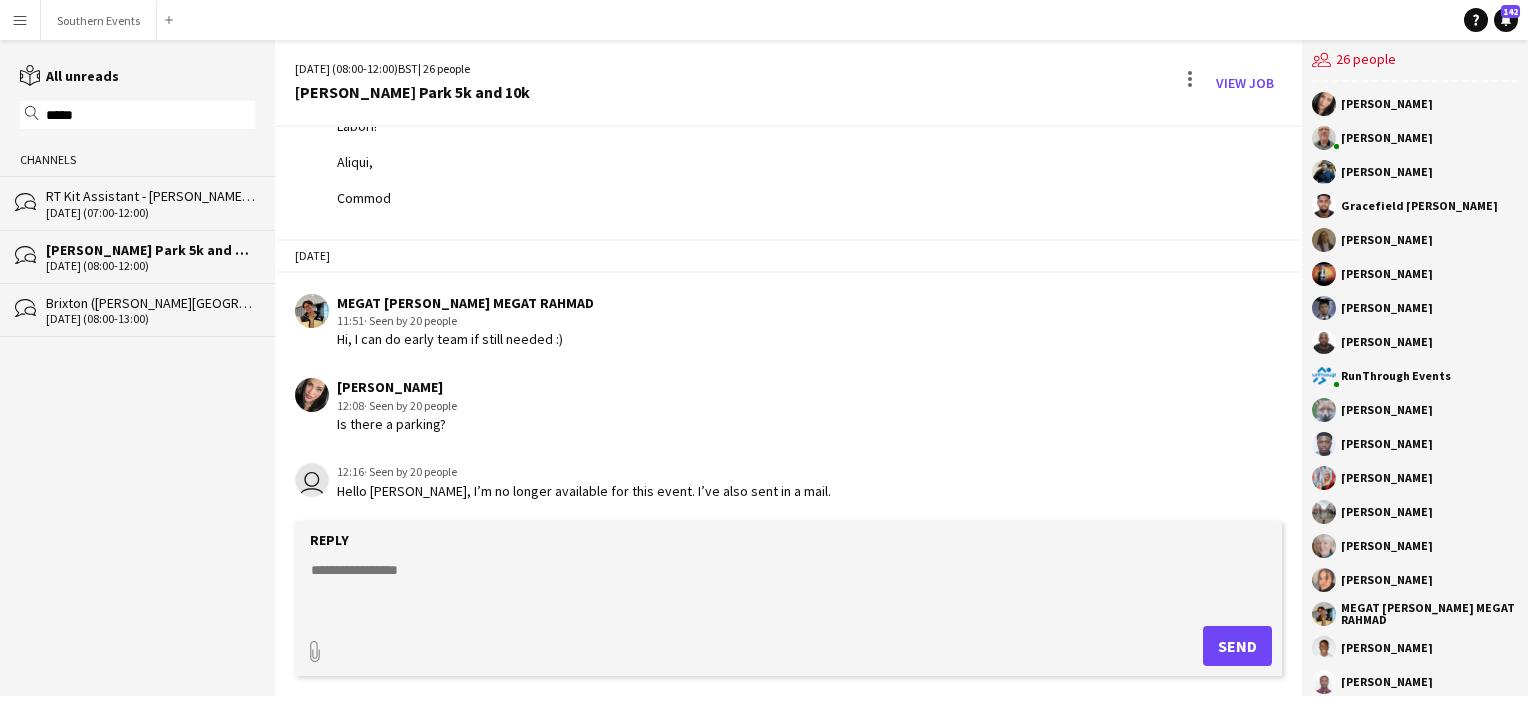 click 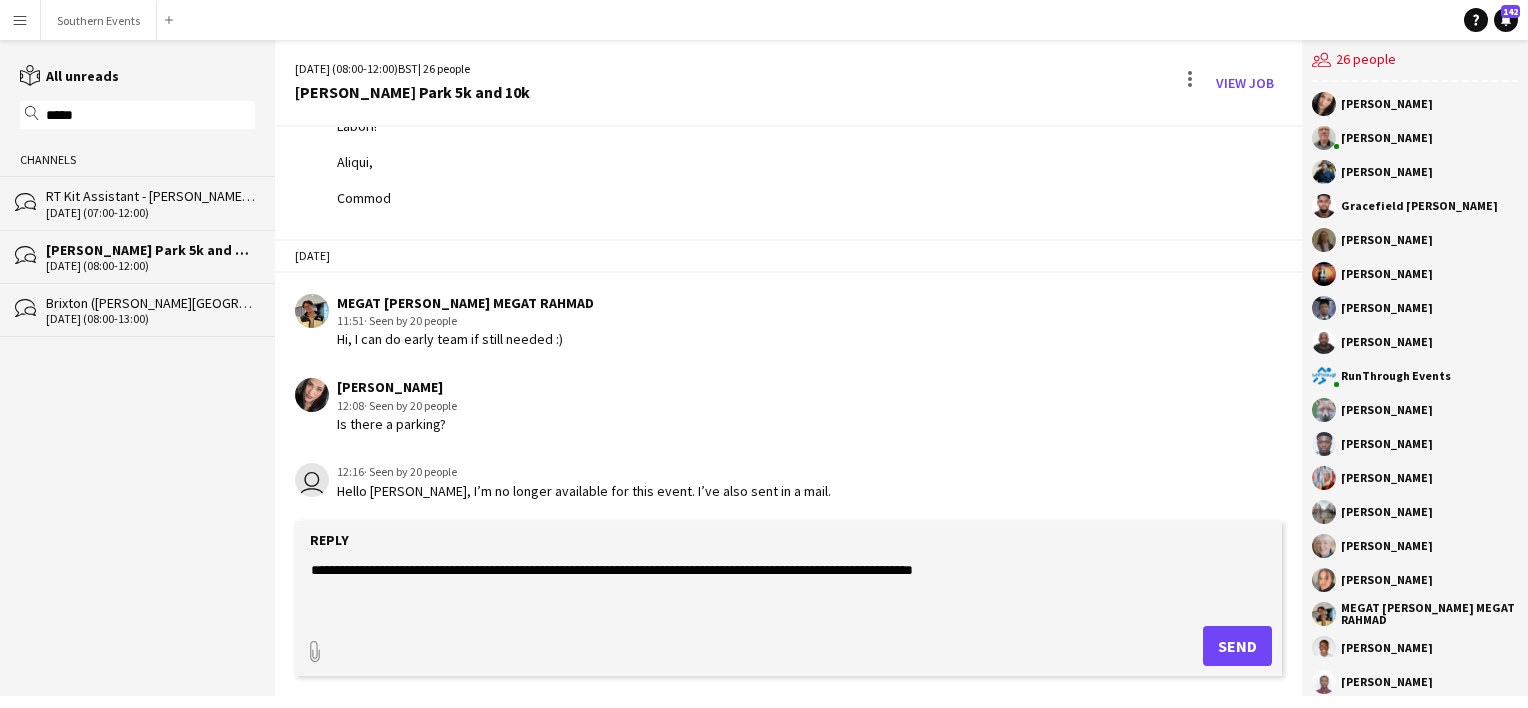 click on "**********" 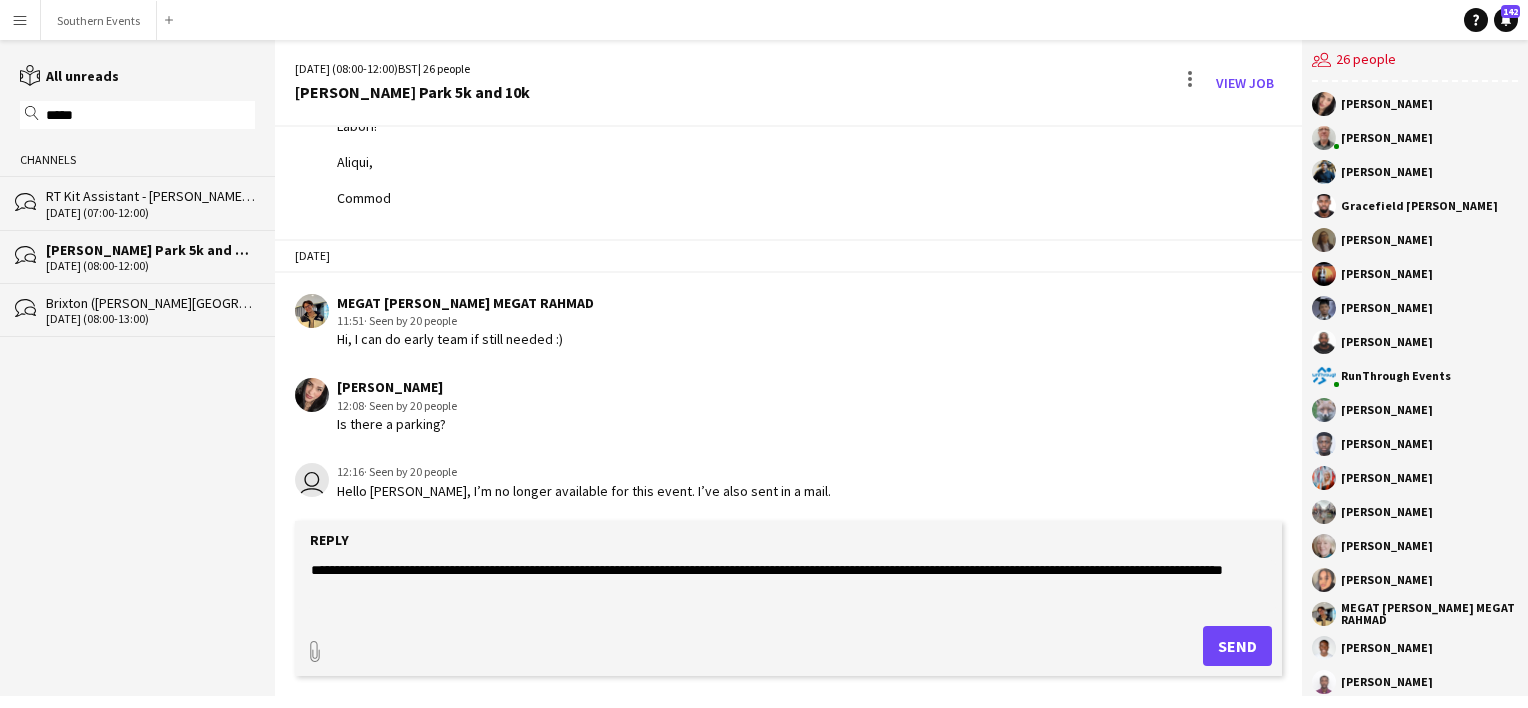 click on "**********" 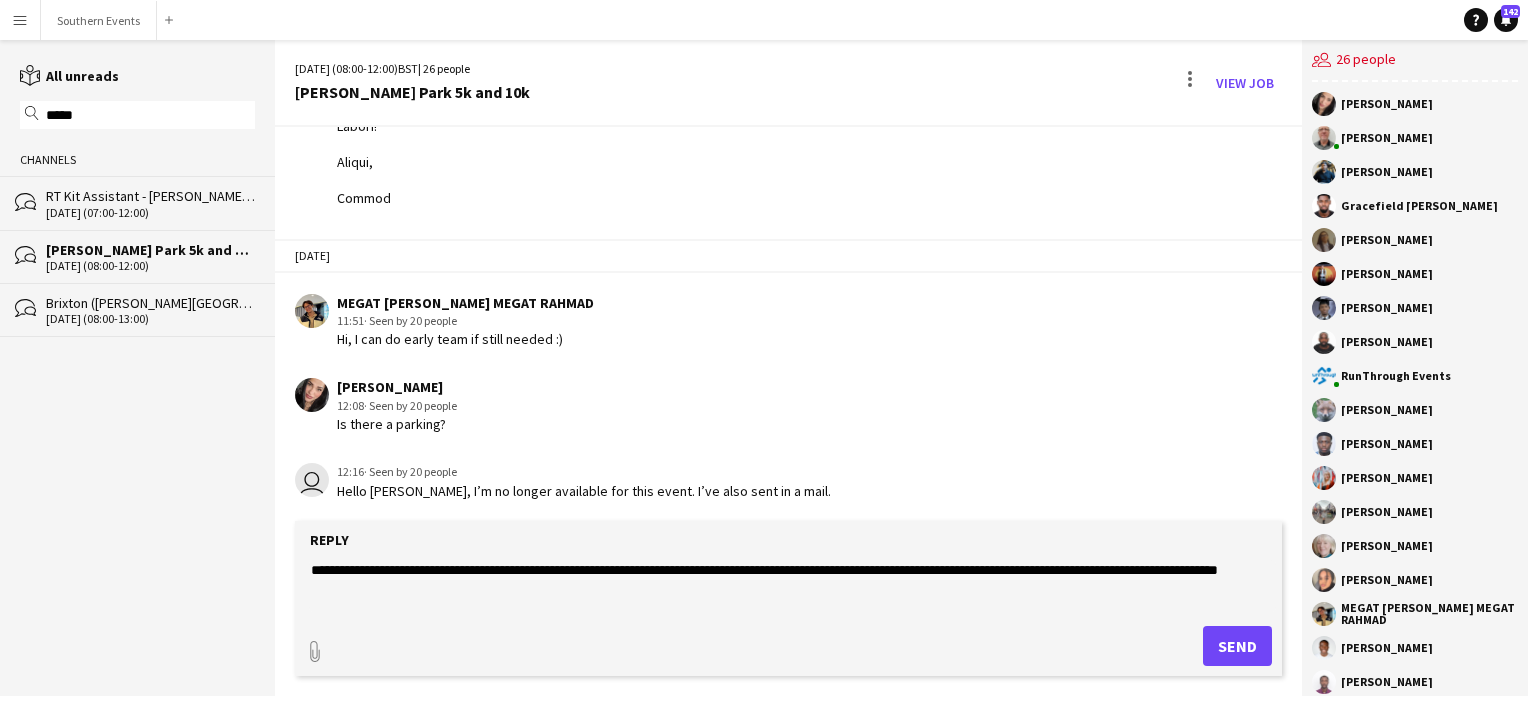click on "**********" 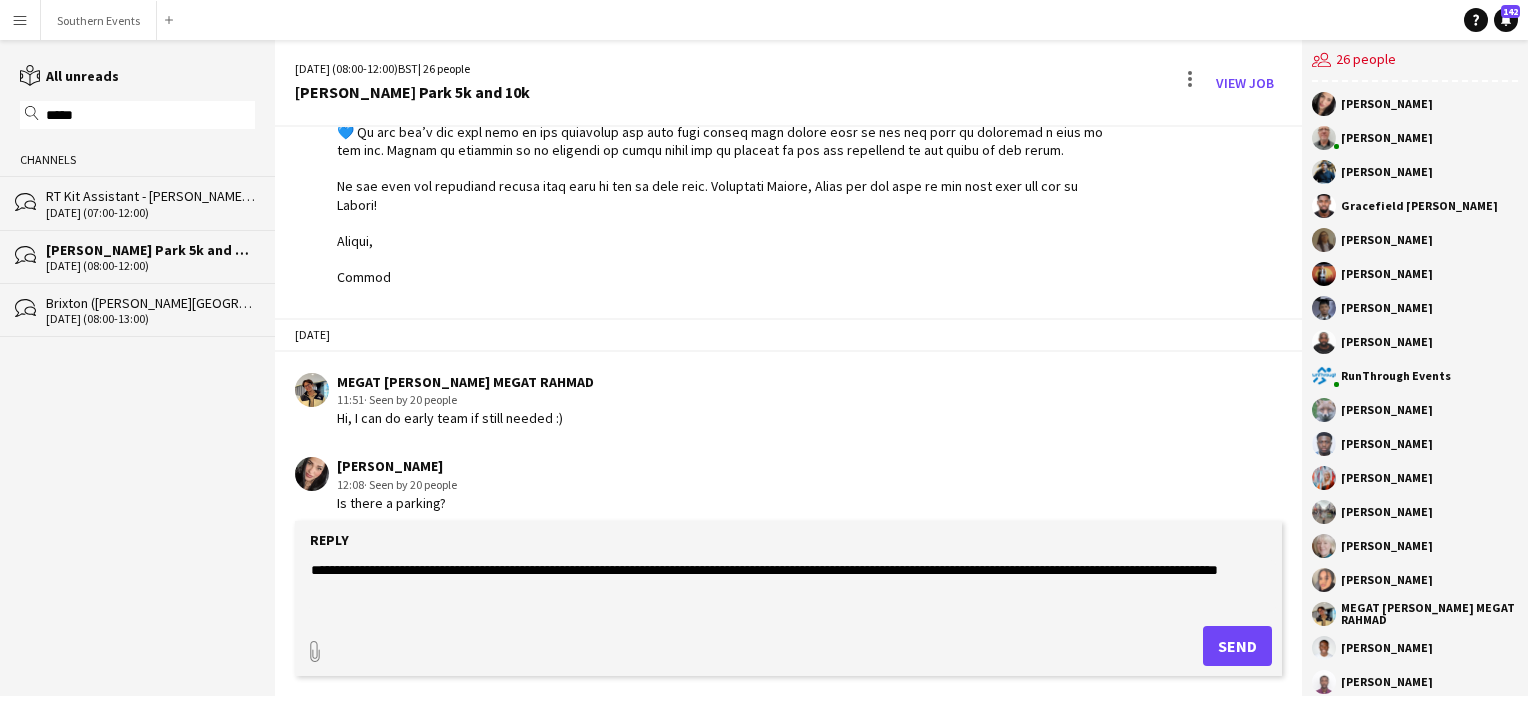 scroll, scrollTop: 2821, scrollLeft: 0, axis: vertical 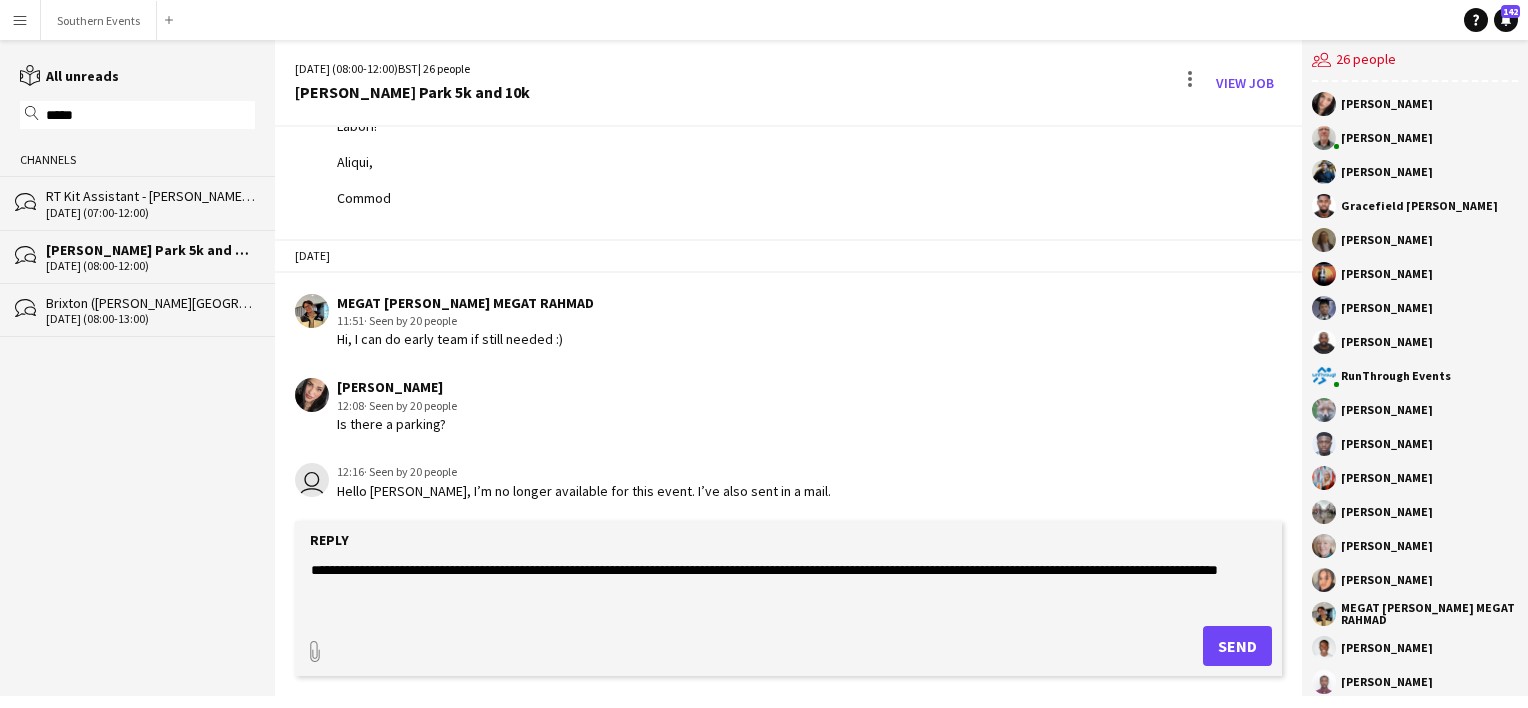 drag, startPoint x: 1007, startPoint y: 565, endPoint x: 1011, endPoint y: 580, distance: 15.524175 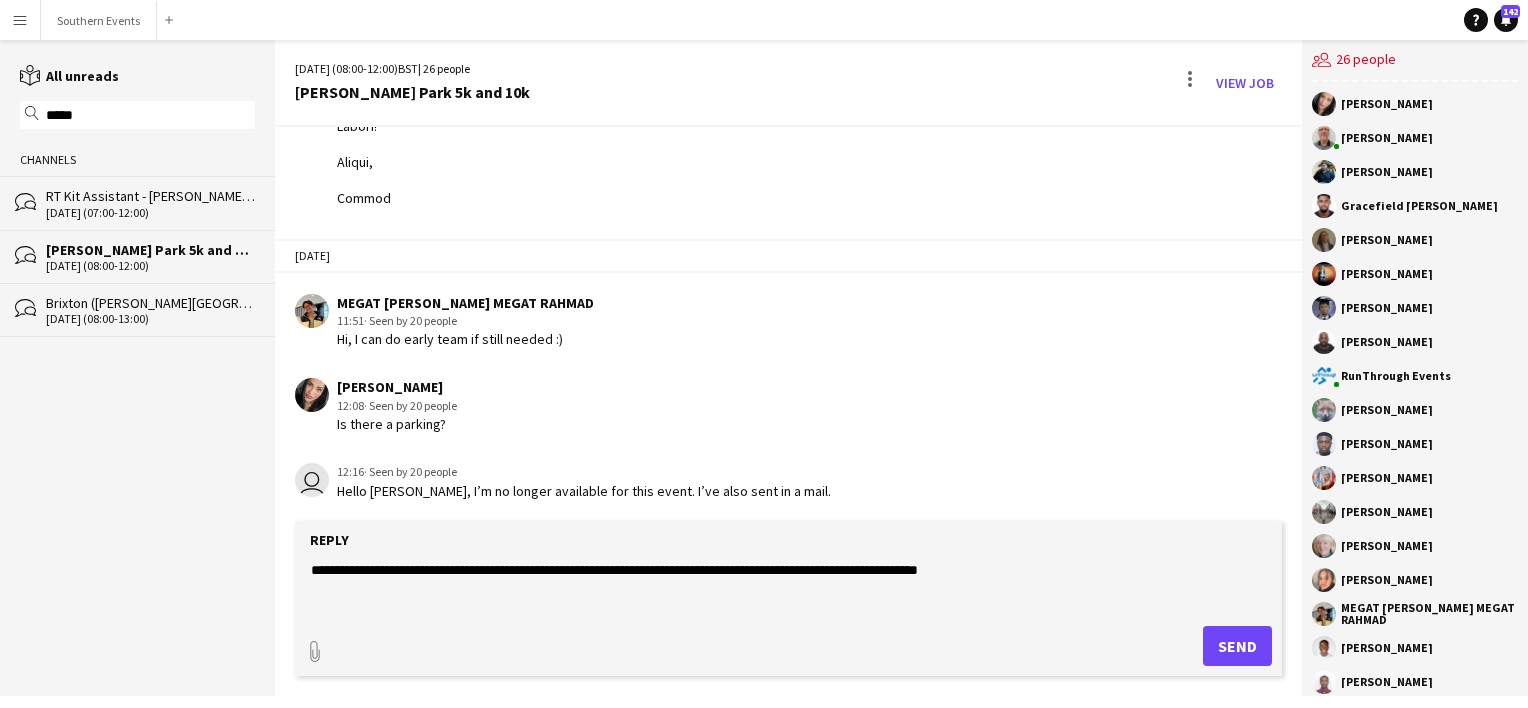 paste on "**********" 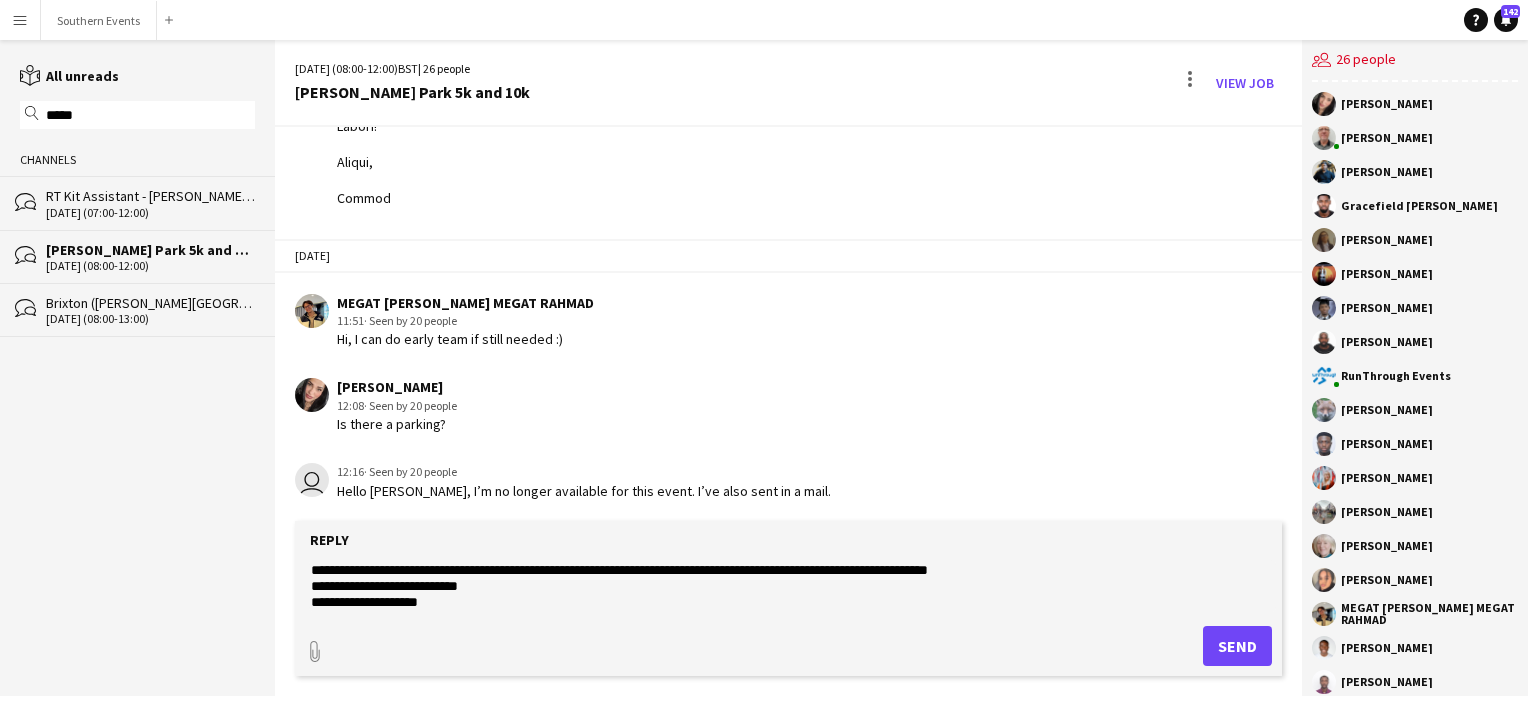 click on "**********" 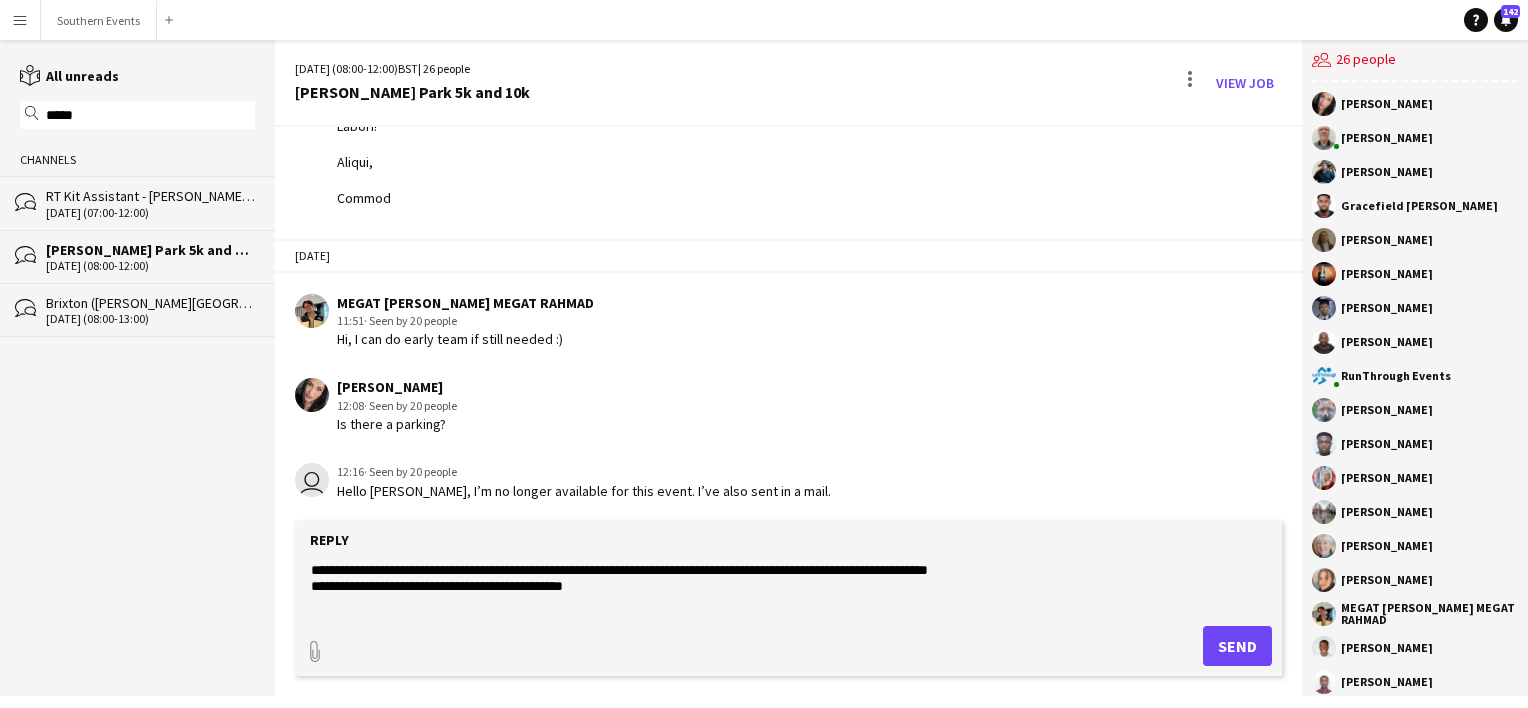 click on "**********" 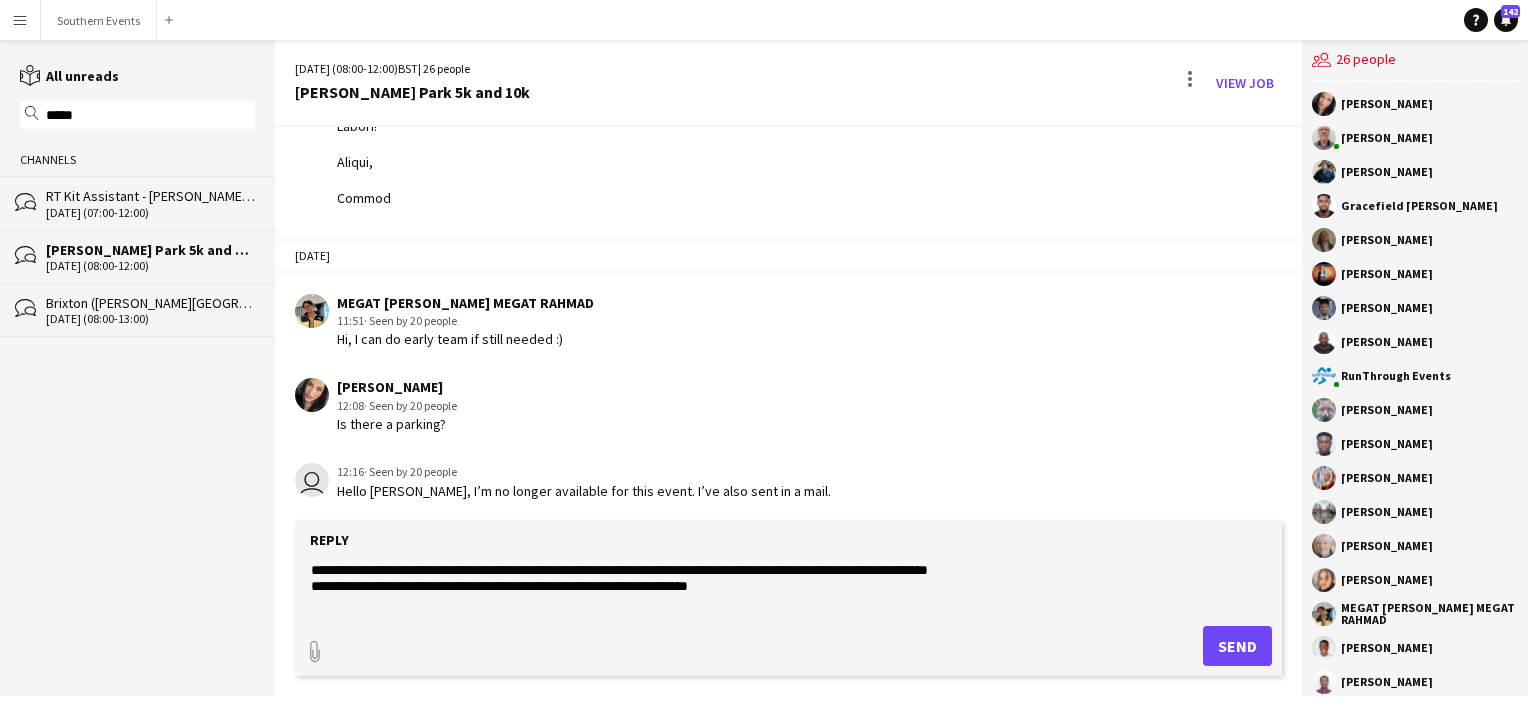 type on "**********" 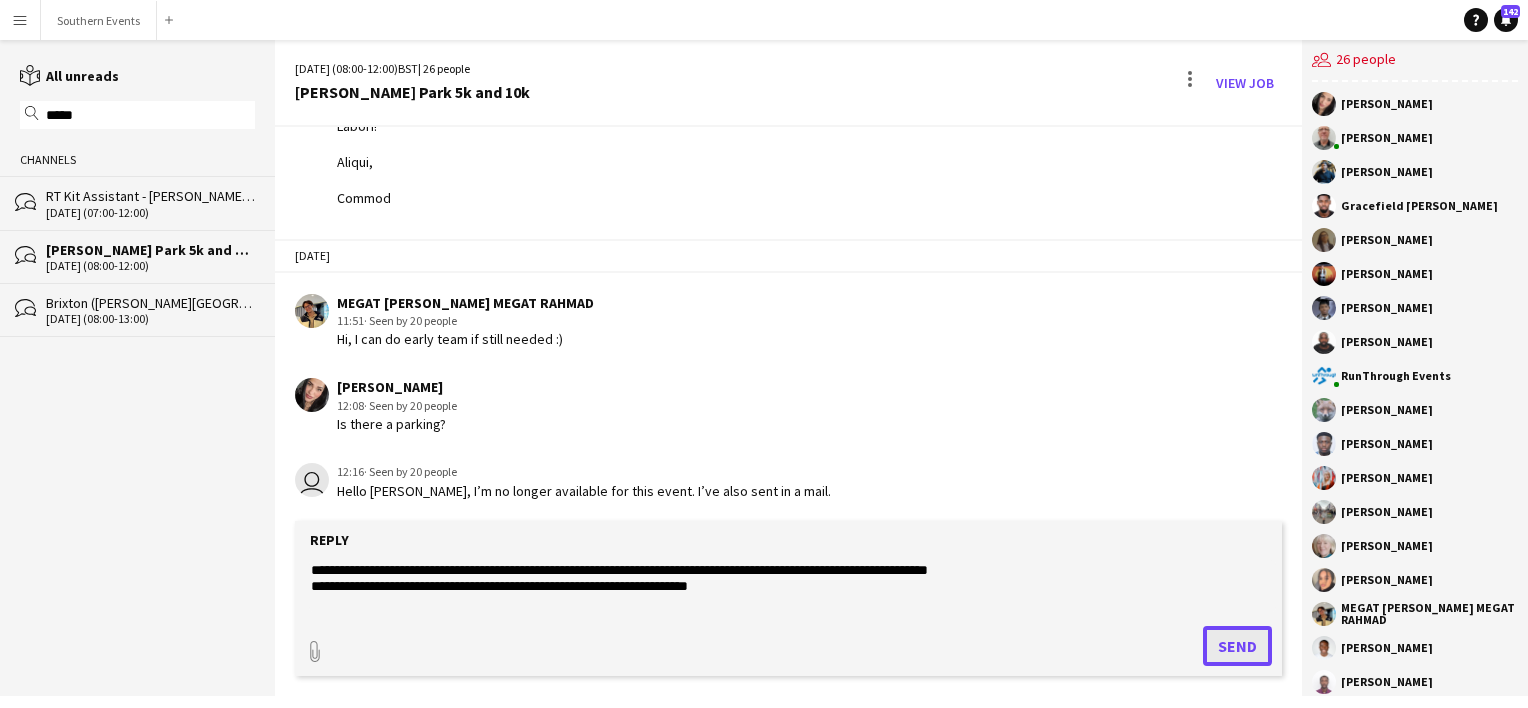 click on "Send" 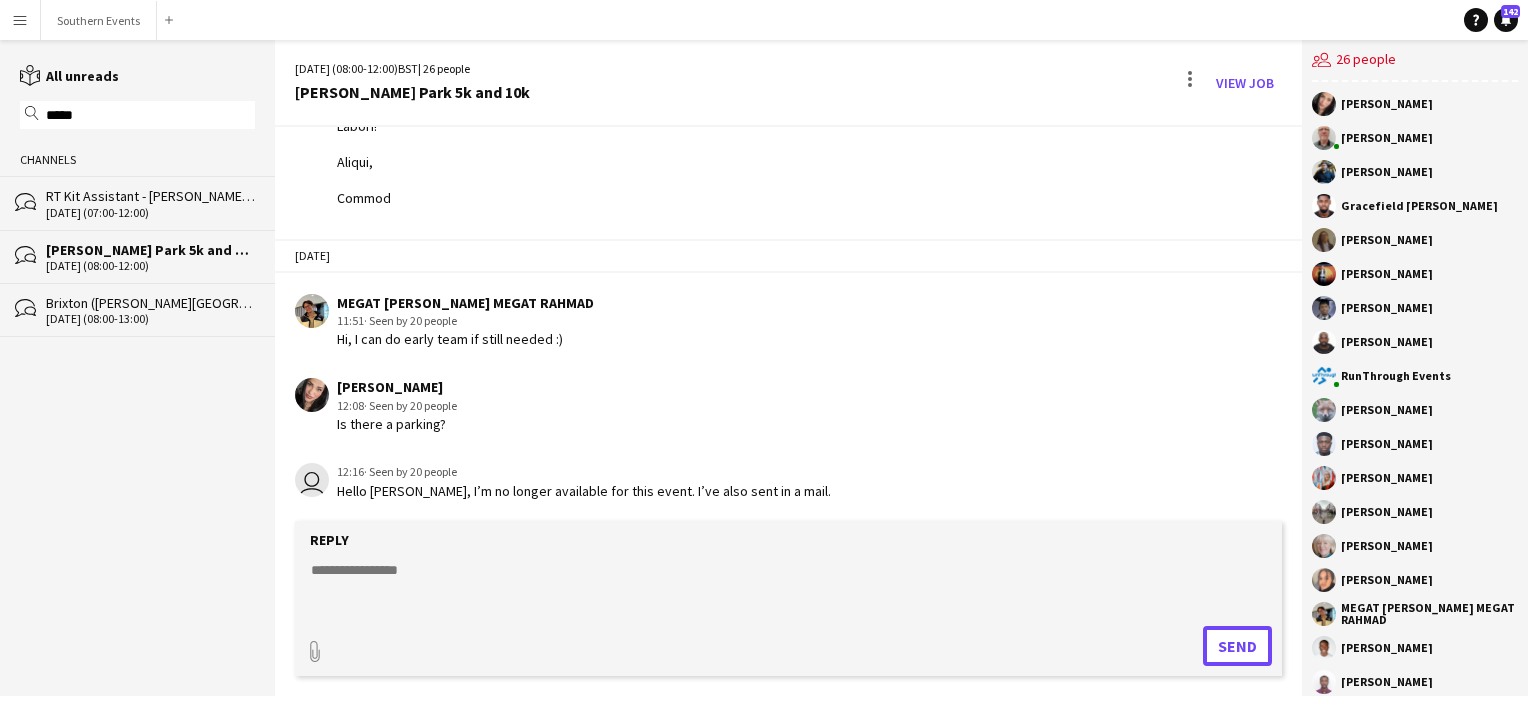 scroll, scrollTop: 2961, scrollLeft: 0, axis: vertical 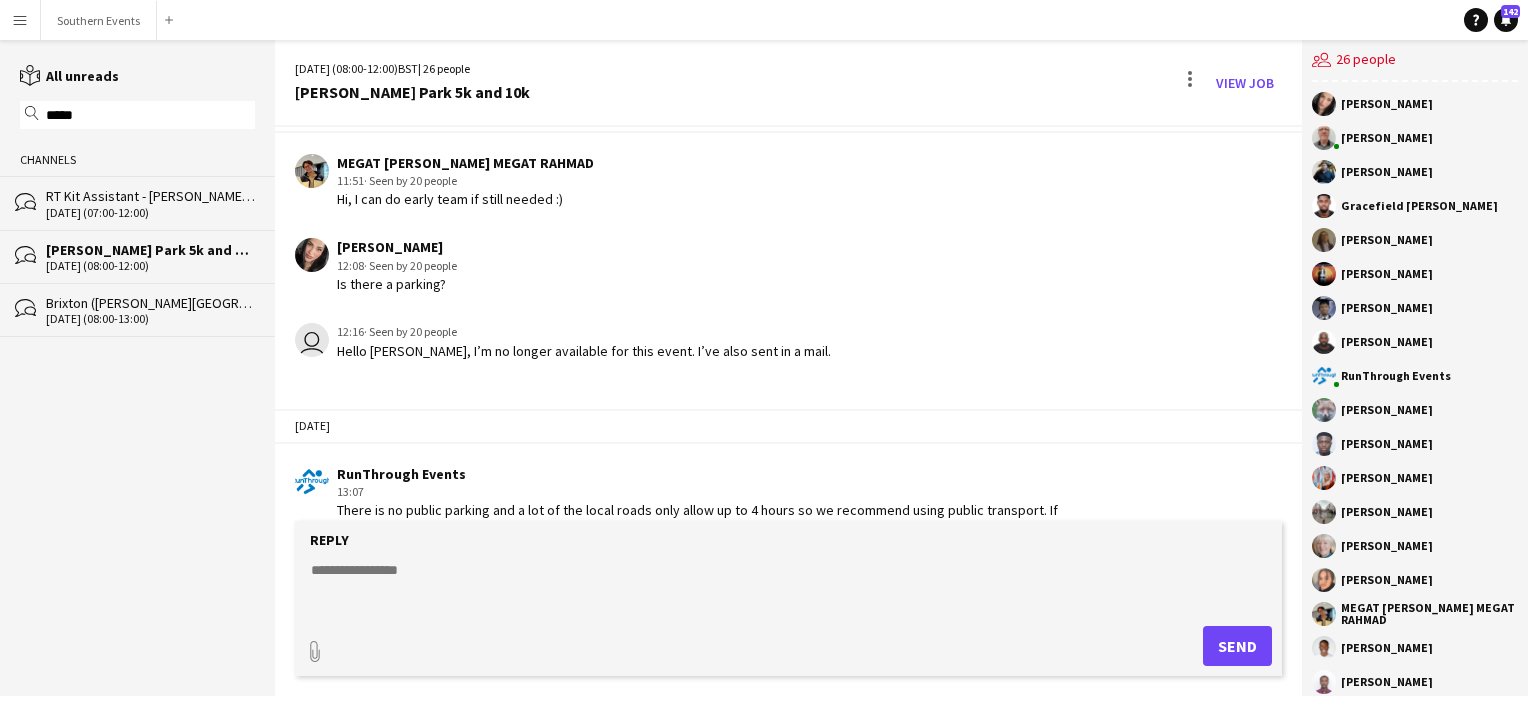 click on "Reply" 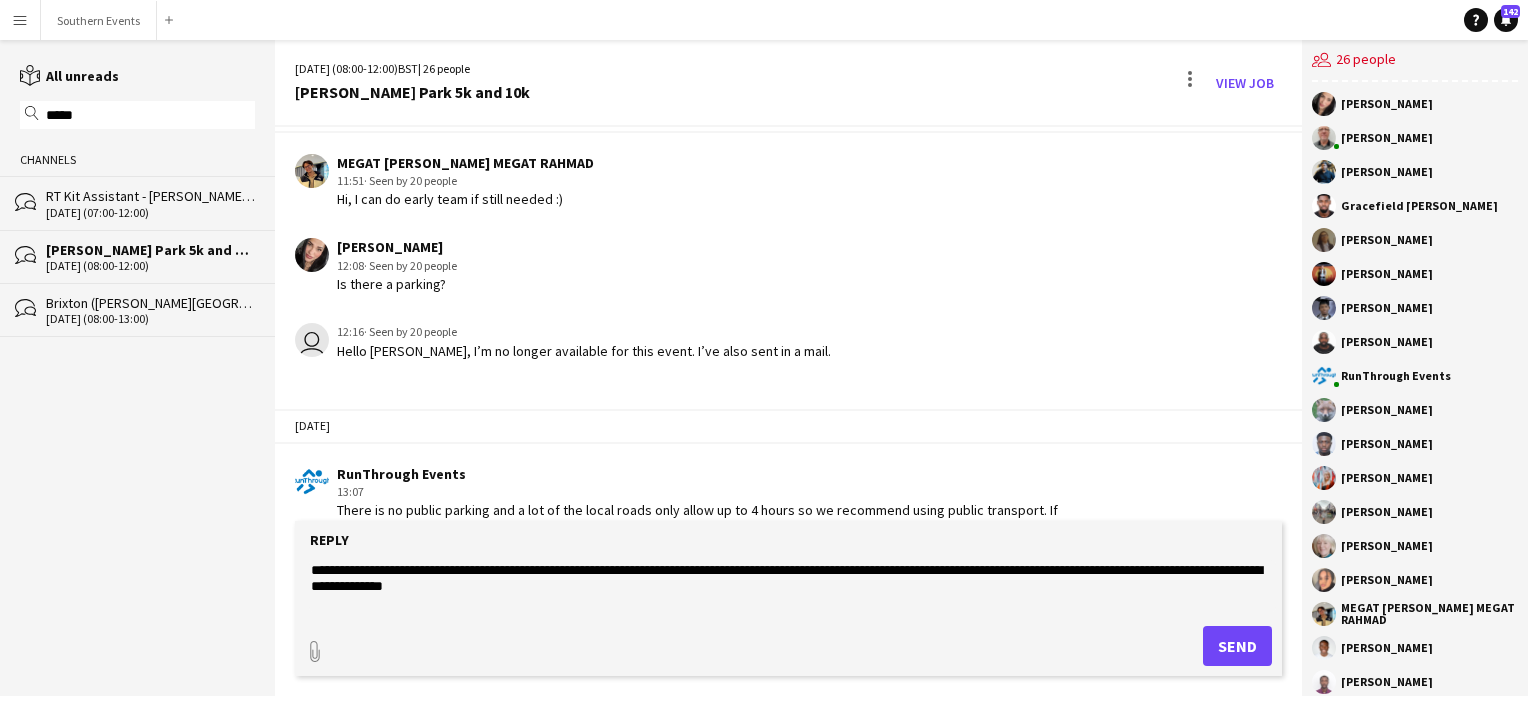 click on "**********" 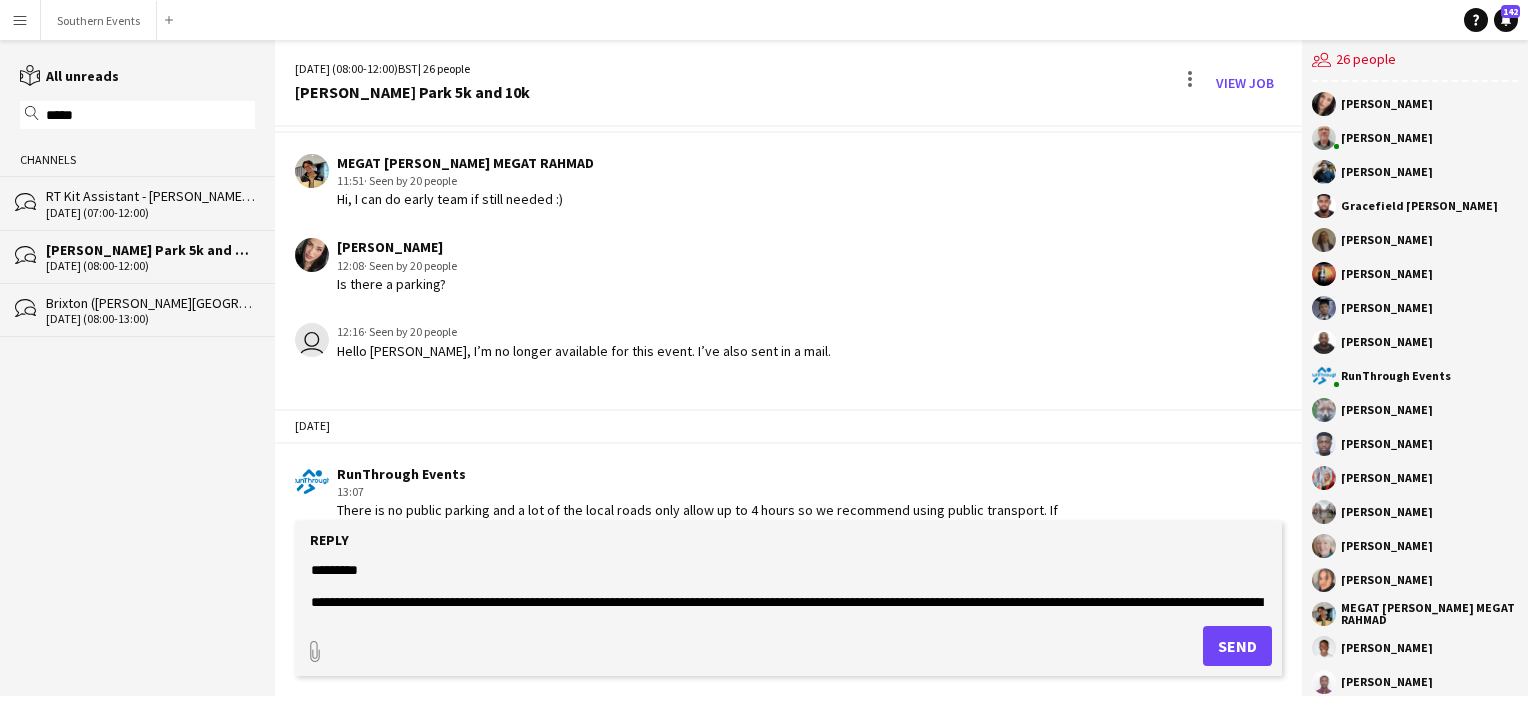 scroll, scrollTop: 16, scrollLeft: 0, axis: vertical 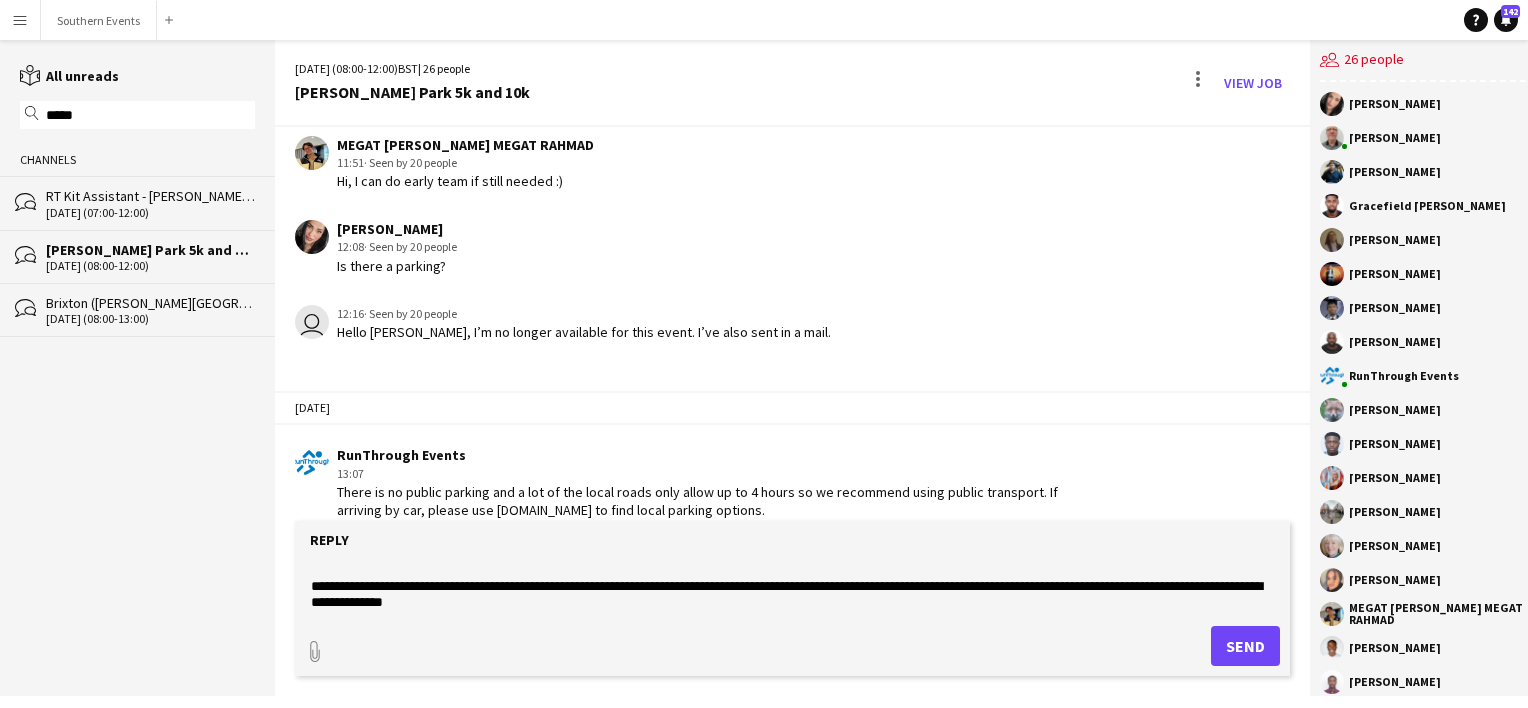 click on "**********" 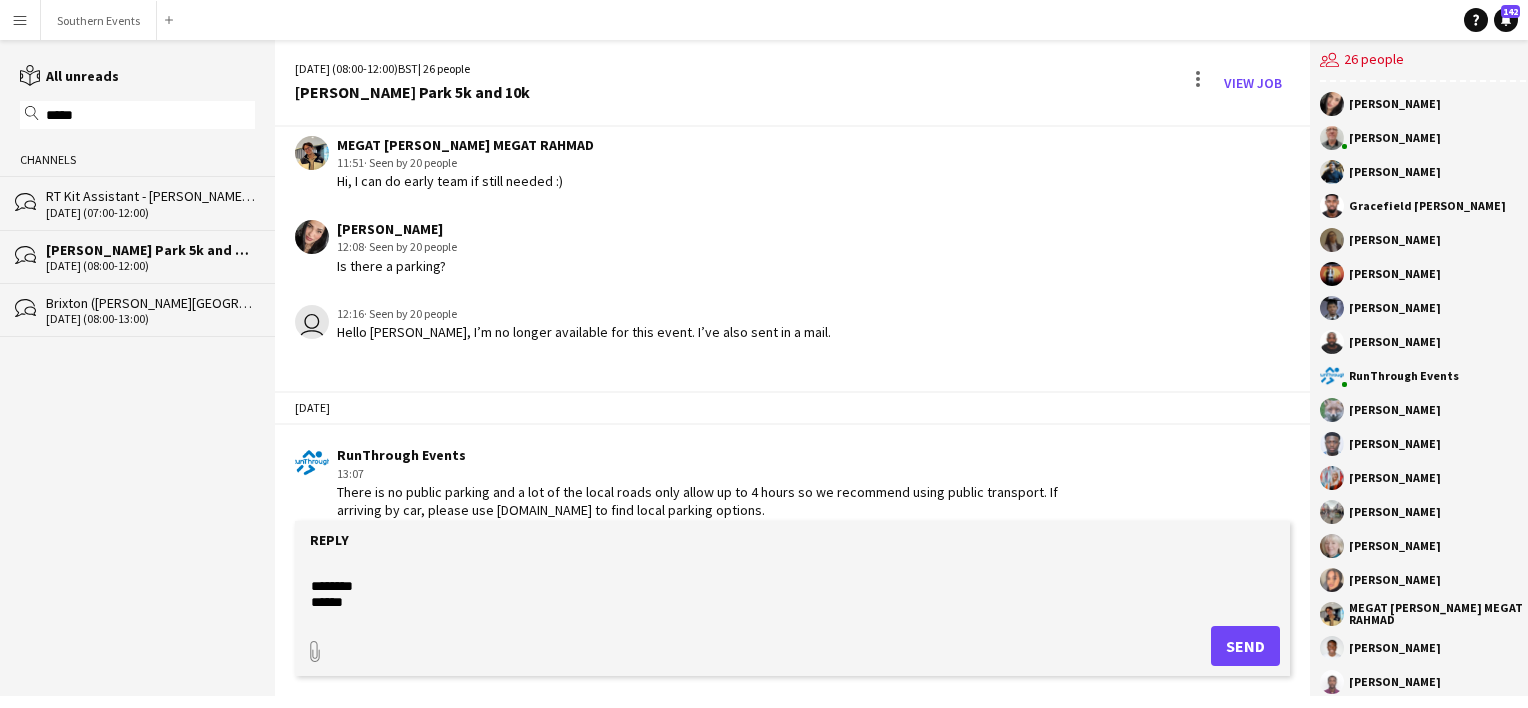 scroll, scrollTop: 0, scrollLeft: 0, axis: both 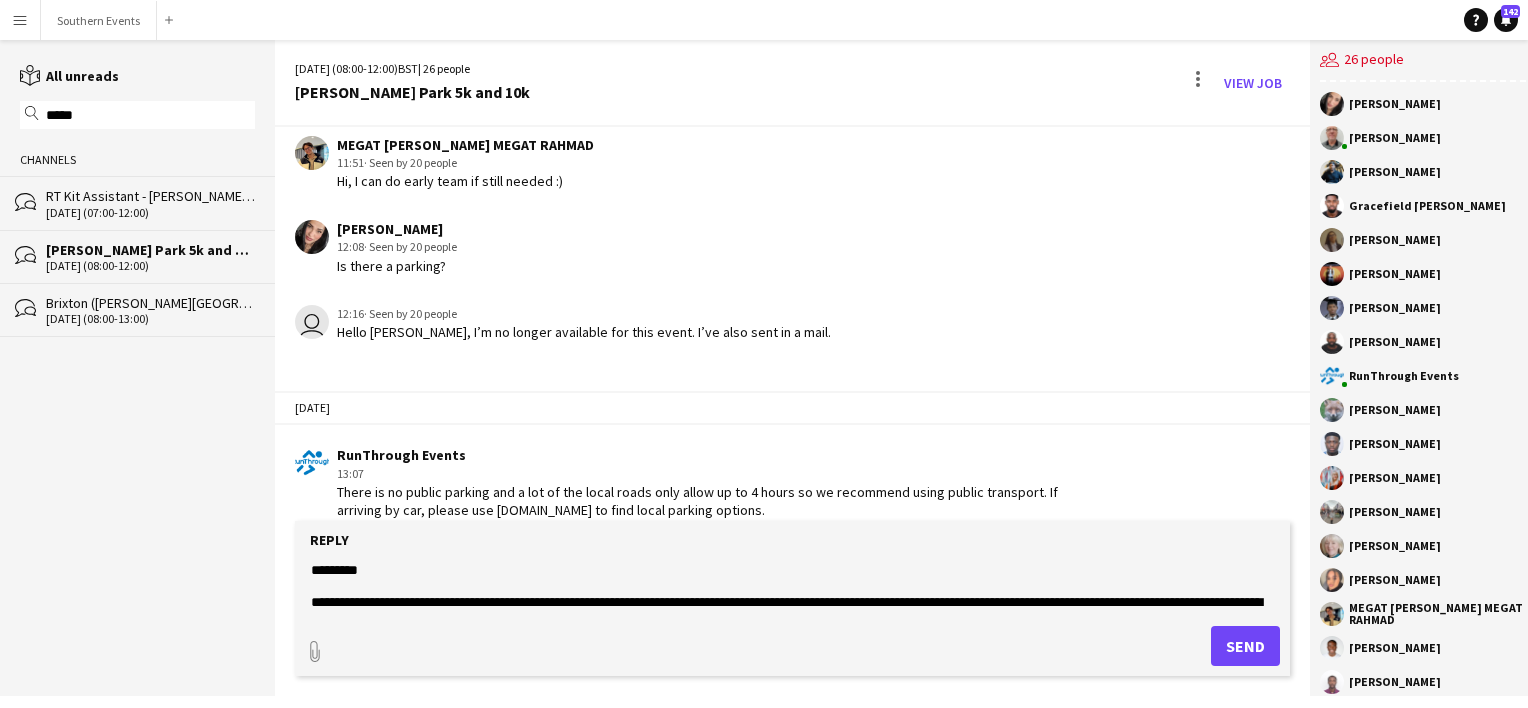 type on "**********" 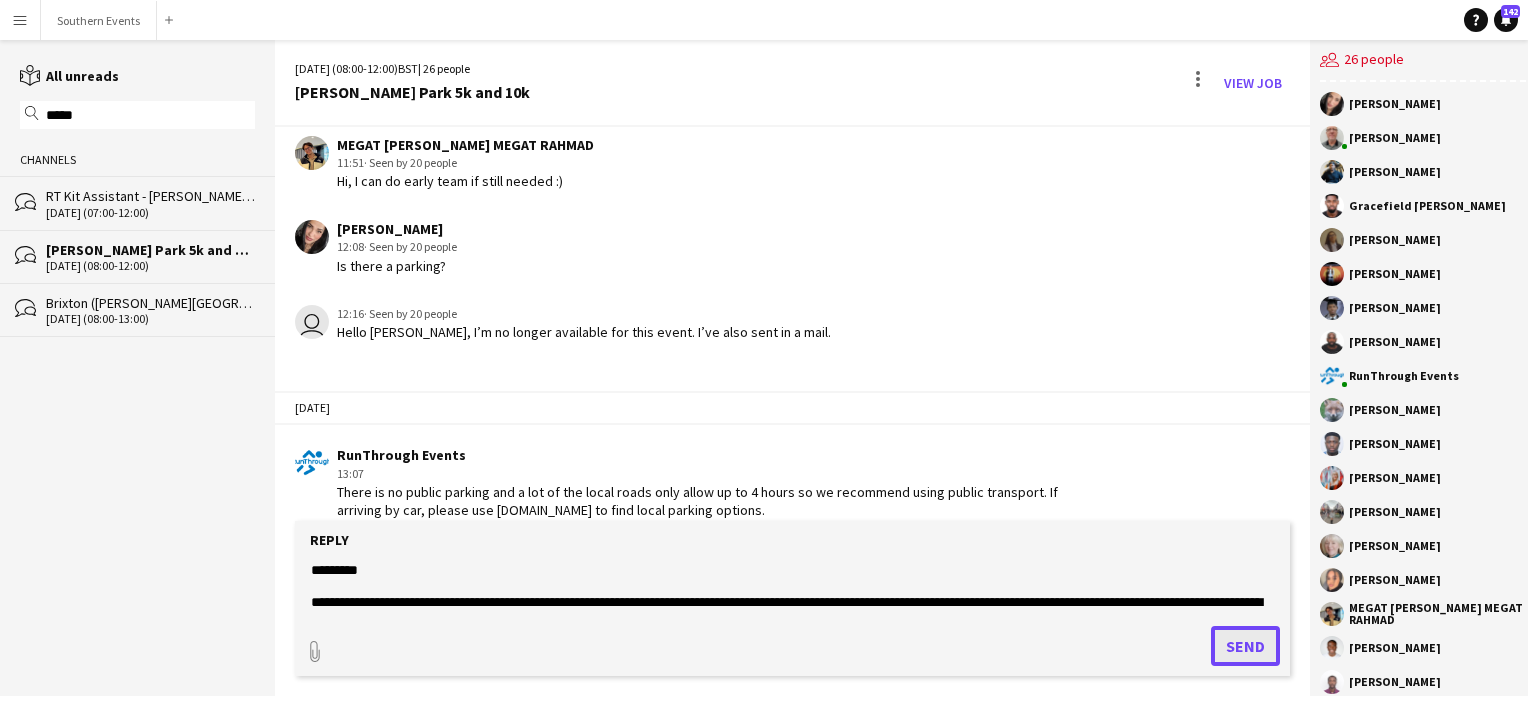 click on "Send" 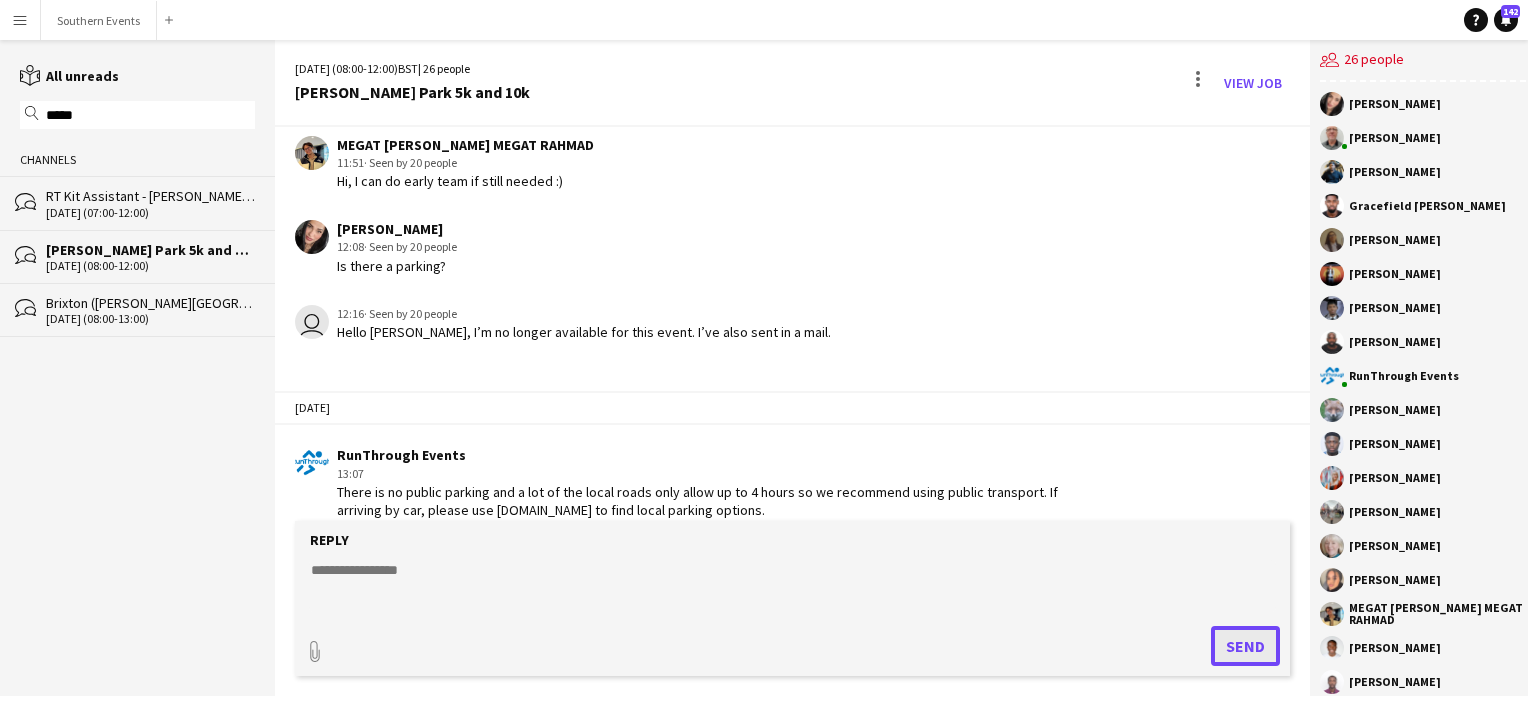 scroll, scrollTop: 3155, scrollLeft: 0, axis: vertical 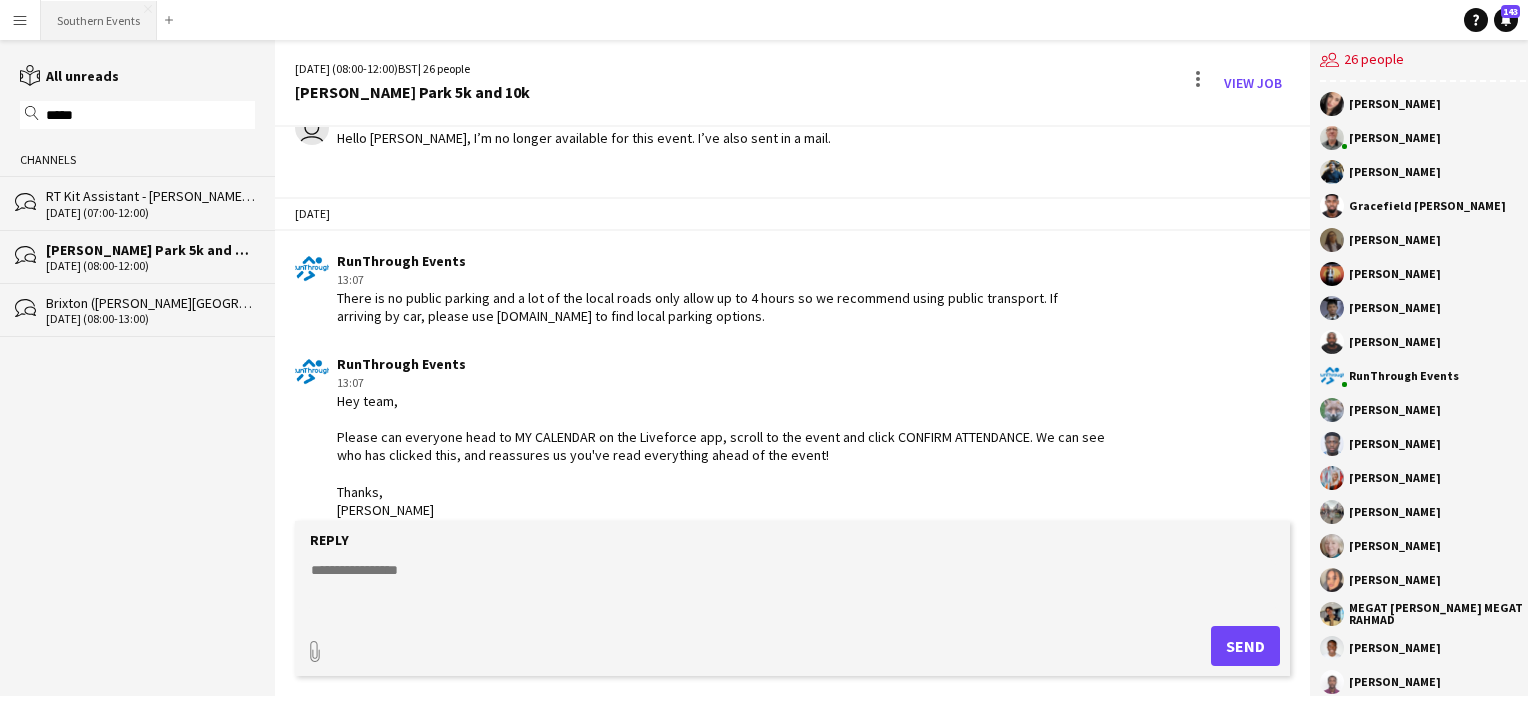 click on "Southern Events
Close" at bounding box center [99, 20] 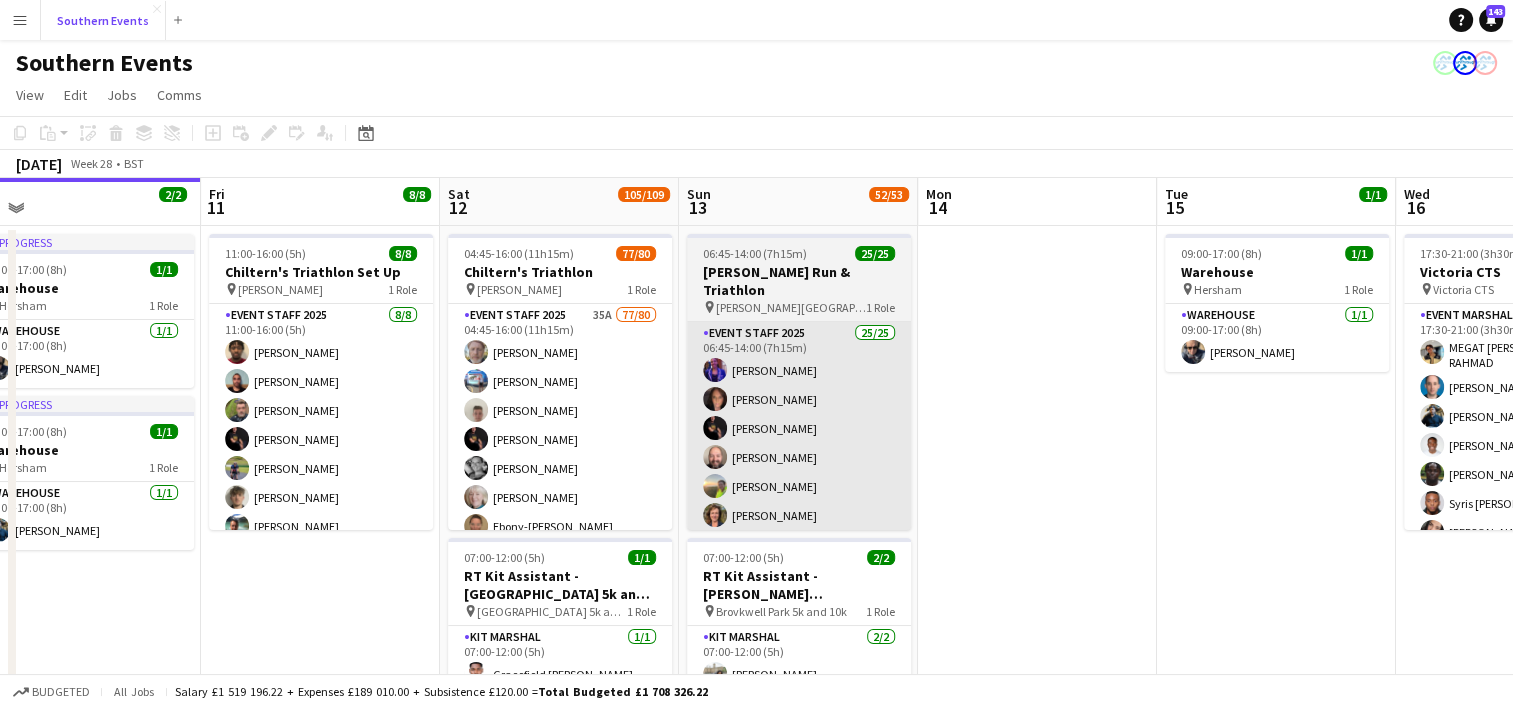 scroll, scrollTop: 0, scrollLeft: 771, axis: horizontal 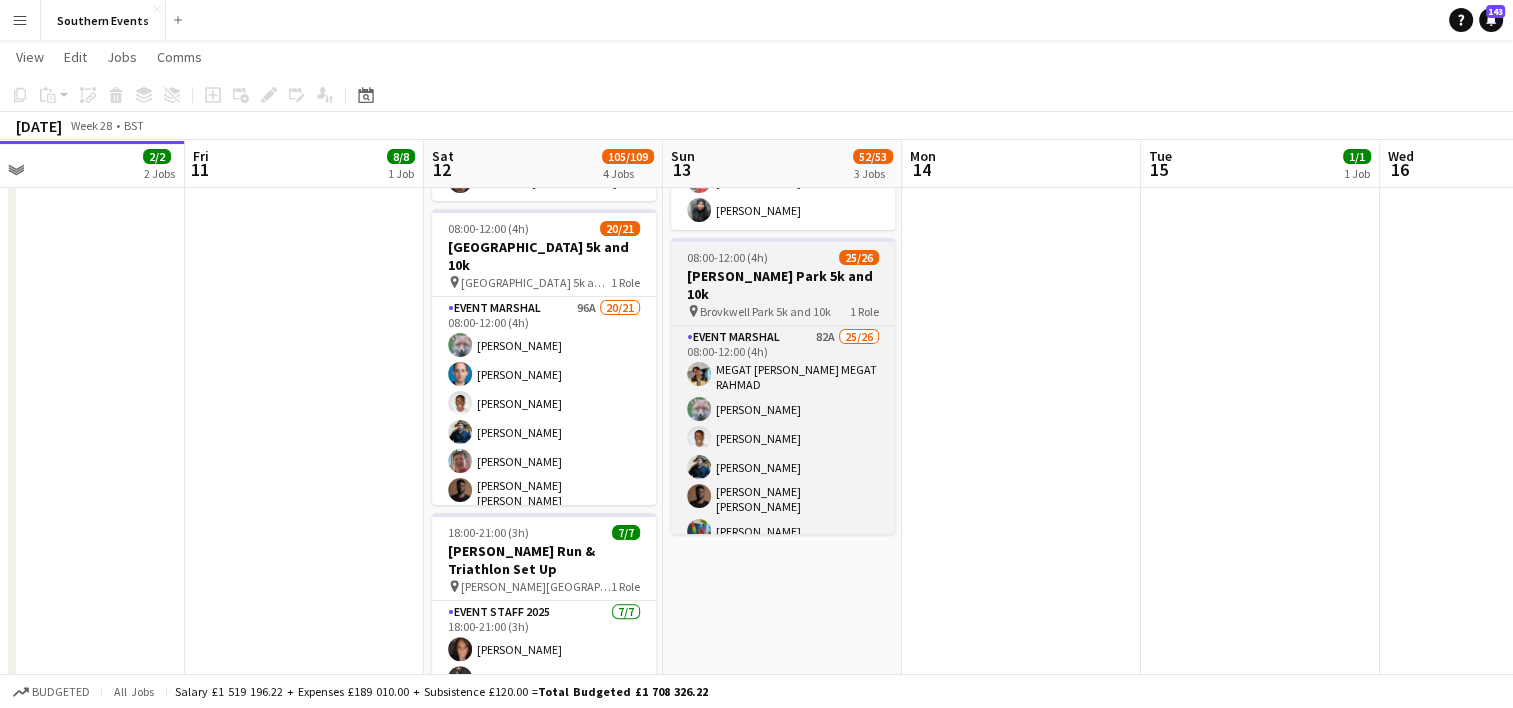 click on "[PERSON_NAME] Park 5k and 10k" at bounding box center (783, 285) 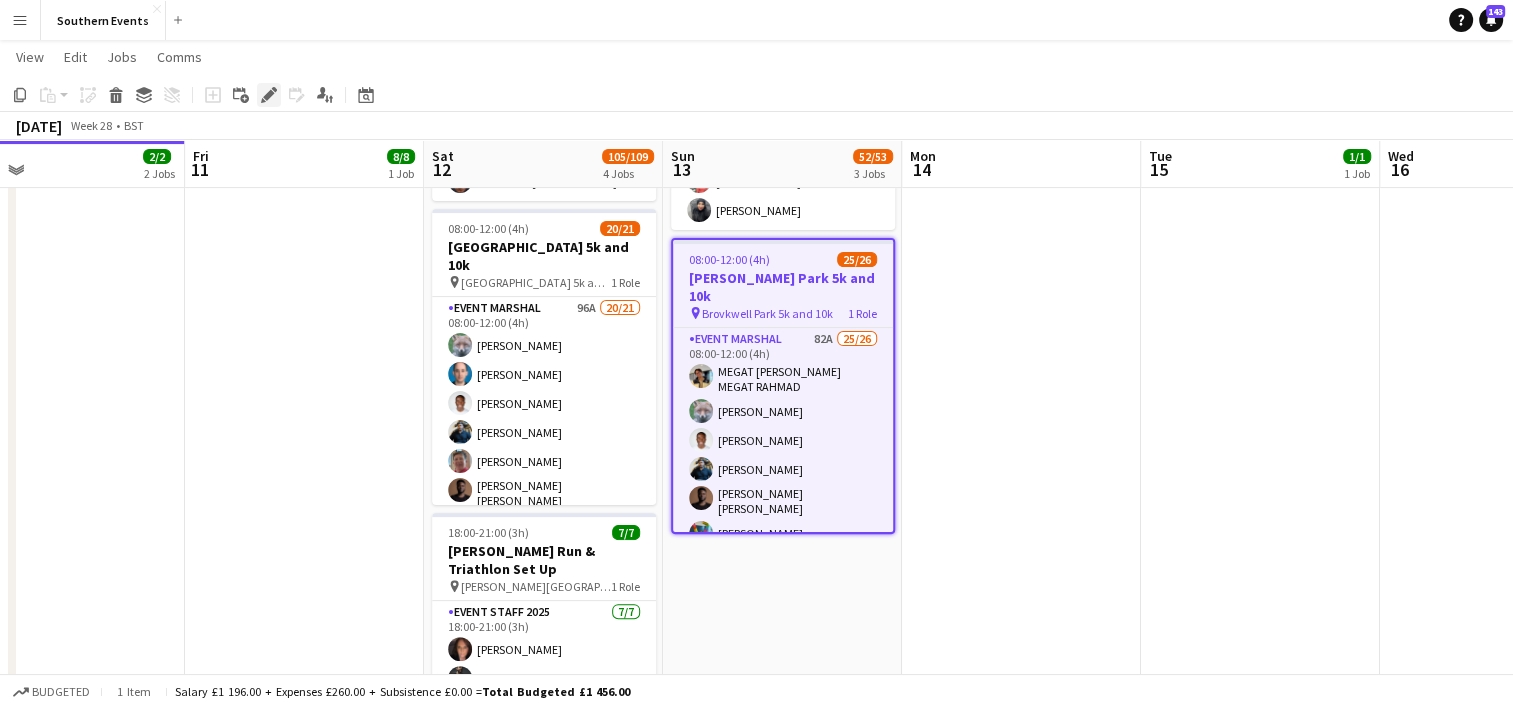 click on "Edit" 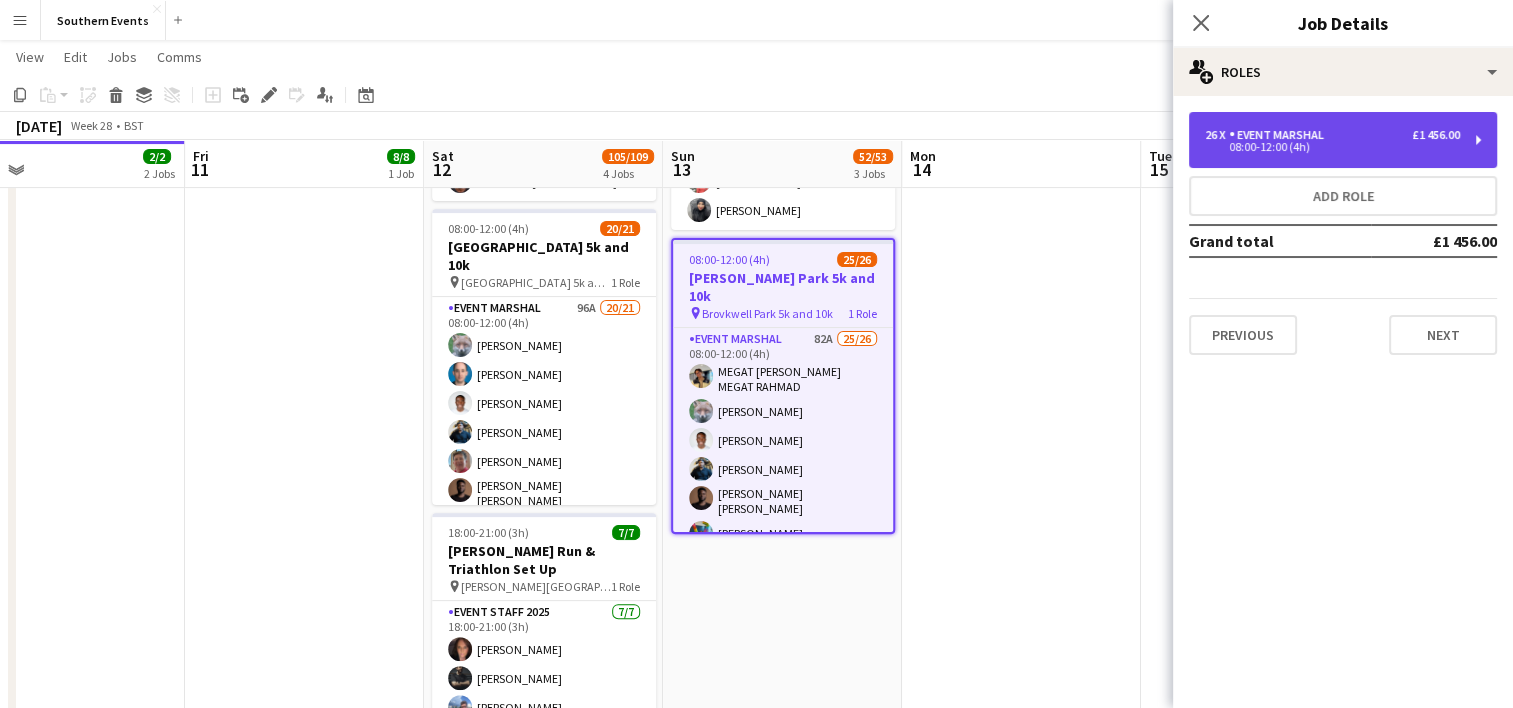 click on "26 x   Event Marshal   £1 456.00   08:00-12:00 (4h)" at bounding box center (1343, 140) 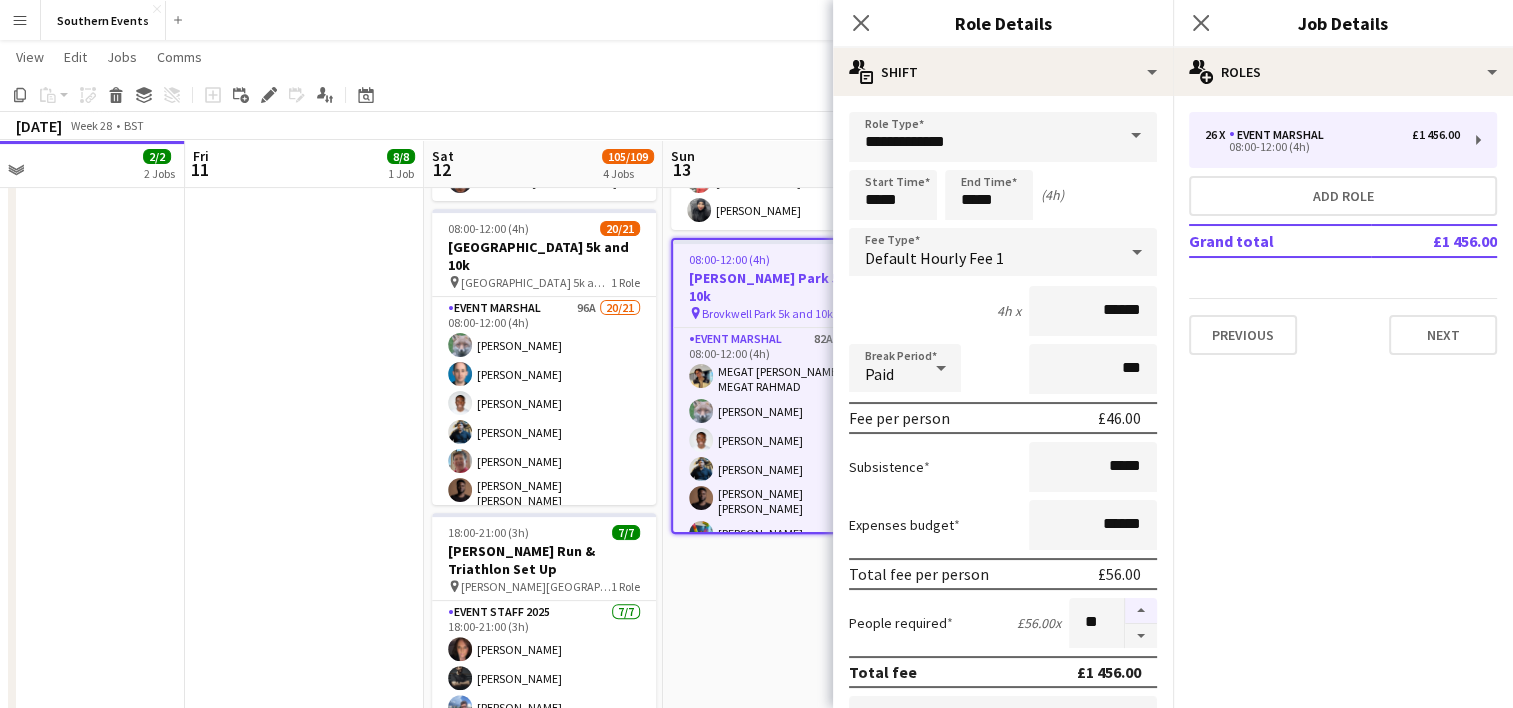 click at bounding box center [1141, 611] 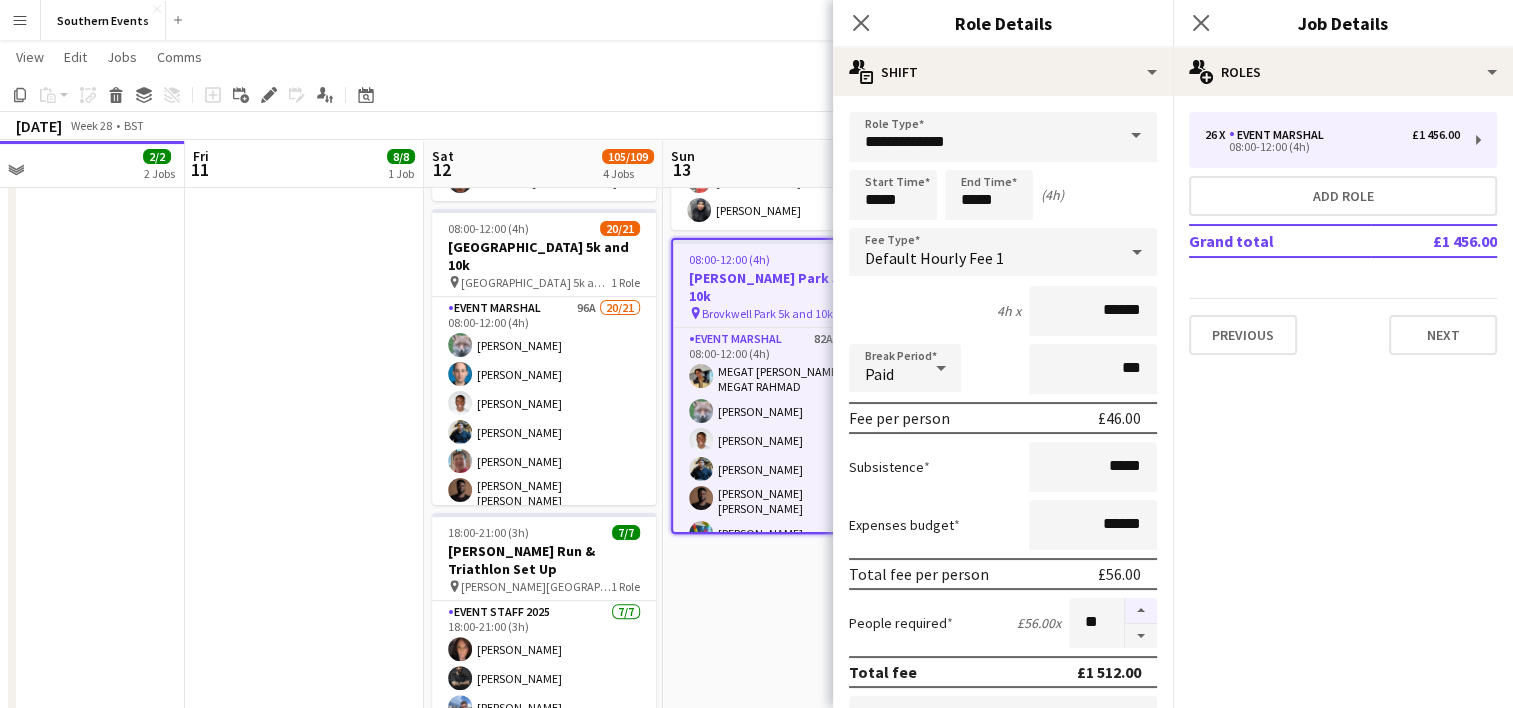 click at bounding box center [1141, 611] 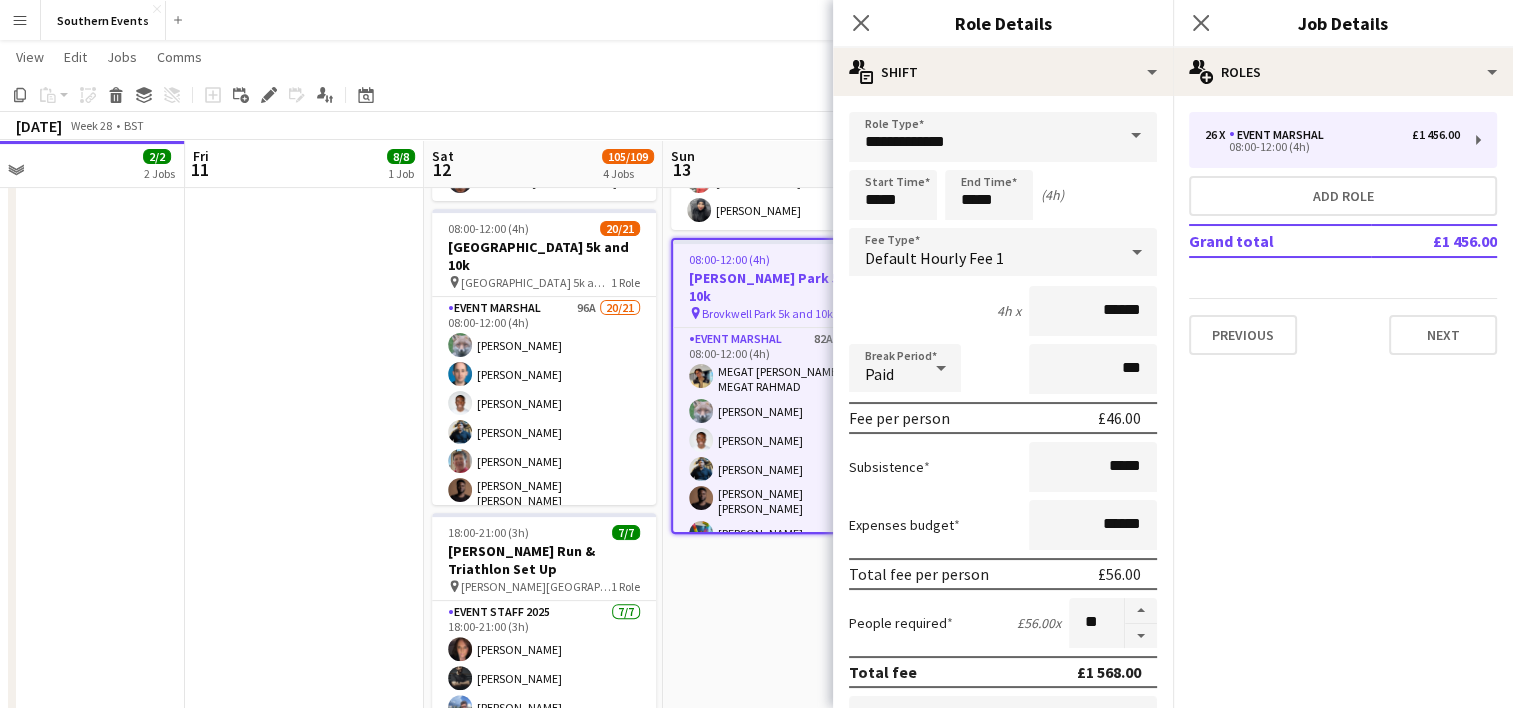 click on "06:45-14:00 (7h15m)    25/25   [PERSON_NAME] Run & Triathlon
pin
[PERSON_NAME] Lake   1 Role   Event Staff 2025   25/25   06:45-14:00 (7h15m)
[PERSON_NAME] [PERSON_NAME] [PERSON_NAME] [PERSON_NAME] [PERSON_NAME] [PERSON_NAME] [PERSON_NAME] [PERSON_NAME] [PERSON_NAME] Ebony-[PERSON_NAME] [US_STATE][PERSON_NAME] [PERSON_NAME] [PERSON_NAME] [PERSON_NAME] [PERSON_NAME] [PERSON_NAME] [PERSON_NAME] [PERSON_NAME] [PERSON_NAME] [PERSON_NAME] [PERSON_NAME] [PERSON_NAME] [PERSON_NAME] [PERSON_NAME]     07:00-12:00 (5h)    2/2   RT Kit Assistant - [PERSON_NAME][GEOGRAPHIC_DATA] 5k and 10k
pin
Brovkwell Park 5k and 10k   1 Role   Kit Marshal   [DATE]   07:00-12:00 (5h)
[PERSON_NAME] Oumama Kramti     08:00-12:00 (4h)    25/26   [PERSON_NAME][GEOGRAPHIC_DATA] 5k and 10k
pin
Brovkwell Park 5k and 10k   1 Role   Event Marshal   82A   25/26   08:00-12:00 (4h)
MEGAT [PERSON_NAME] MEGAT RAHMAD [PERSON_NAME] [PERSON_NAME]" at bounding box center [782, 292] 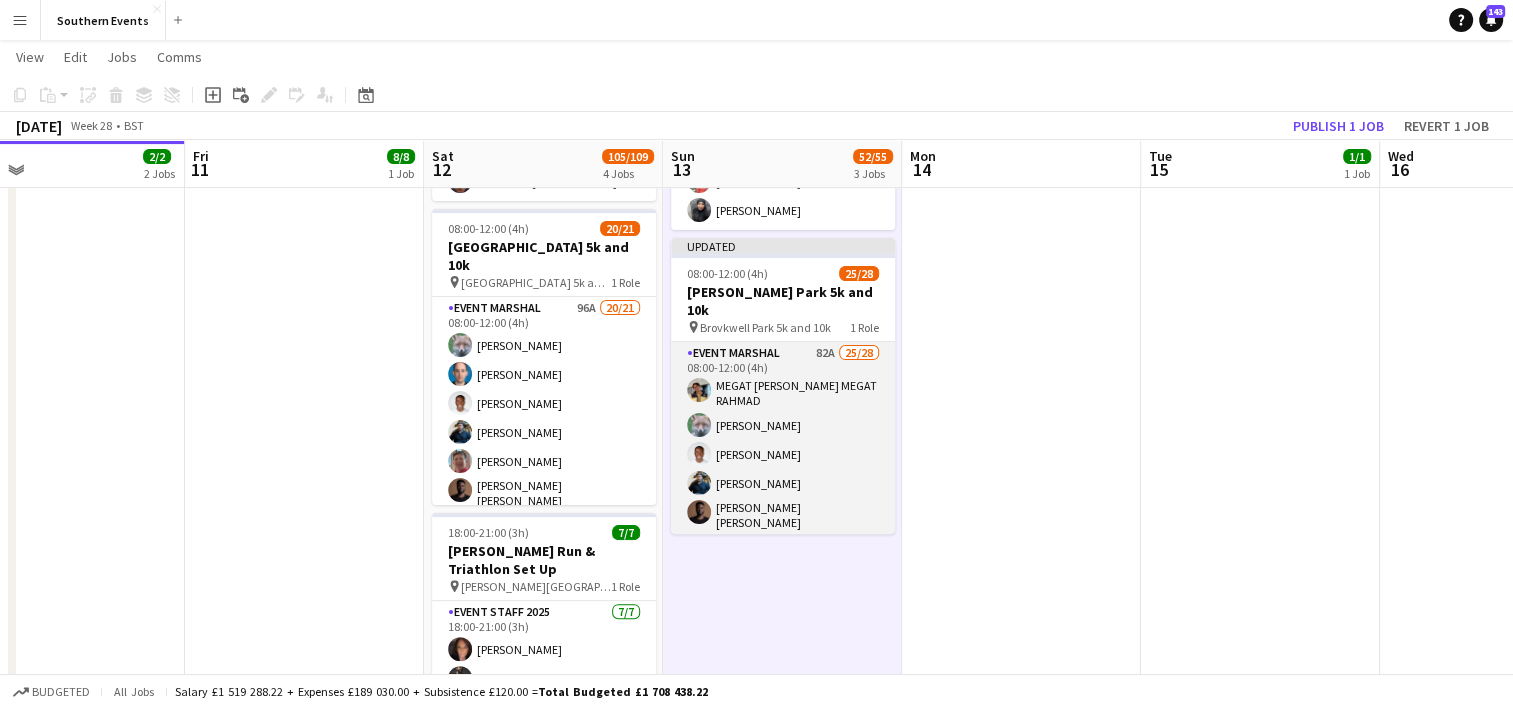 click on "Event Marshal   82A   25/28   08:00-12:00 (4h)
MEGAT [PERSON_NAME] MEGAT RAHMAD [PERSON_NAME] [PERSON_NAME] [PERSON_NAME] [PERSON_NAME] [PERSON_NAME] [PERSON_NAME] [PERSON_NAME] [PERSON_NAME] [PERSON_NAME] [PERSON_NAME] [PERSON_NAME] [PERSON_NAME] [PERSON_NAME] [PERSON_NAME] [PERSON_NAME] Commodore [PERSON_NAME] [PERSON_NAME] [PERSON_NAME] [PERSON_NAME] [PERSON_NAME] [PERSON_NAME] [PERSON_NAME] [PERSON_NAME]
single-neutral-actions
single-neutral-actions
single-neutral-actions" at bounding box center [783, 773] 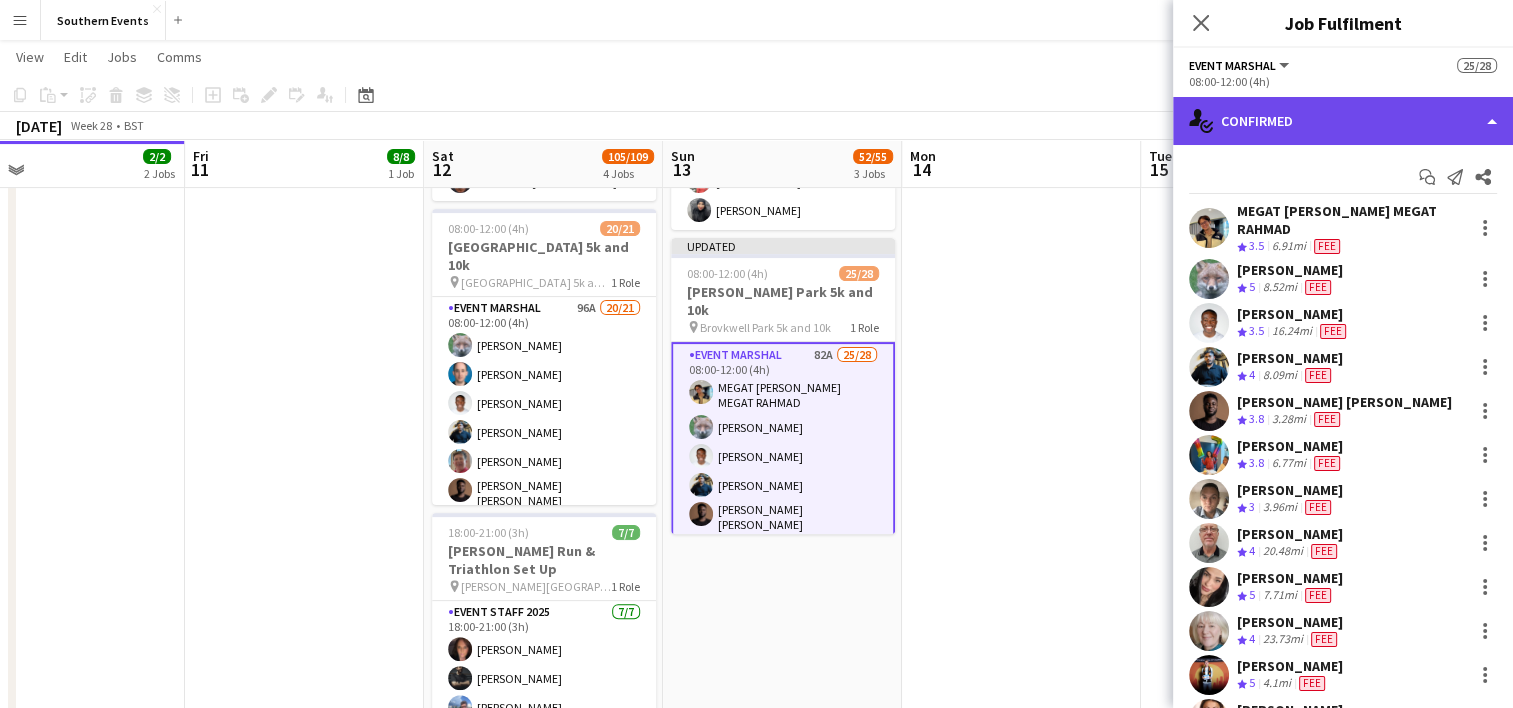 click on "single-neutral-actions-check-2
Confirmed" 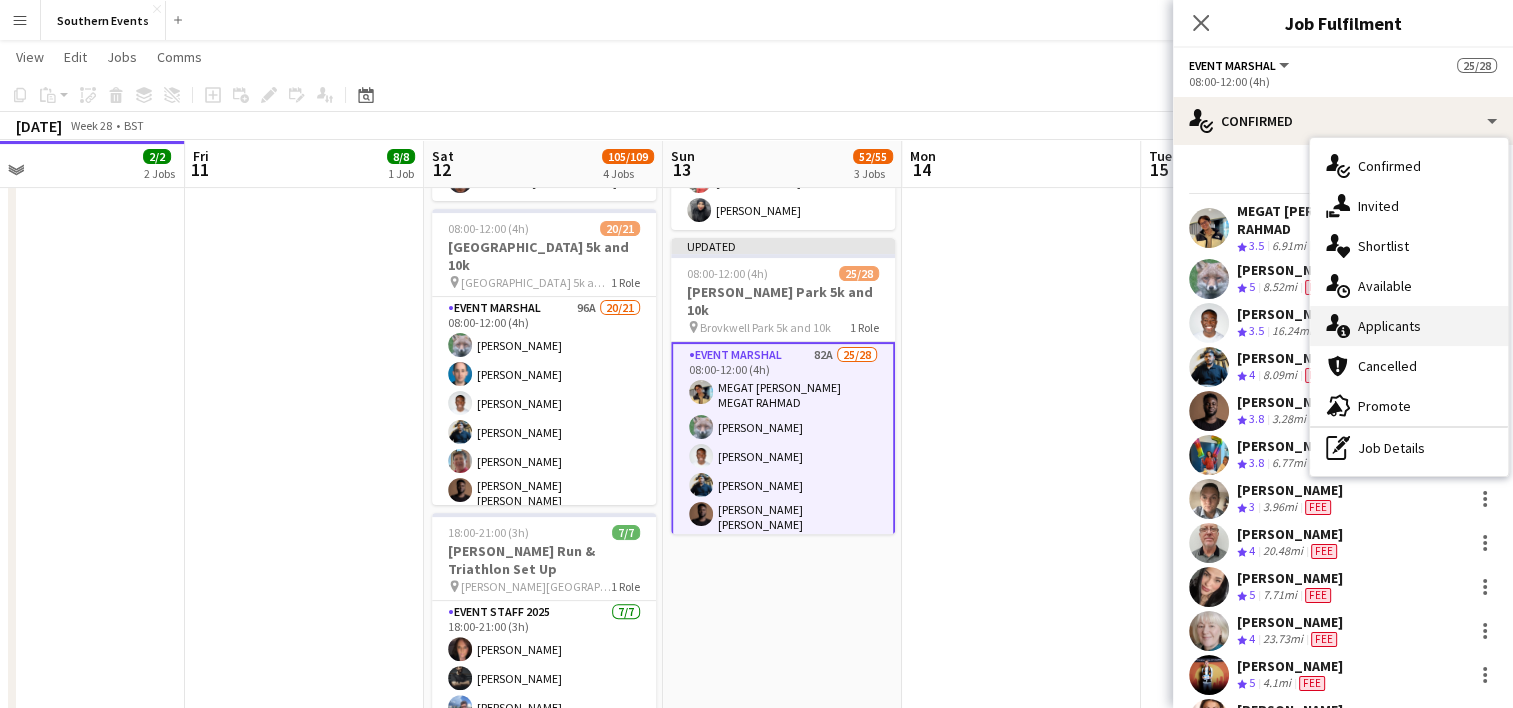 click on "single-neutral-actions-information
Applicants" at bounding box center (1409, 326) 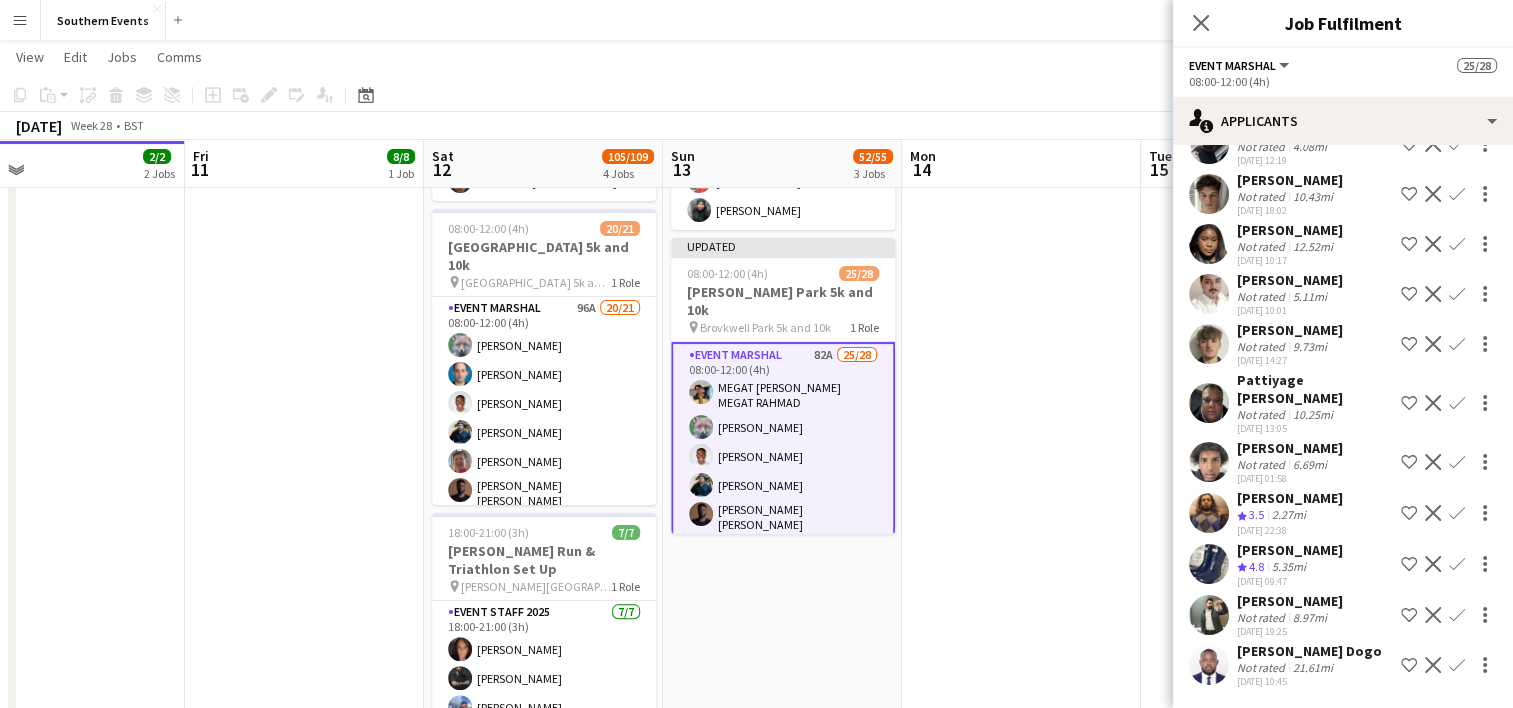 scroll, scrollTop: 3715, scrollLeft: 0, axis: vertical 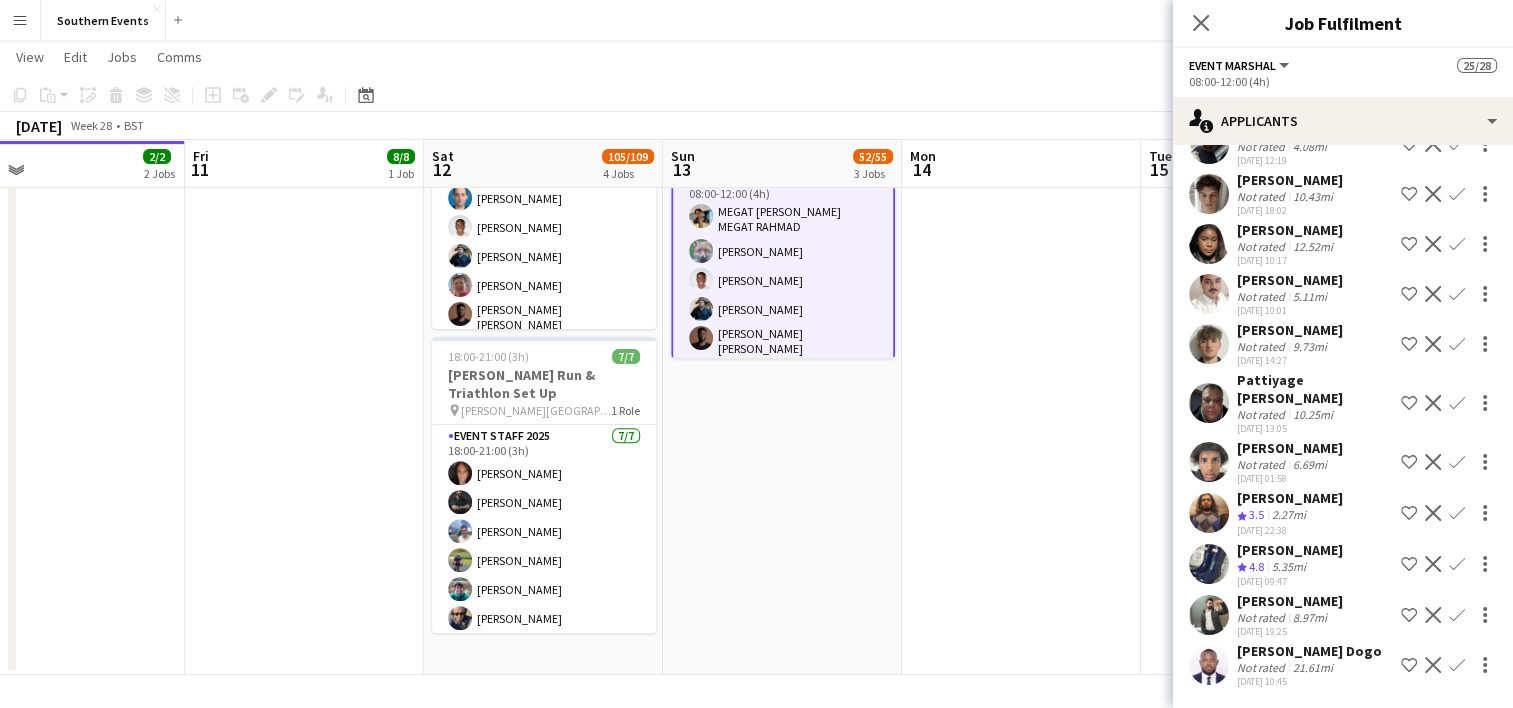 click on "Confirm" at bounding box center (1457, 615) 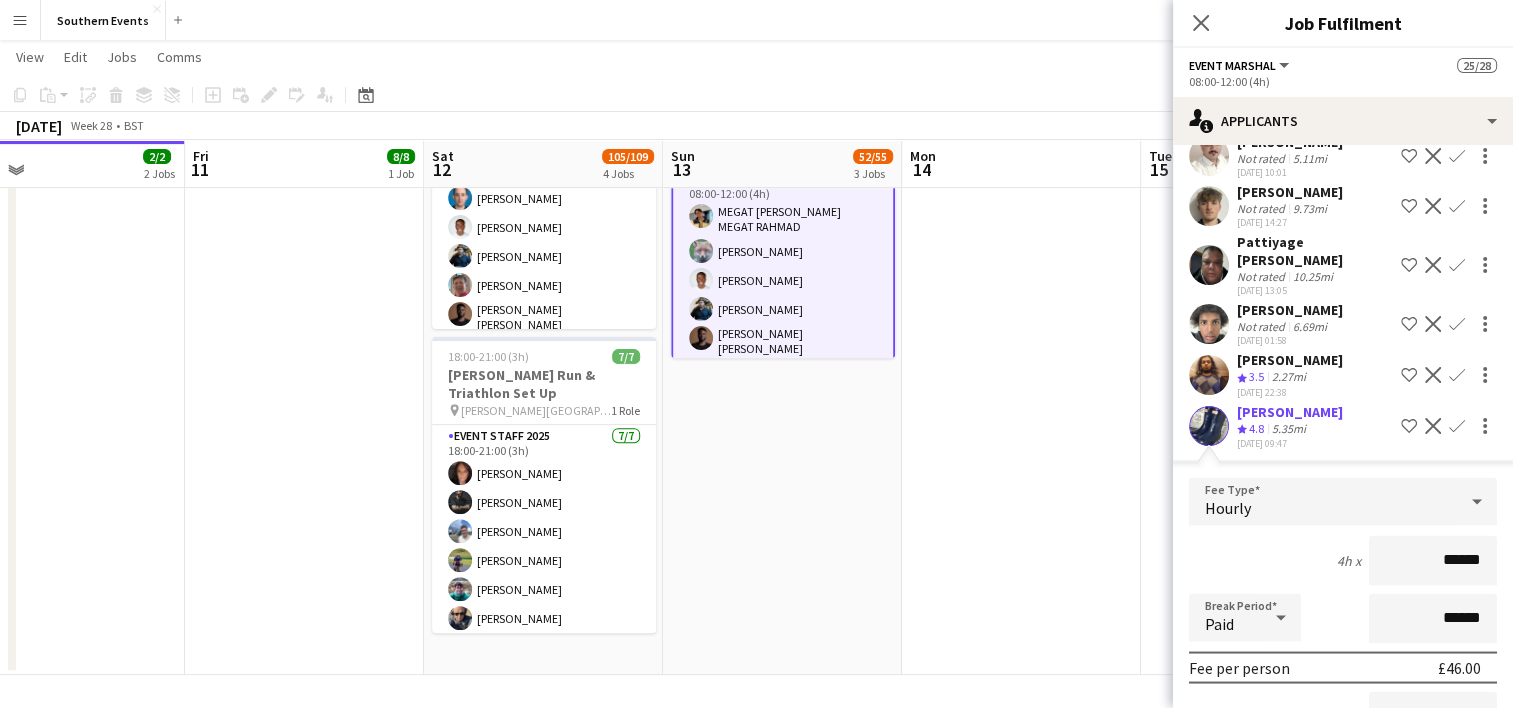 type on "******" 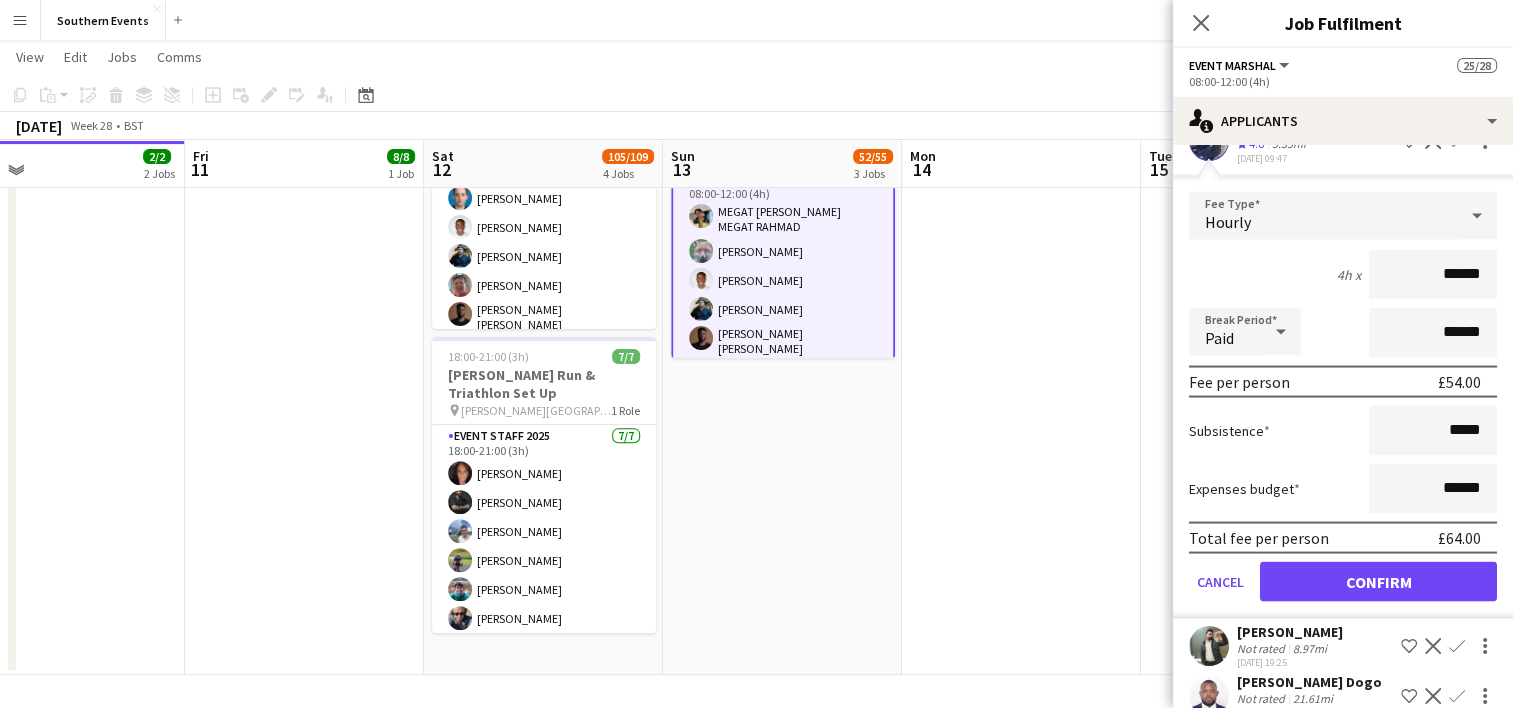 scroll, scrollTop: 4001, scrollLeft: 0, axis: vertical 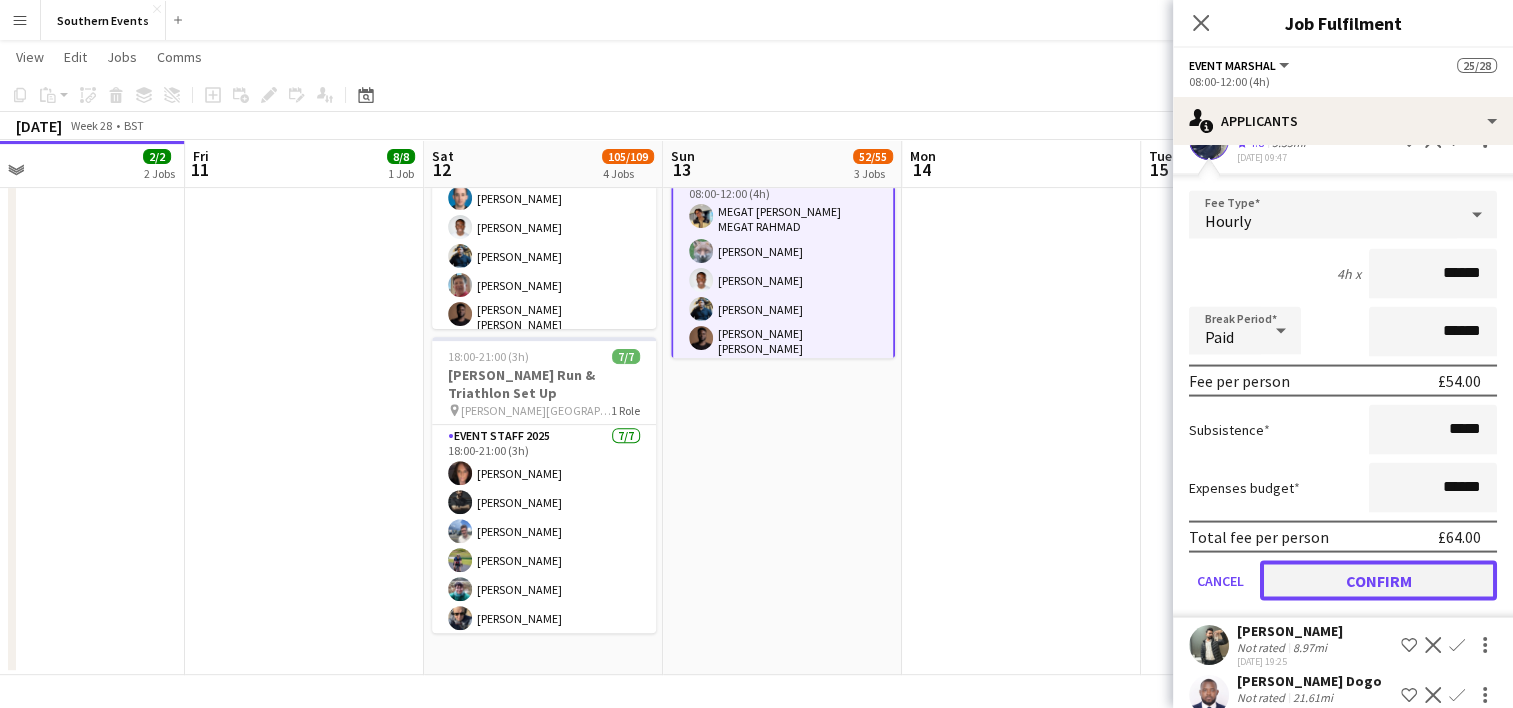click on "Confirm" 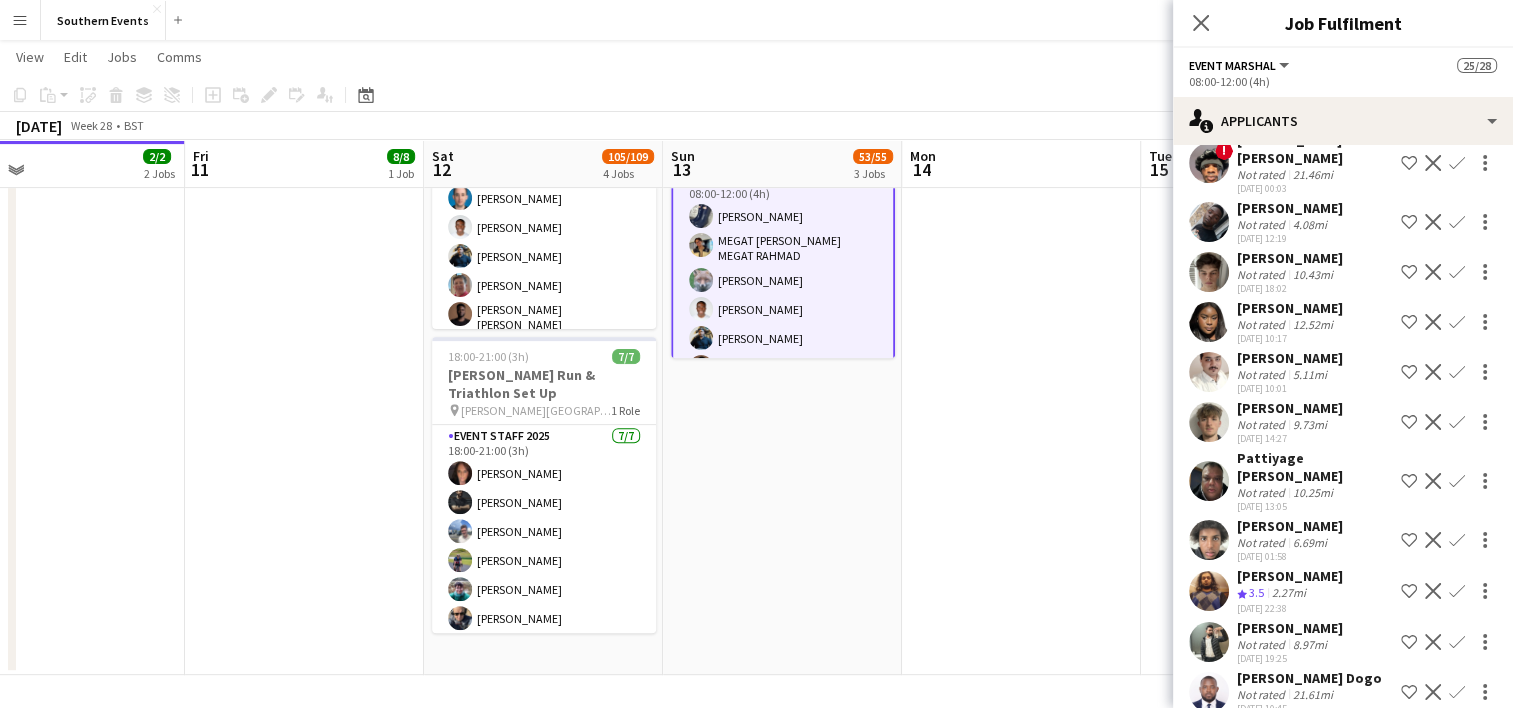 scroll, scrollTop: 3538, scrollLeft: 0, axis: vertical 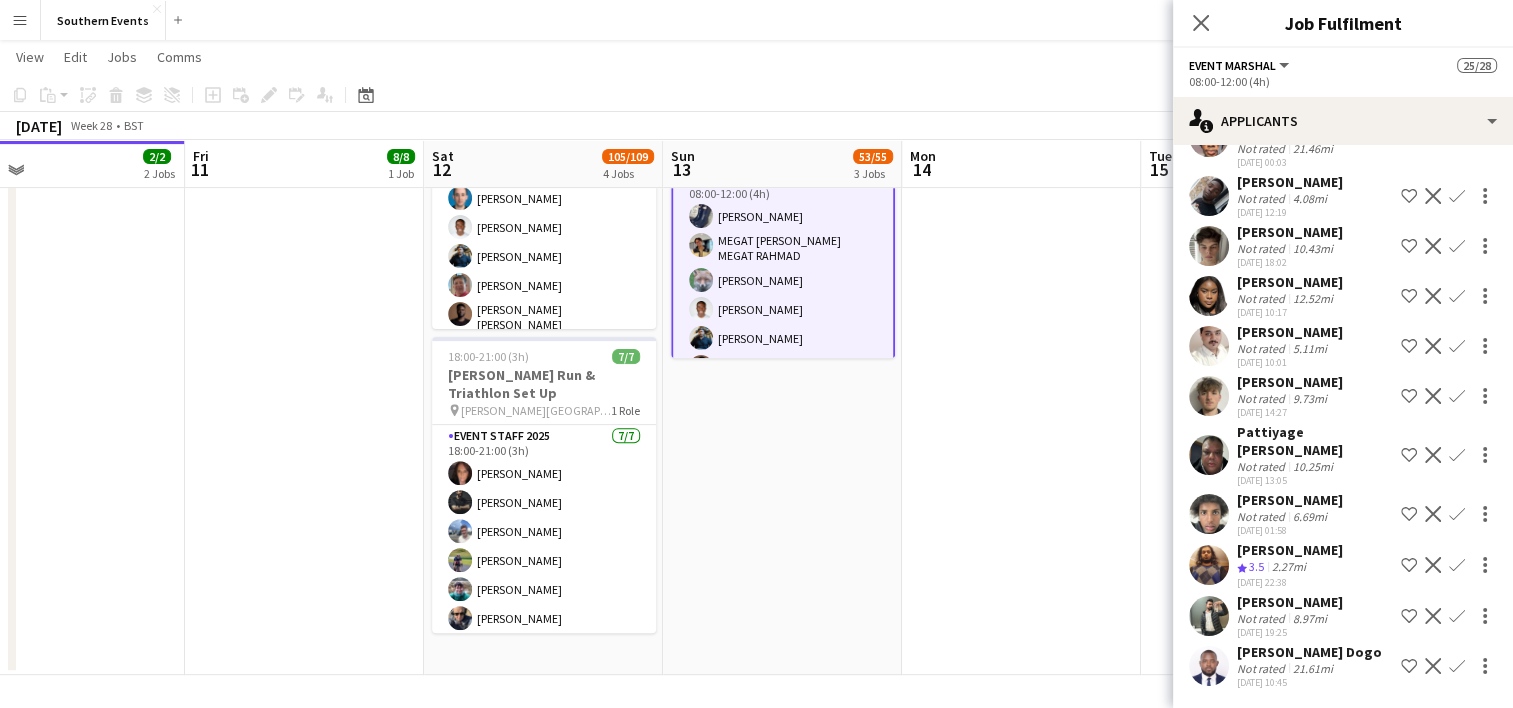 click on "Confirm" at bounding box center (1457, 616) 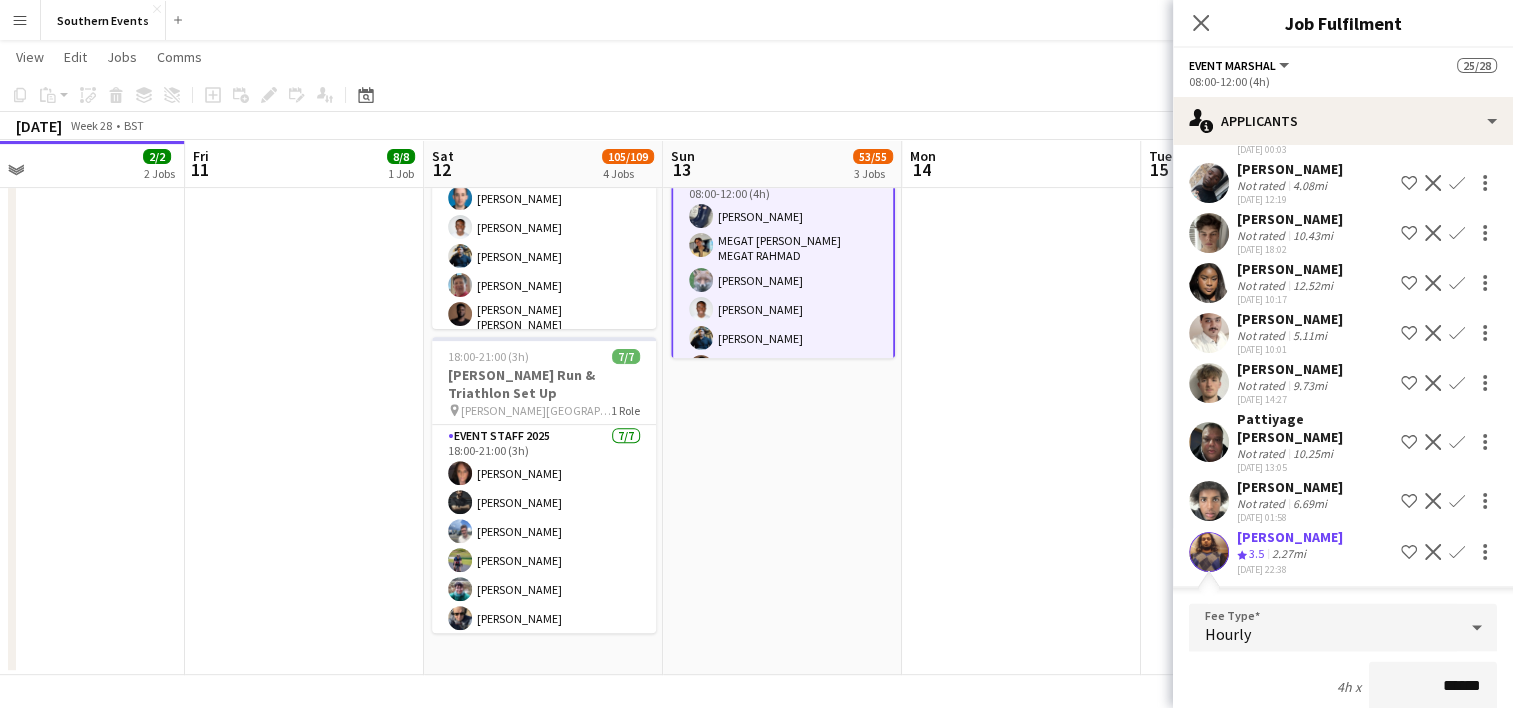 scroll, scrollTop: 3552, scrollLeft: 0, axis: vertical 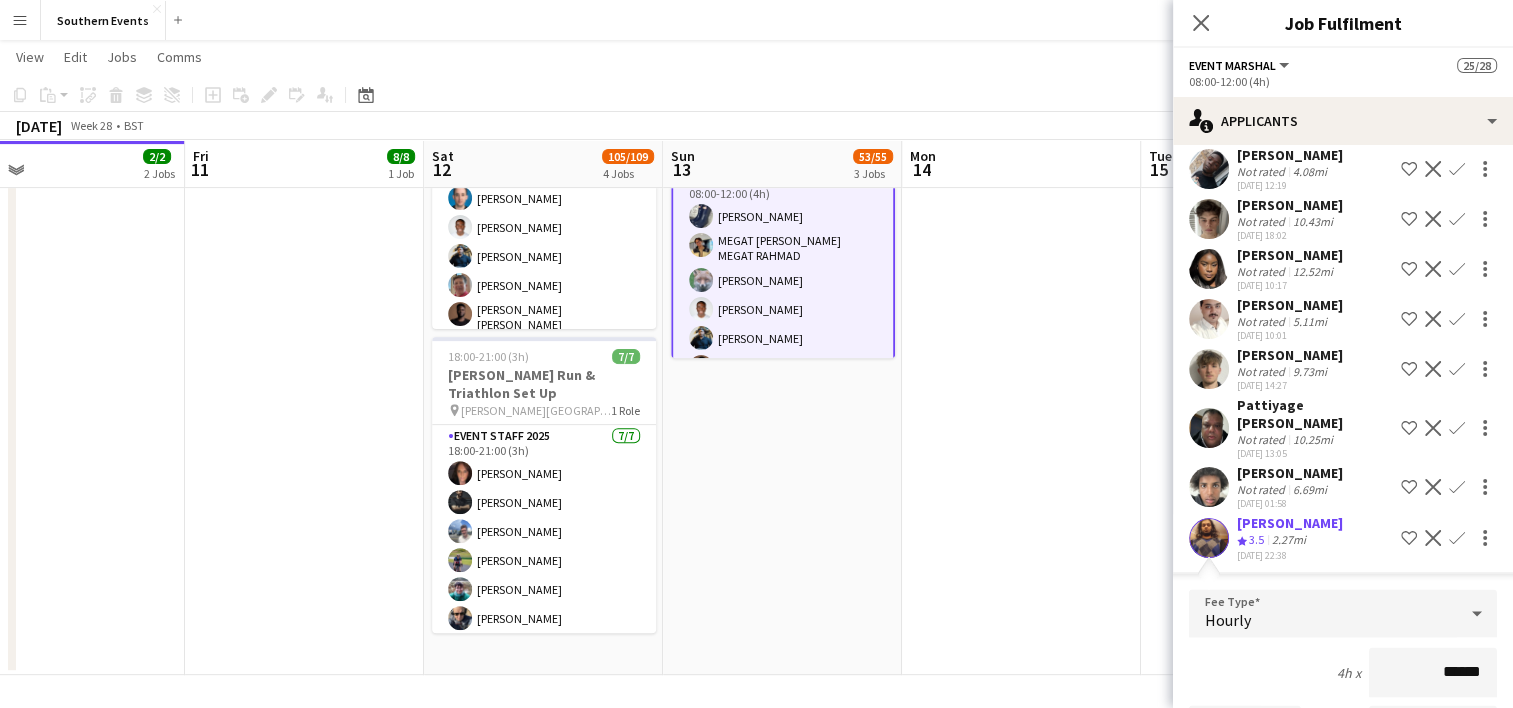 type on "******" 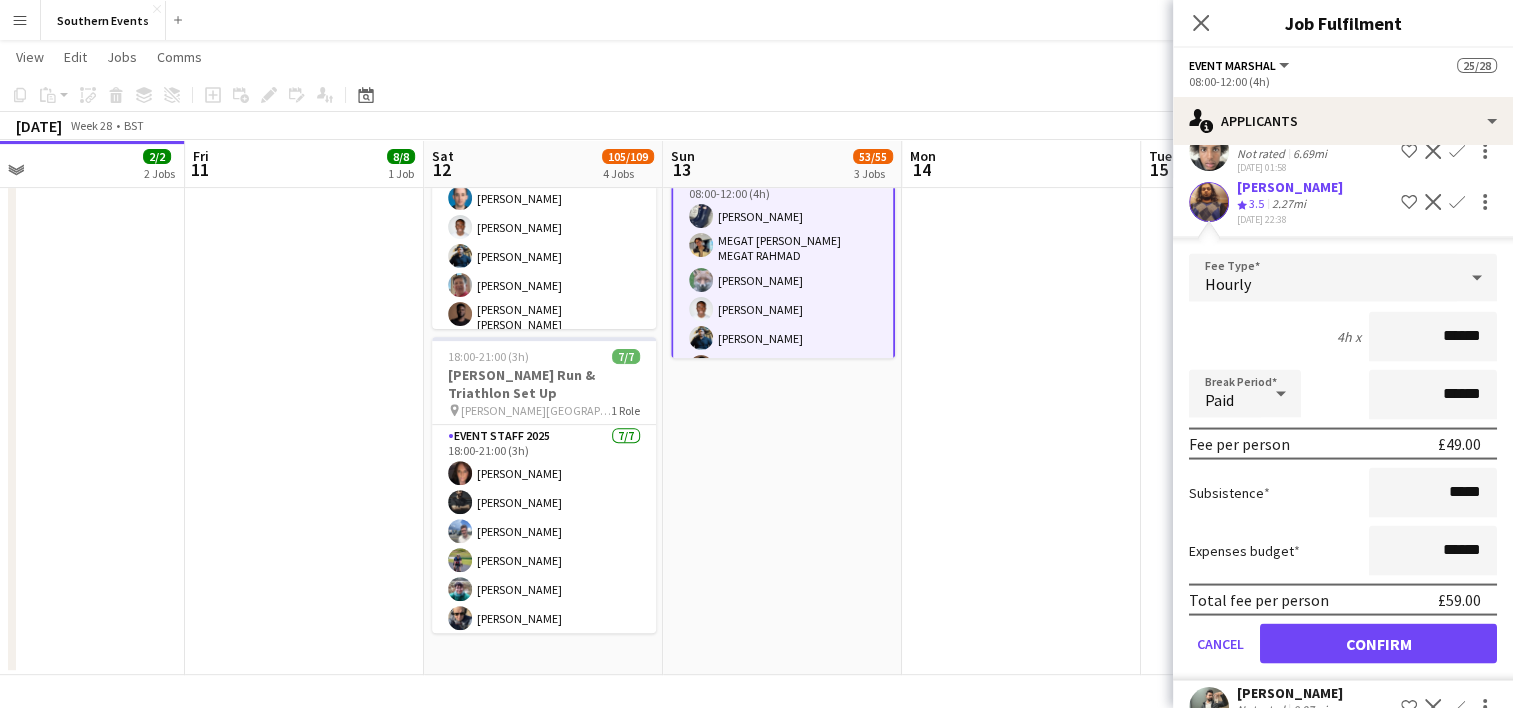 scroll, scrollTop: 3892, scrollLeft: 0, axis: vertical 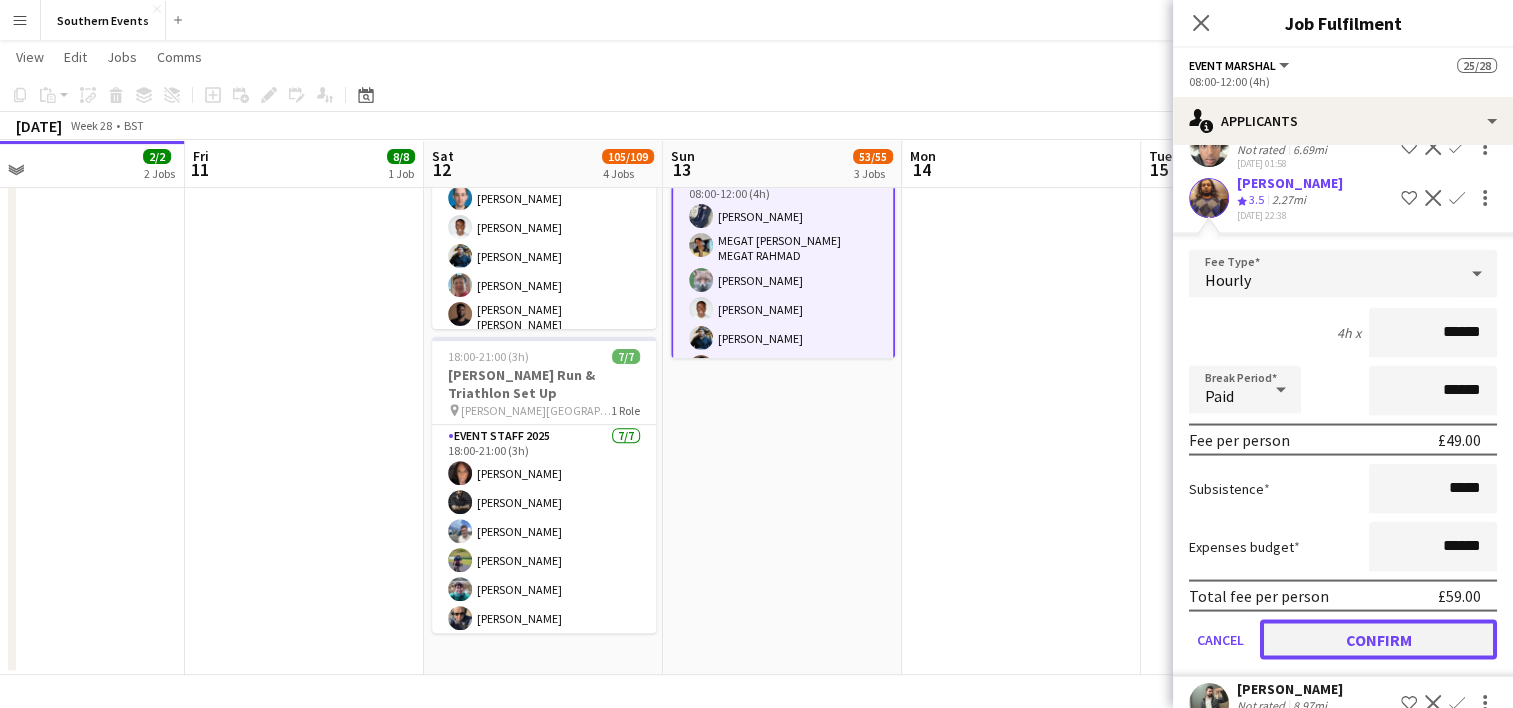click on "Confirm" 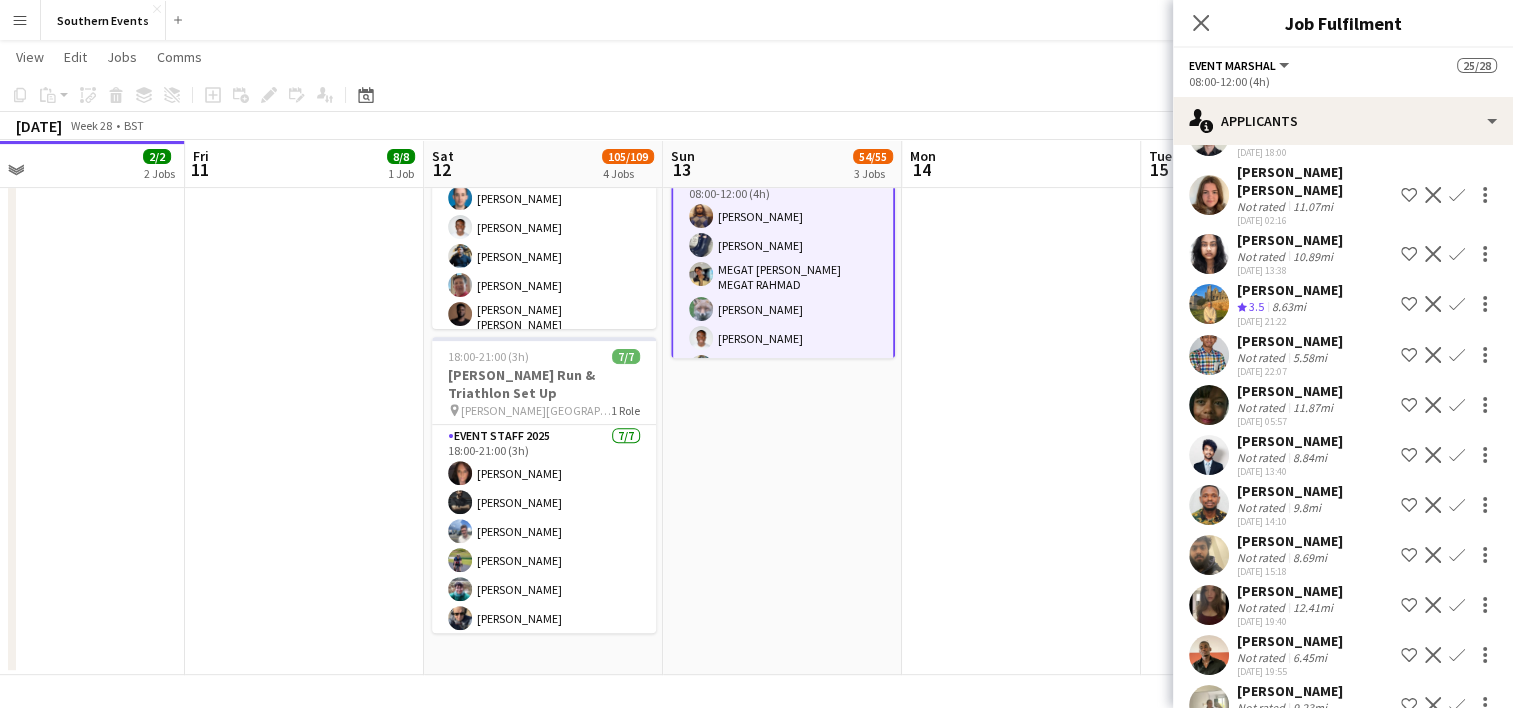 scroll, scrollTop: 2492, scrollLeft: 0, axis: vertical 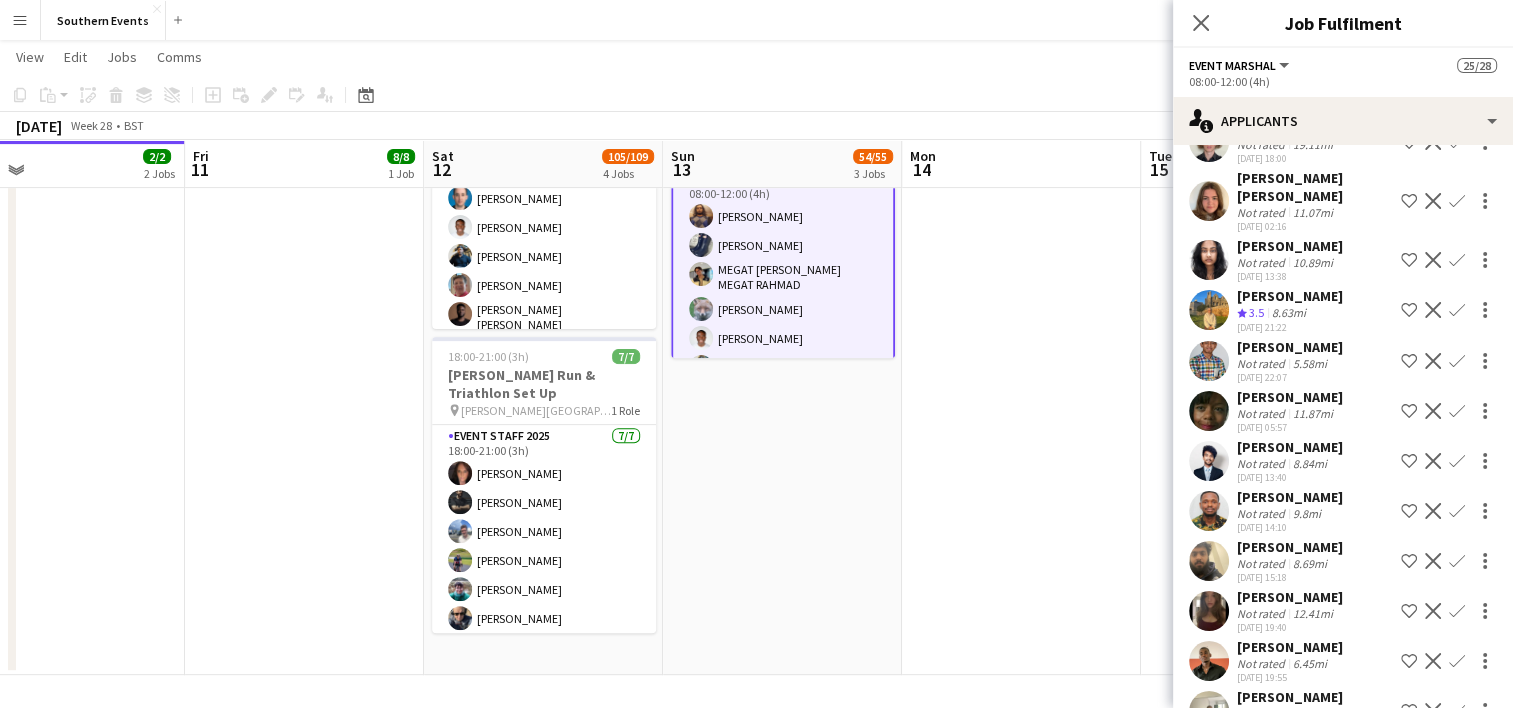 click on "Confirm" at bounding box center (1457, 411) 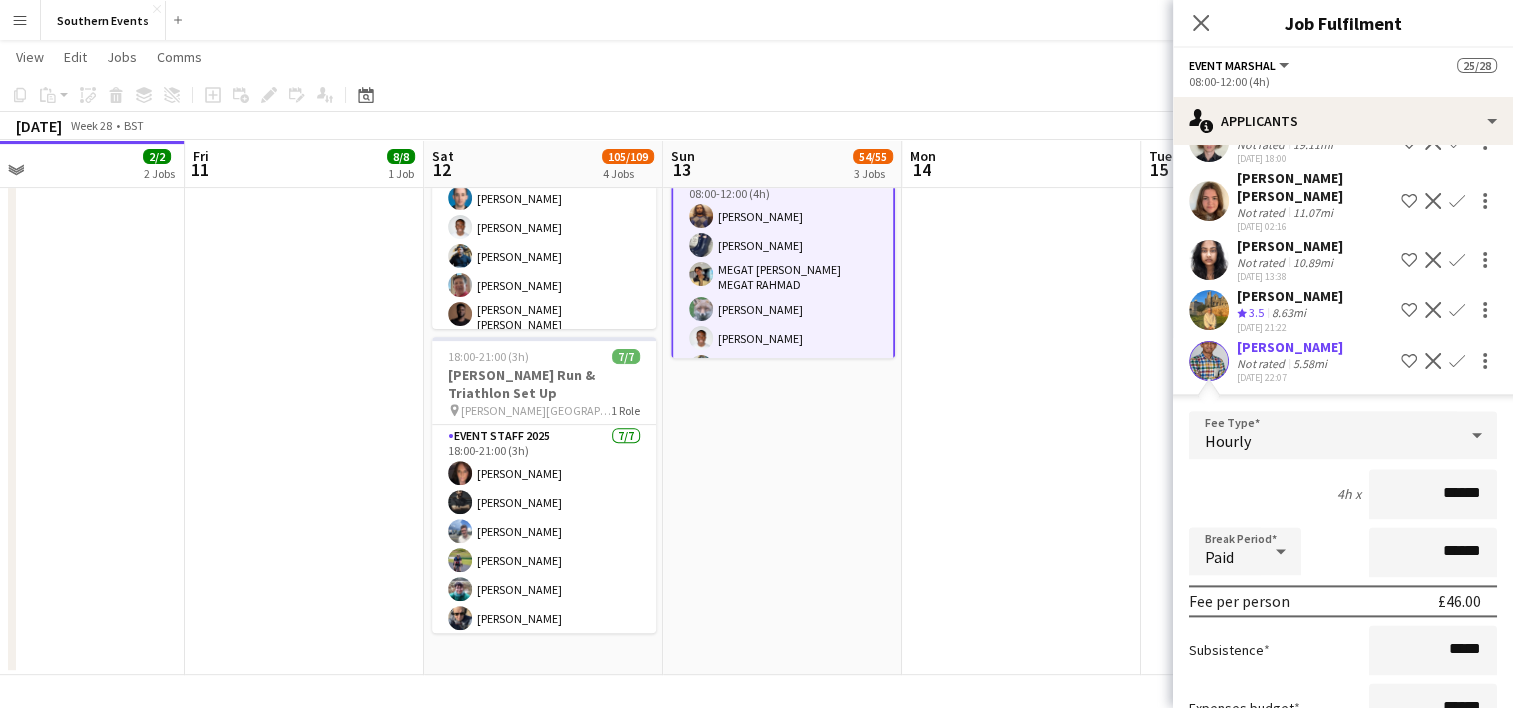 click on "4h x  ******" 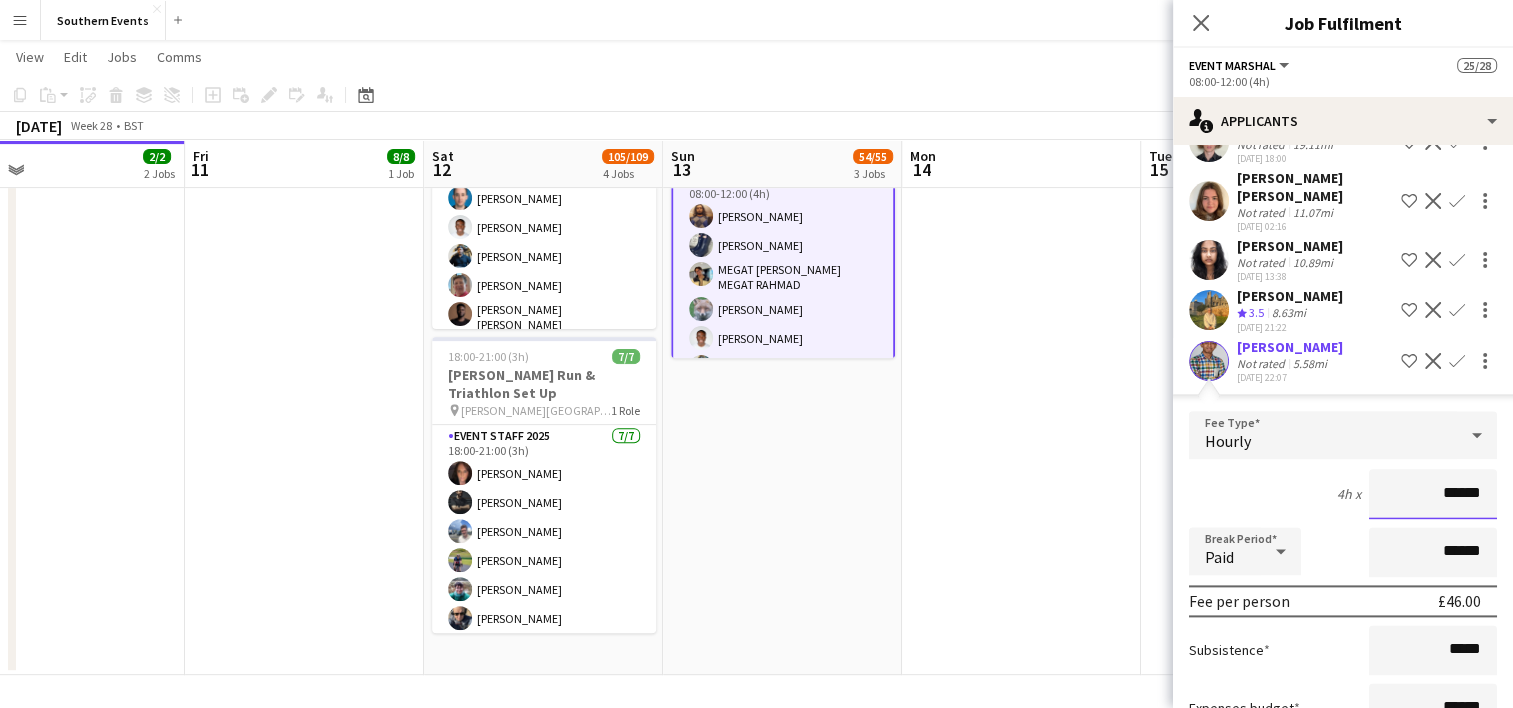 click on "******" at bounding box center [1433, 494] 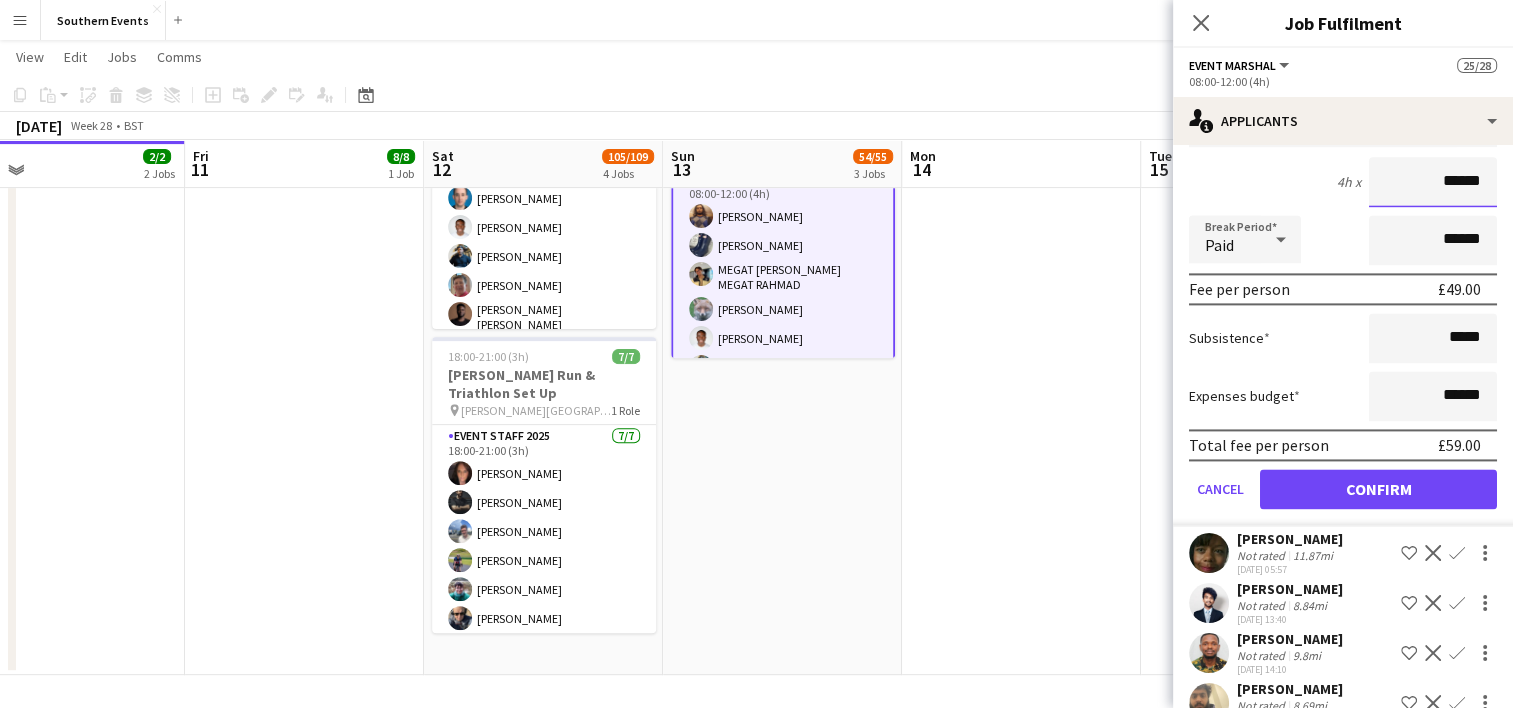 type on "******" 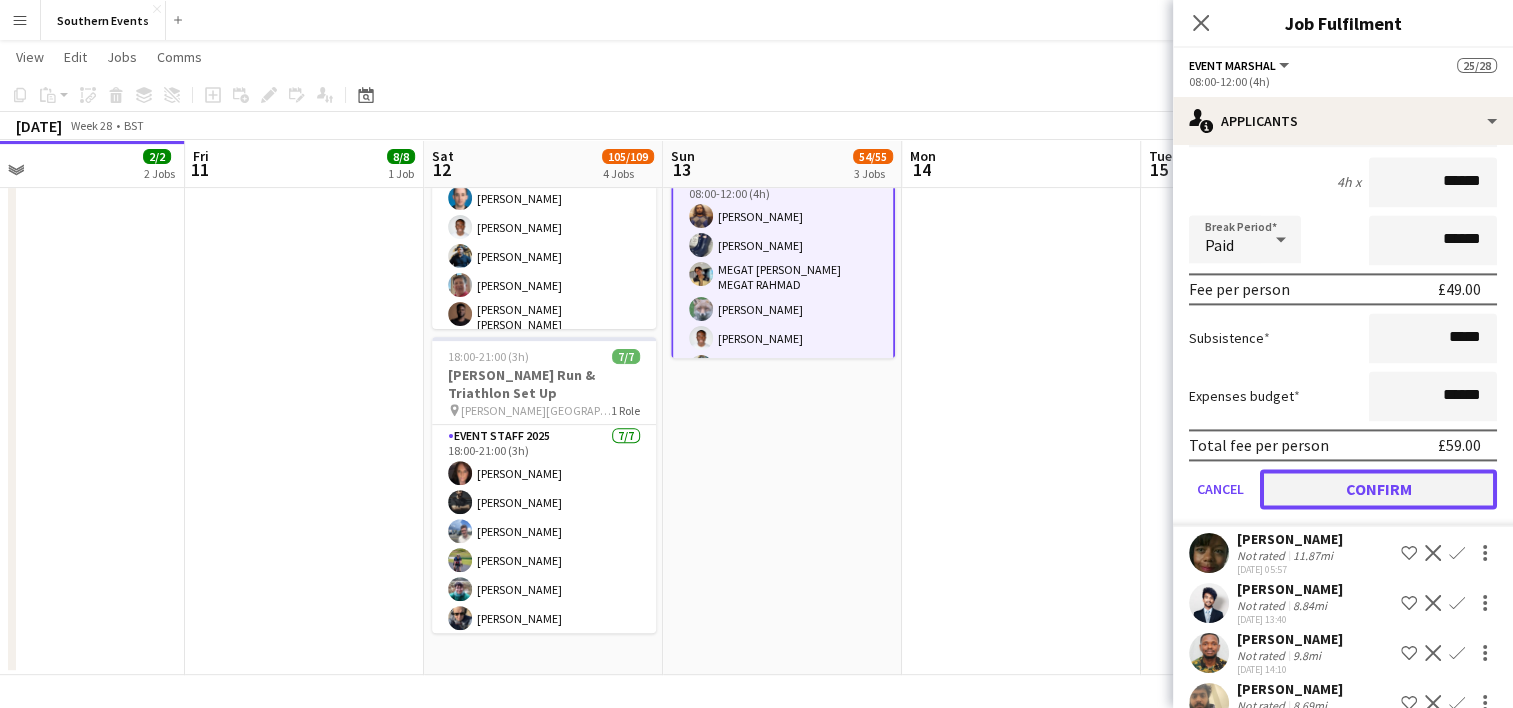 click on "Confirm" 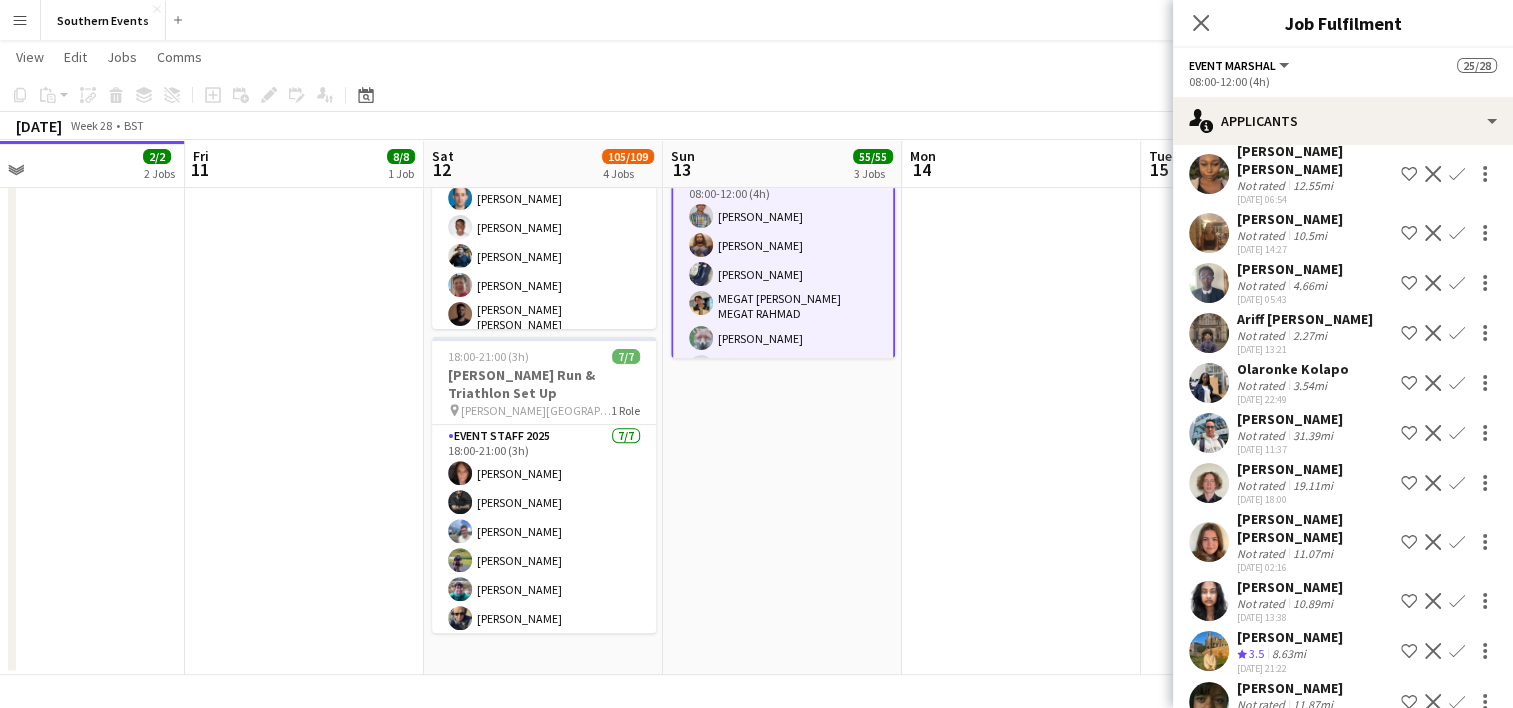 scroll, scrollTop: 2150, scrollLeft: 0, axis: vertical 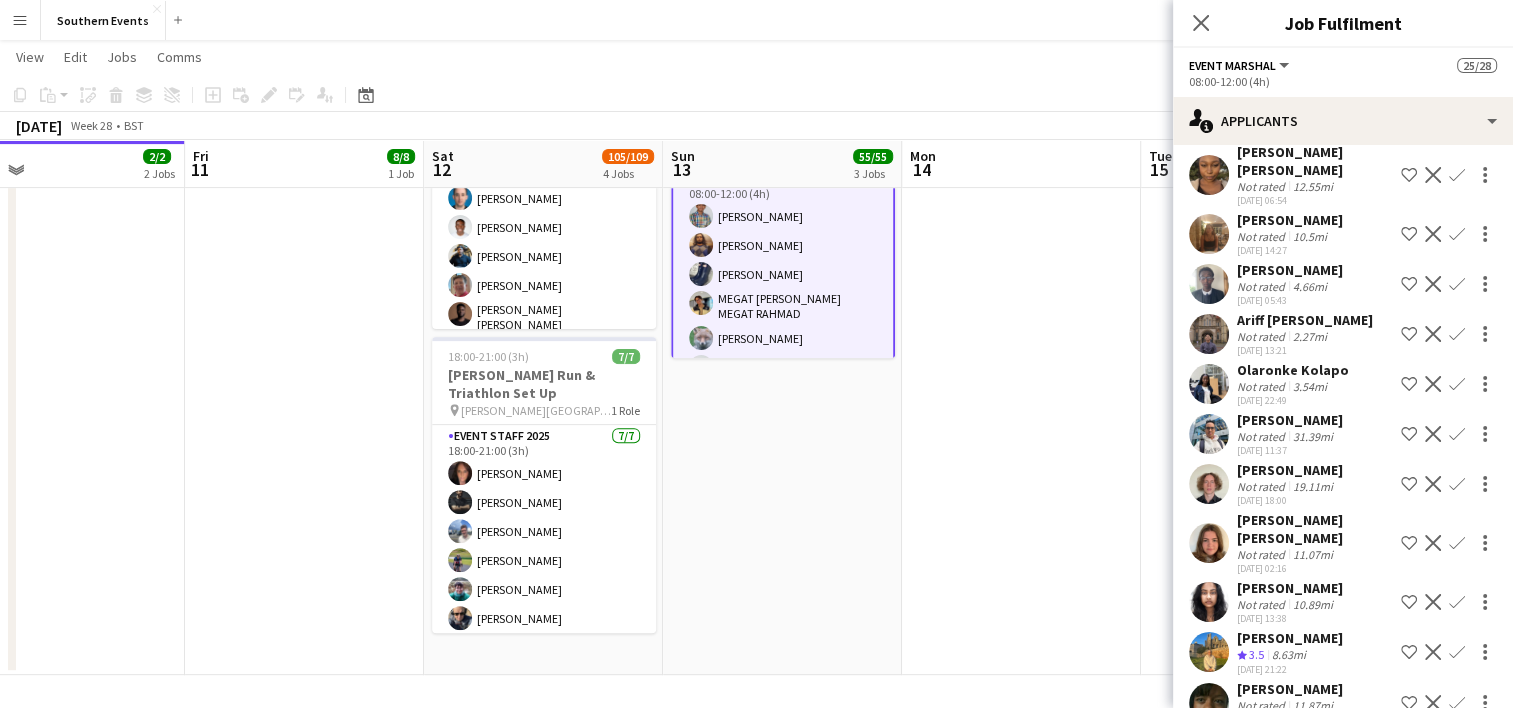 click at bounding box center (1021, 116) 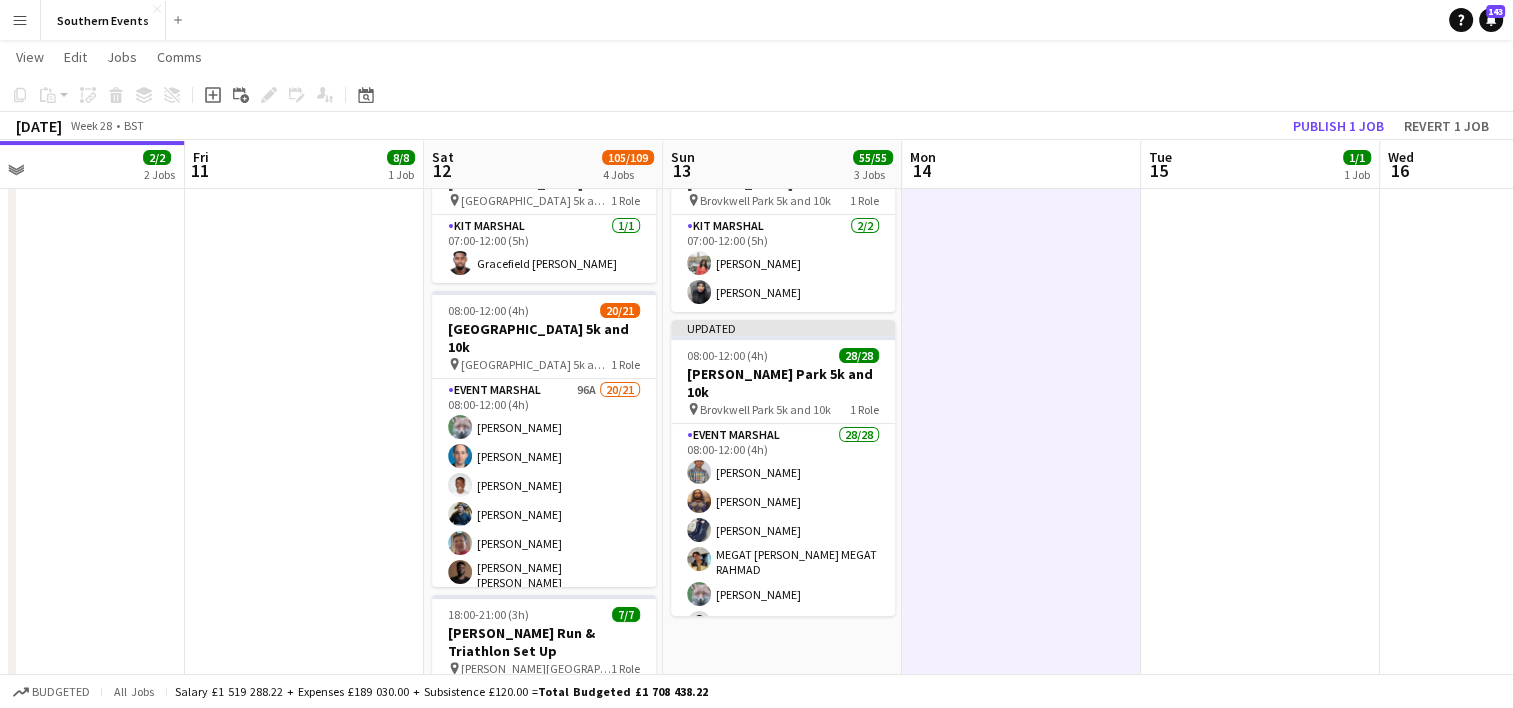 scroll, scrollTop: 406, scrollLeft: 0, axis: vertical 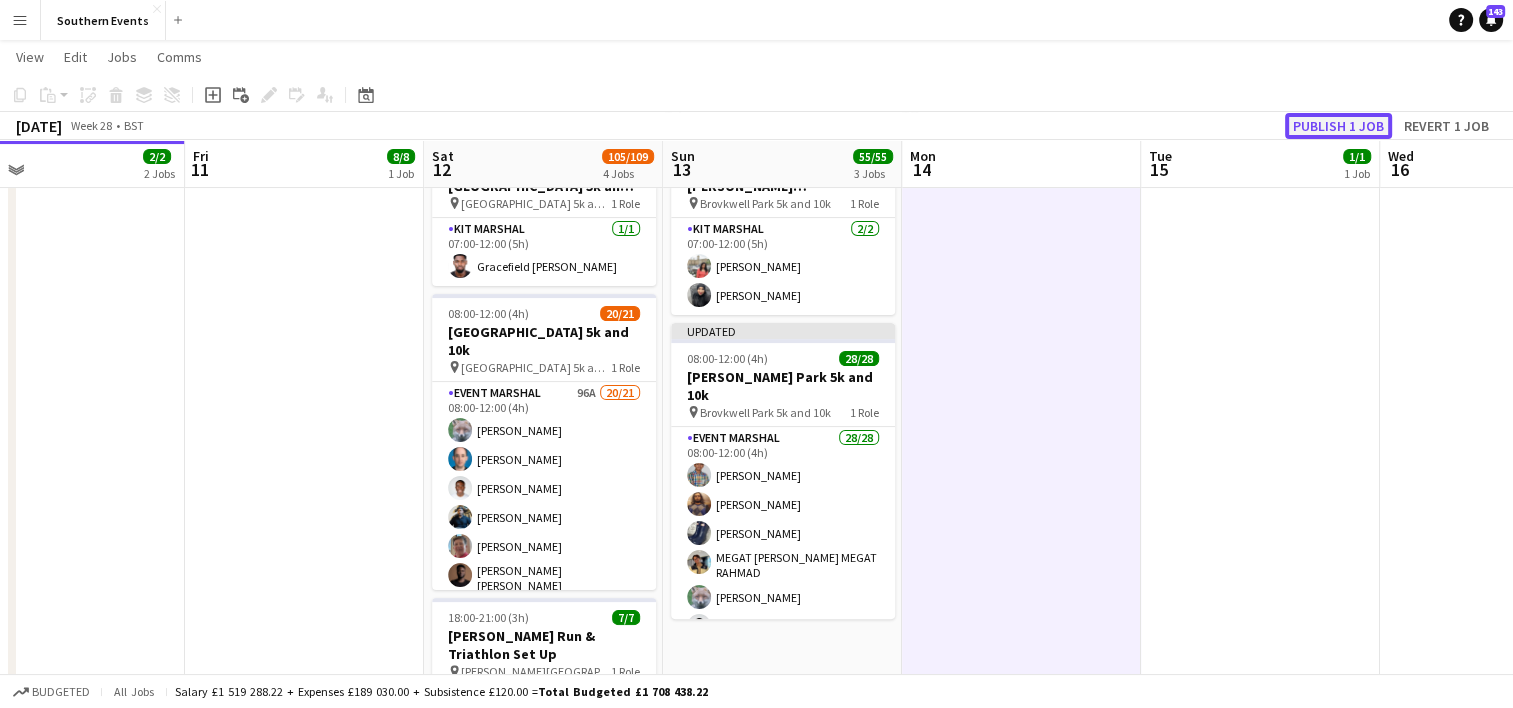 click on "Publish 1 job" 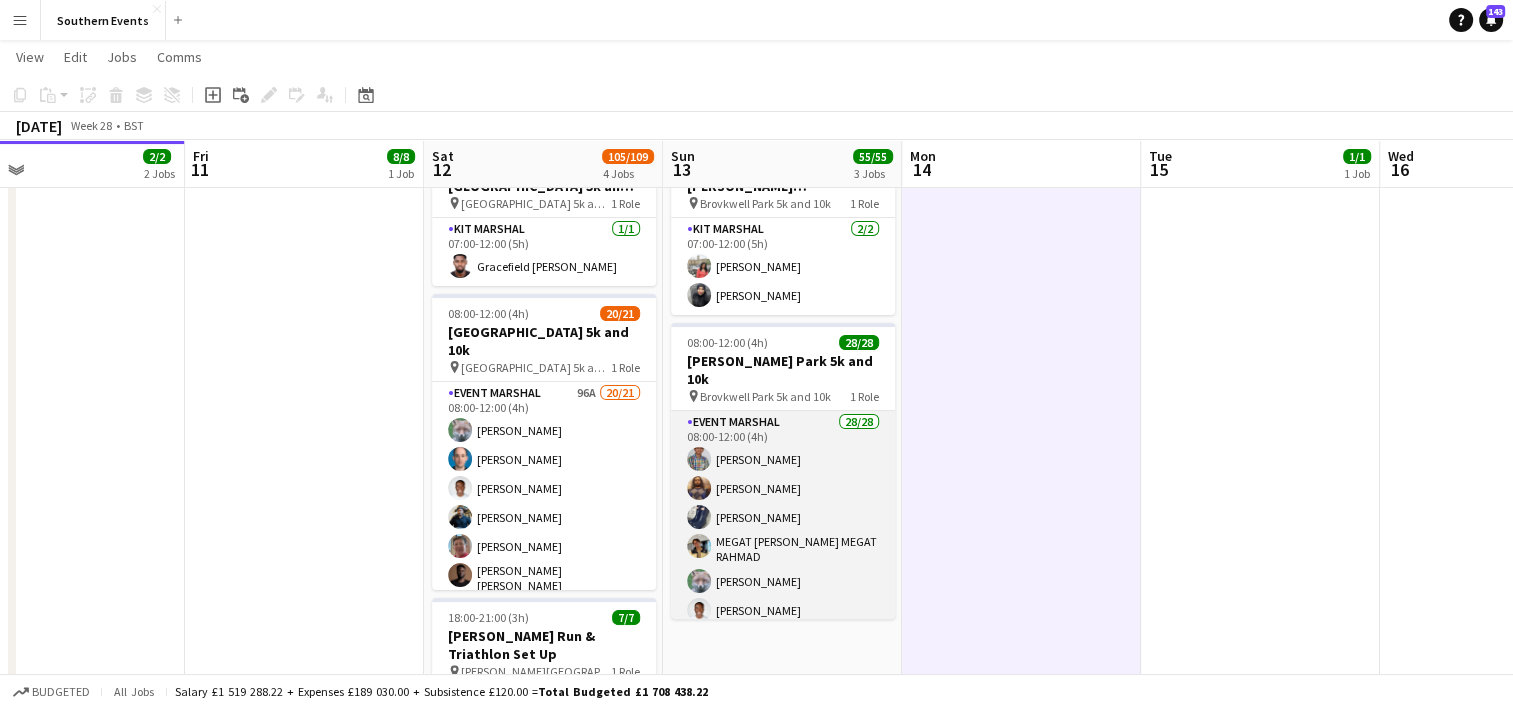 click on "Event Marshal   28/28   08:00-12:00 (4h)
[PERSON_NAME] [PERSON_NAME] [PERSON_NAME] MEGAT [PERSON_NAME] MEGAT RAHMAD [PERSON_NAME] [PERSON_NAME] [PERSON_NAME] [PERSON_NAME] [PERSON_NAME] [PERSON_NAME] [PERSON_NAME] [PERSON_NAME] [PERSON_NAME] [PERSON_NAME] [PERSON_NAME] [PERSON_NAME] [PERSON_NAME] [PERSON_NAME] [PERSON_NAME] [PERSON_NAME] [PERSON_NAME] [PERSON_NAME] [PERSON_NAME] [PERSON_NAME] [PERSON_NAME] [PERSON_NAME] [PERSON_NAME]" at bounding box center (783, 842) 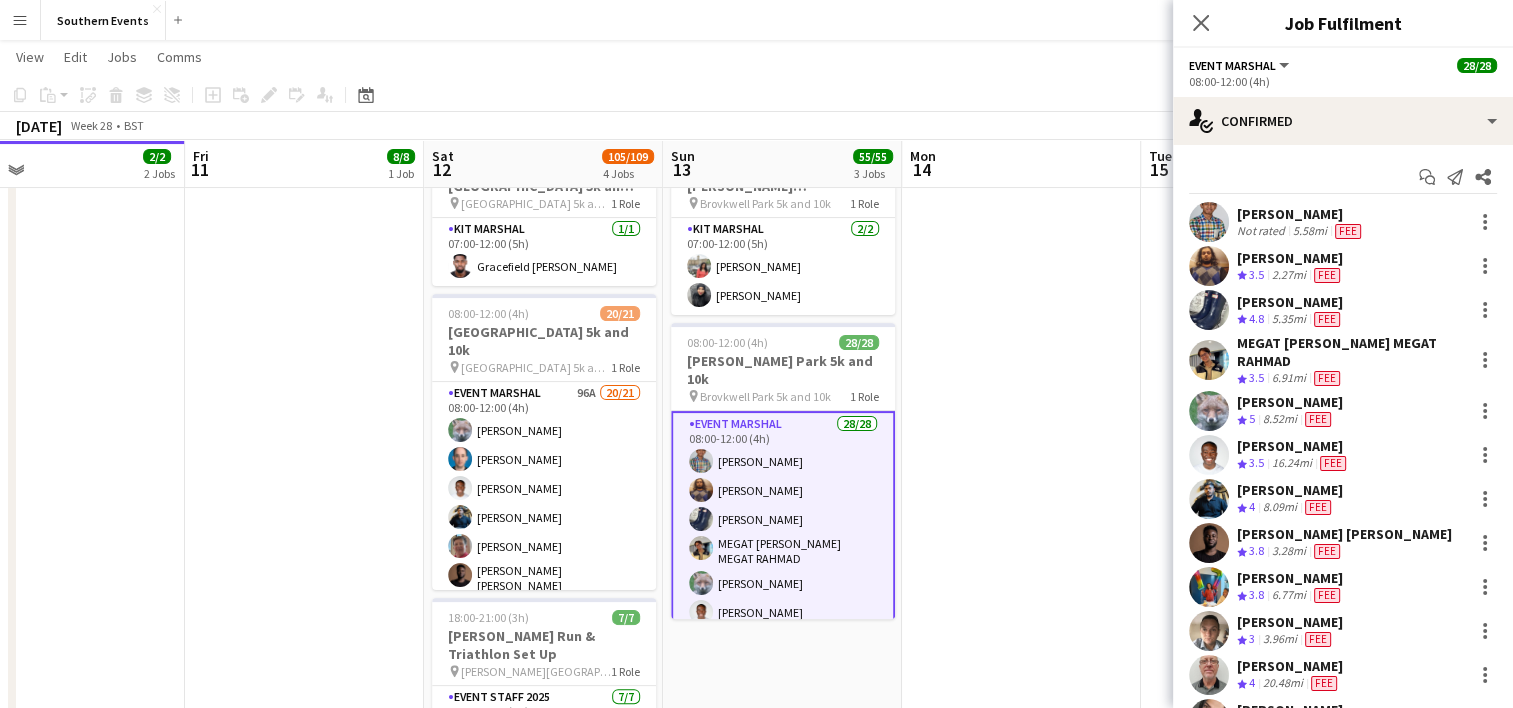 drag, startPoint x: 1238, startPoint y: 220, endPoint x: 1332, endPoint y: 291, distance: 117.80068 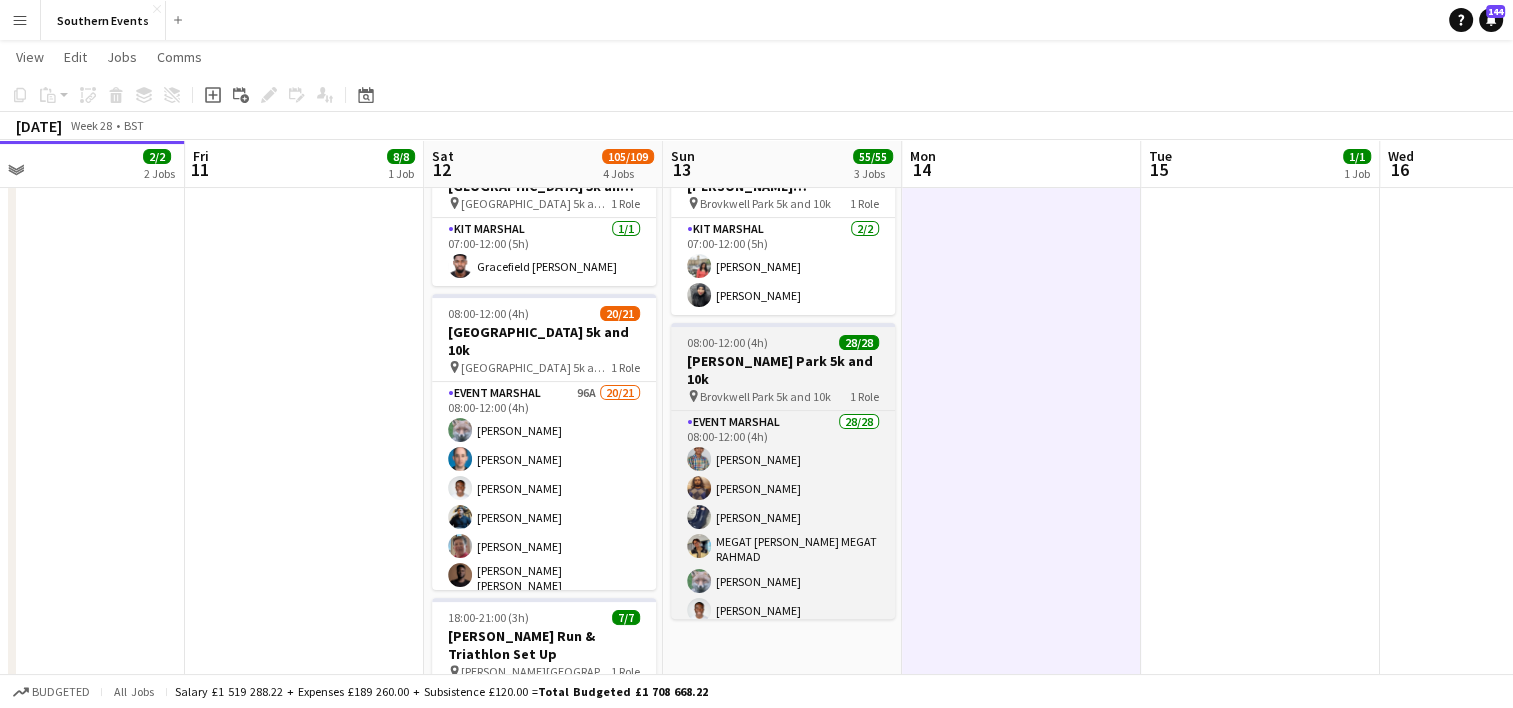 click on "08:00-12:00 (4h)    28/28" at bounding box center [783, 342] 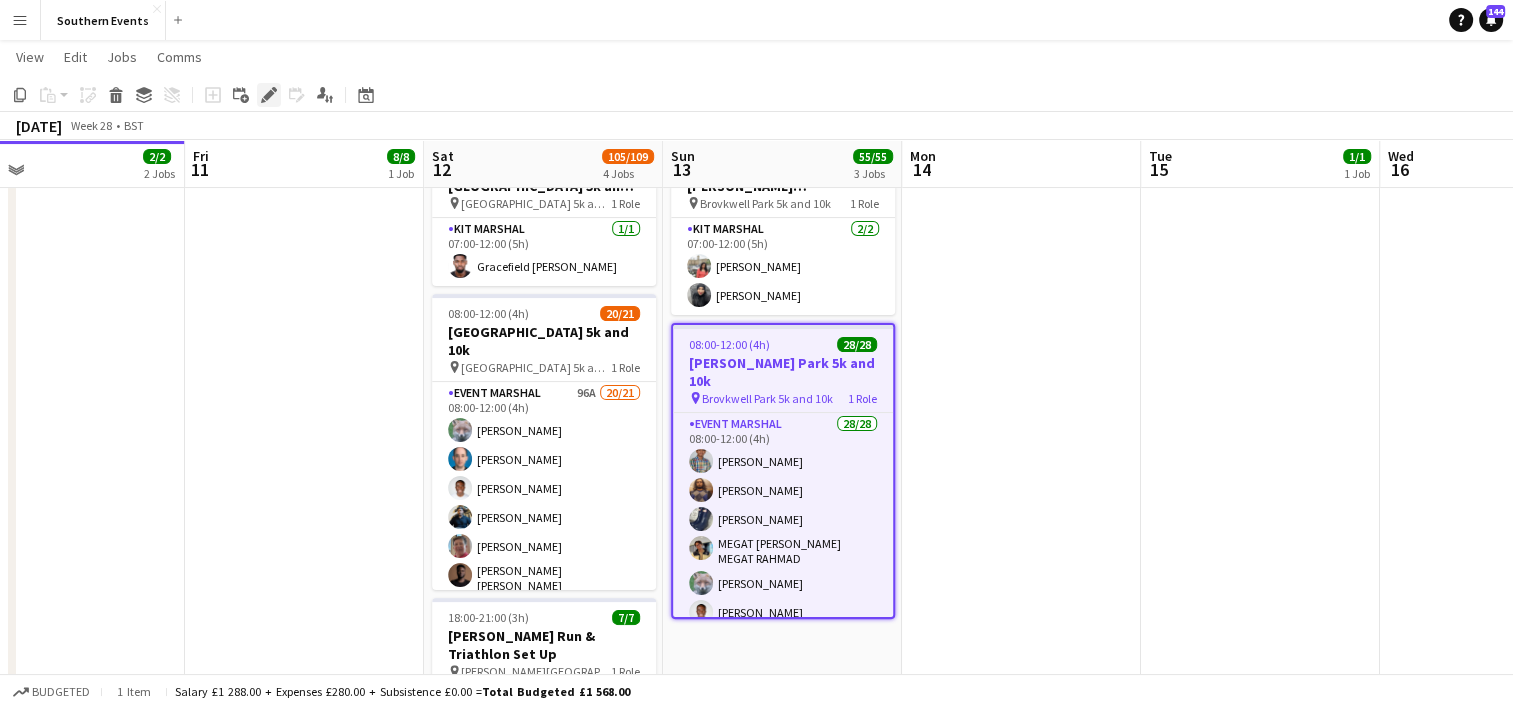 click on "Edit" 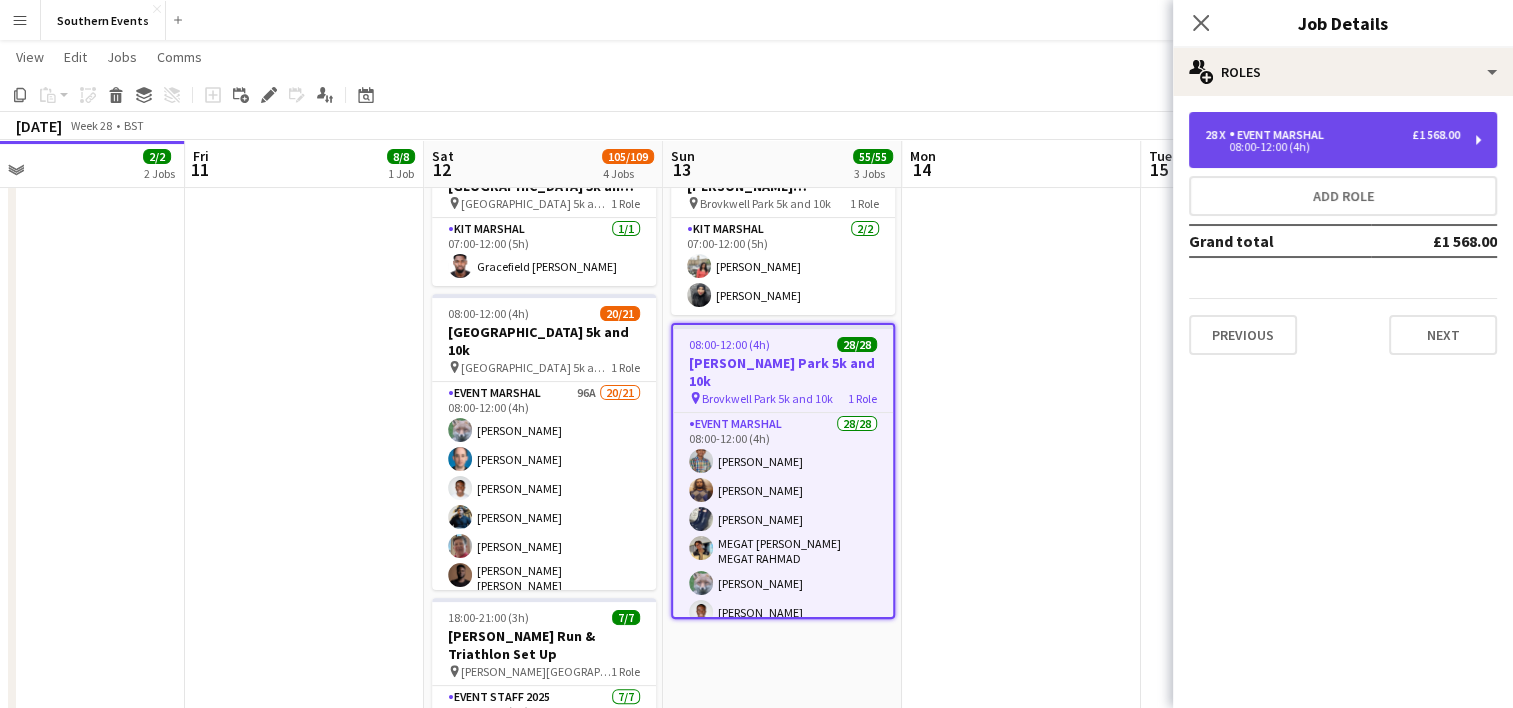 click on "Event Marshal" at bounding box center [1280, 135] 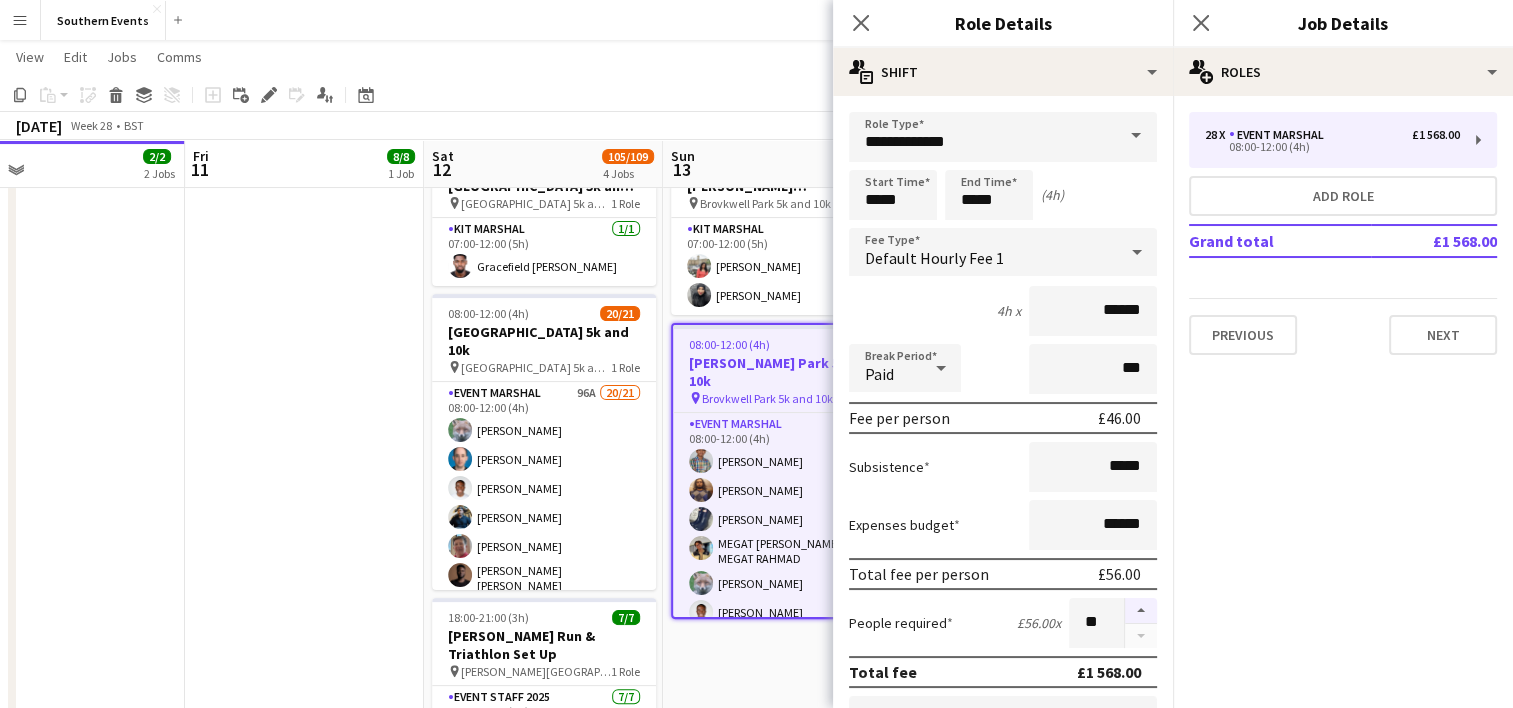 click at bounding box center (1141, 611) 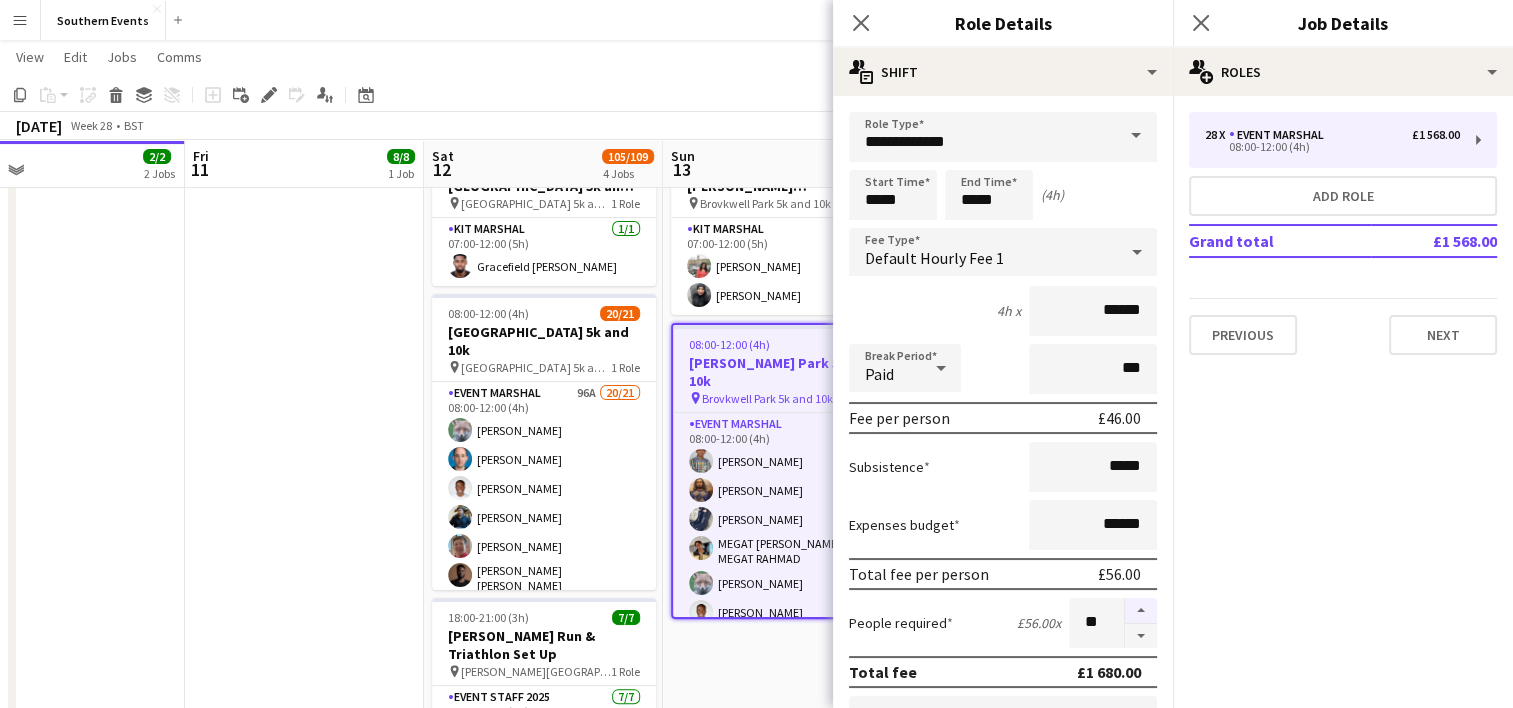 type on "**" 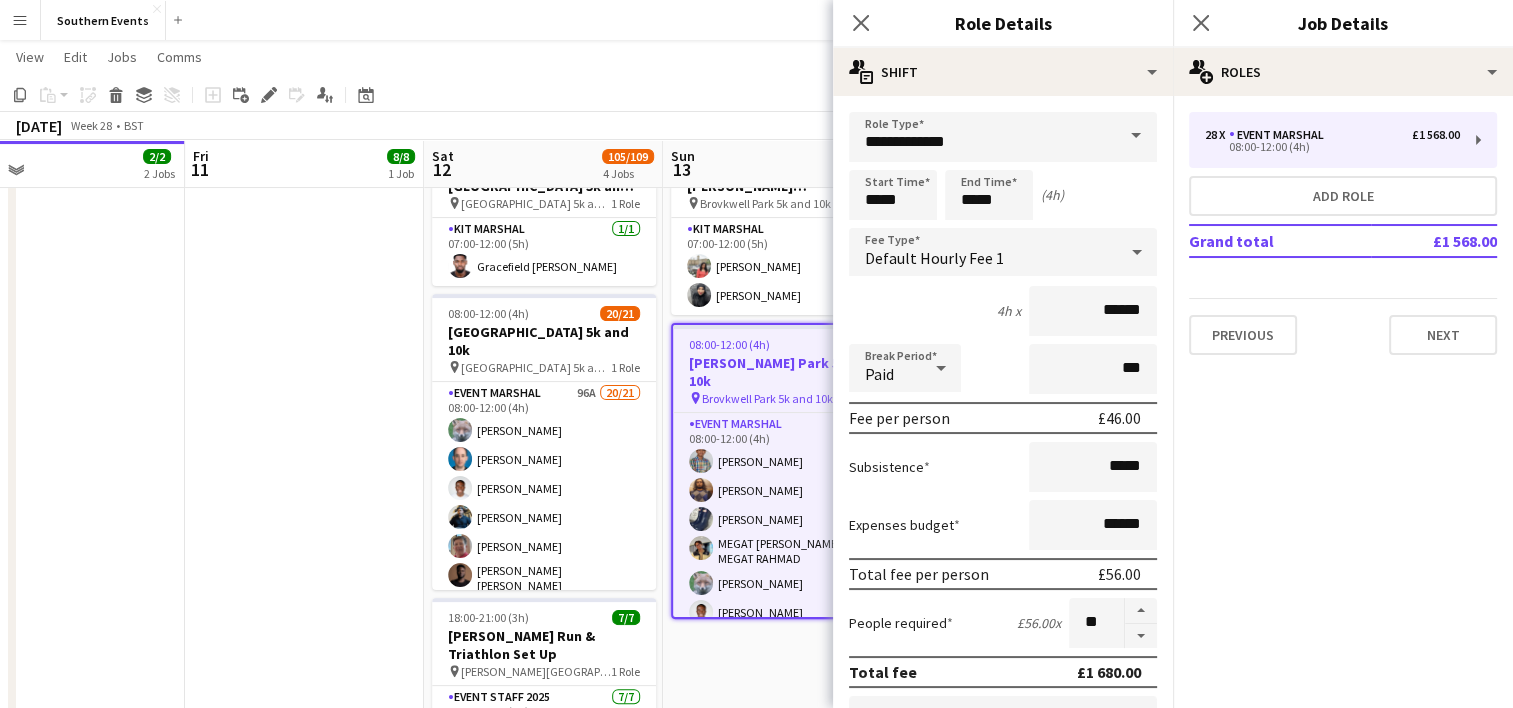 click on "11:00-16:00 (5h)    8/8   Chiltern's Triathlon Set Up
pin
[PERSON_NAME]   1 Role   Event Staff 2025   [DATE]   11:00-16:00 (5h)
[PERSON_NAME] [PERSON_NAME] [PERSON_NAME] [PERSON_NAME] [PERSON_NAME] [PERSON_NAME] [PERSON_NAME] [PERSON_NAME]" at bounding box center [304, 377] 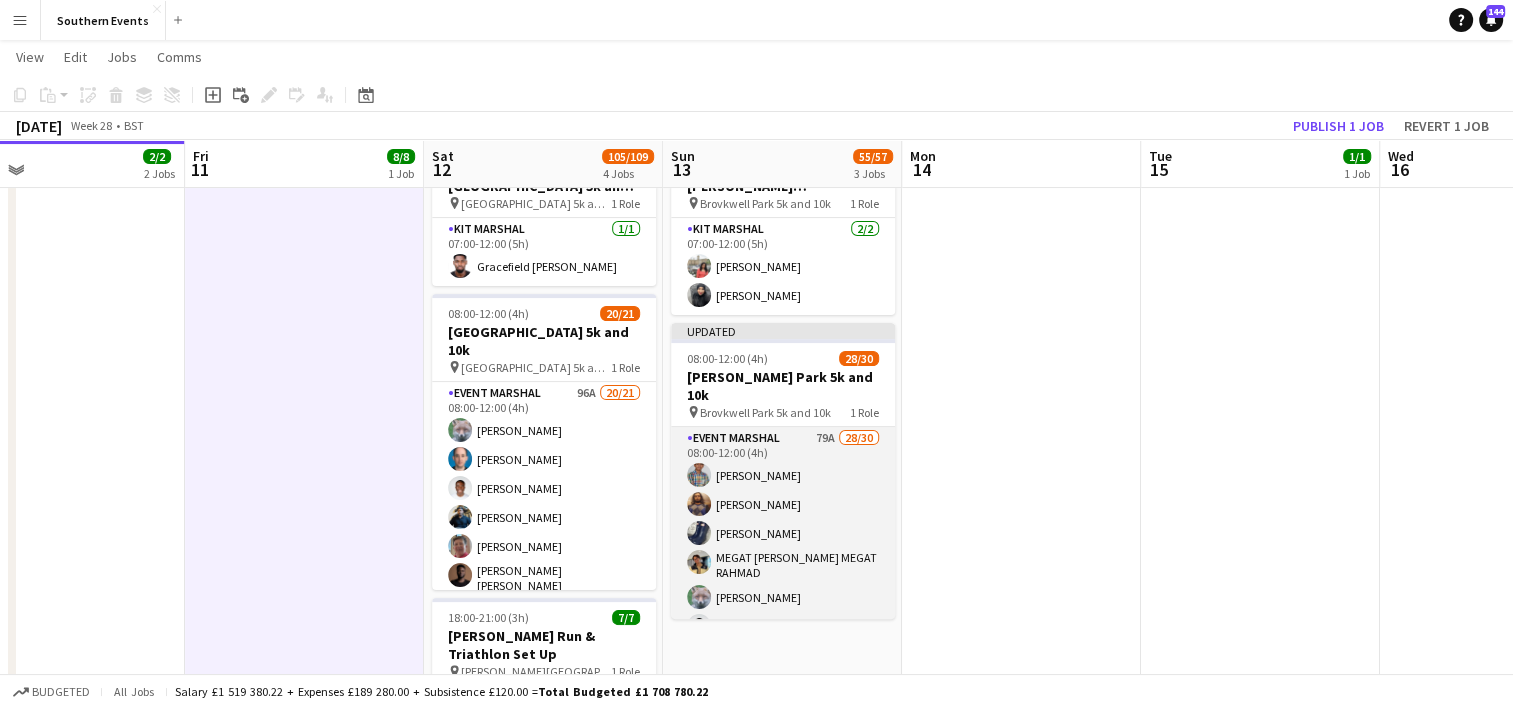 click on "Event Marshal   79A   28/30   08:00-12:00 (4h)
[PERSON_NAME] [PERSON_NAME] [PERSON_NAME] MEGAT [PERSON_NAME] MEGAT RAHMAD [PERSON_NAME] [PERSON_NAME] [PERSON_NAME] [PERSON_NAME] [PERSON_NAME] [PERSON_NAME] [PERSON_NAME] [PERSON_NAME] [PERSON_NAME] [PERSON_NAME] [PERSON_NAME] [PERSON_NAME] [PERSON_NAME] [PERSON_NAME] [PERSON_NAME] Commodore [PERSON_NAME] [PERSON_NAME] [PERSON_NAME] [PERSON_NAME] [PERSON_NAME] [PERSON_NAME] [PERSON_NAME] [PERSON_NAME]
single-neutral-actions
single-neutral-actions" at bounding box center [783, 887] 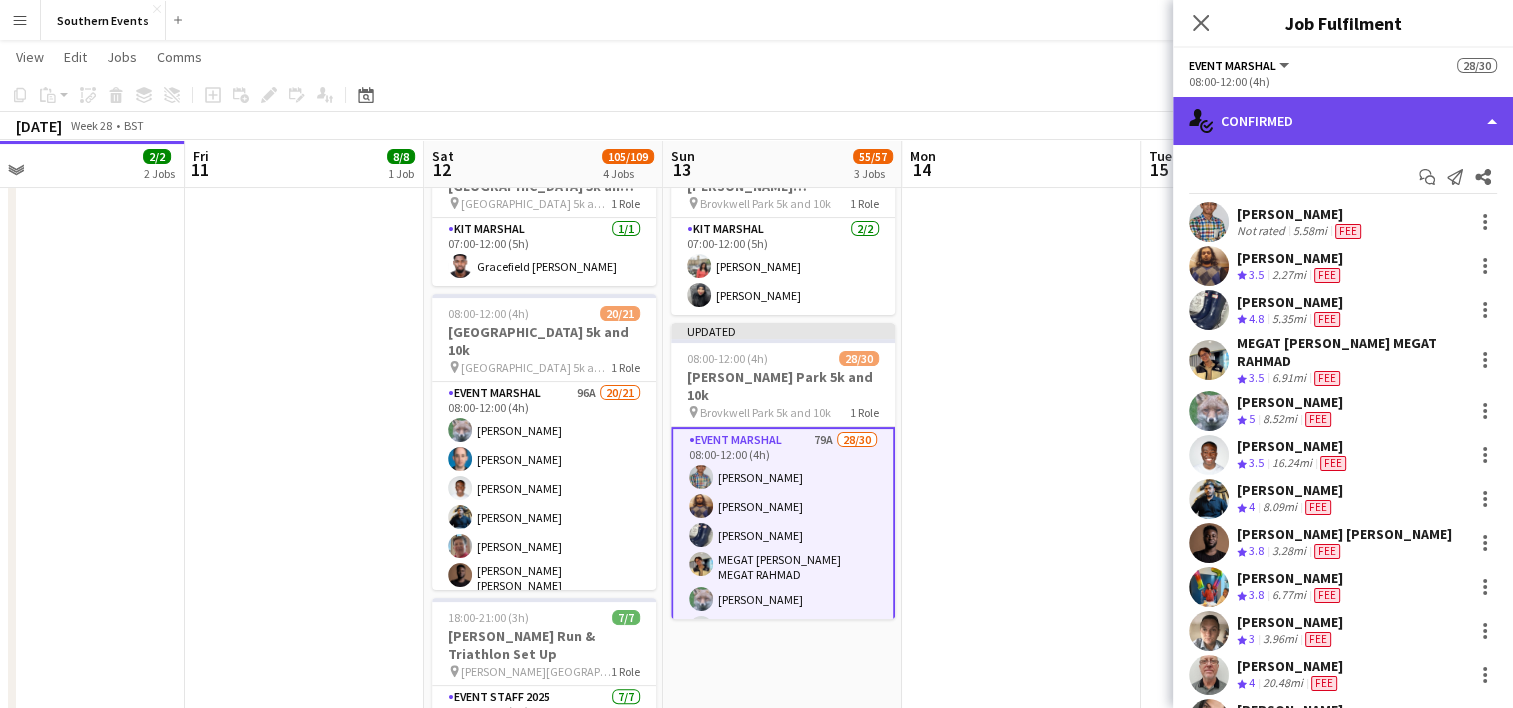click on "single-neutral-actions-check-2
Confirmed" 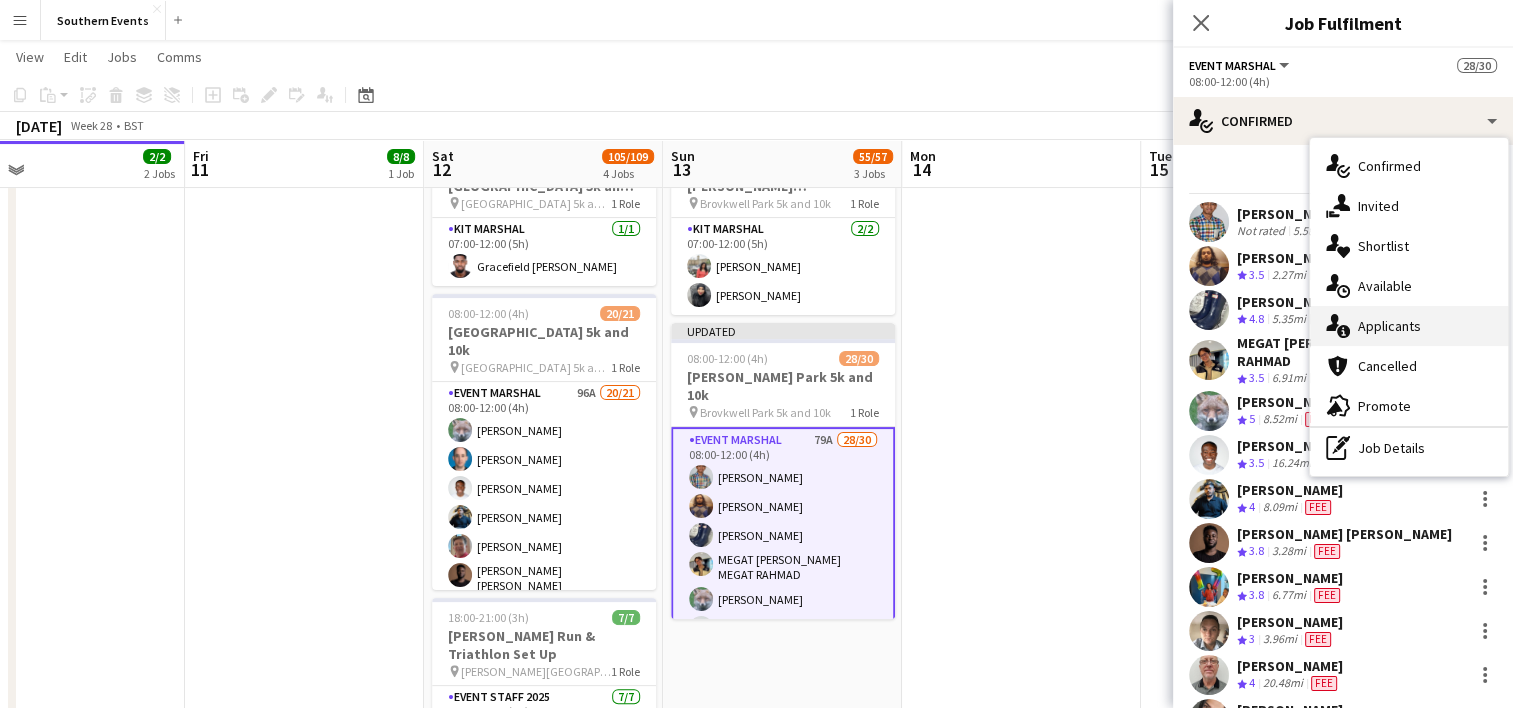 click on "single-neutral-actions-information
Applicants" at bounding box center [1409, 326] 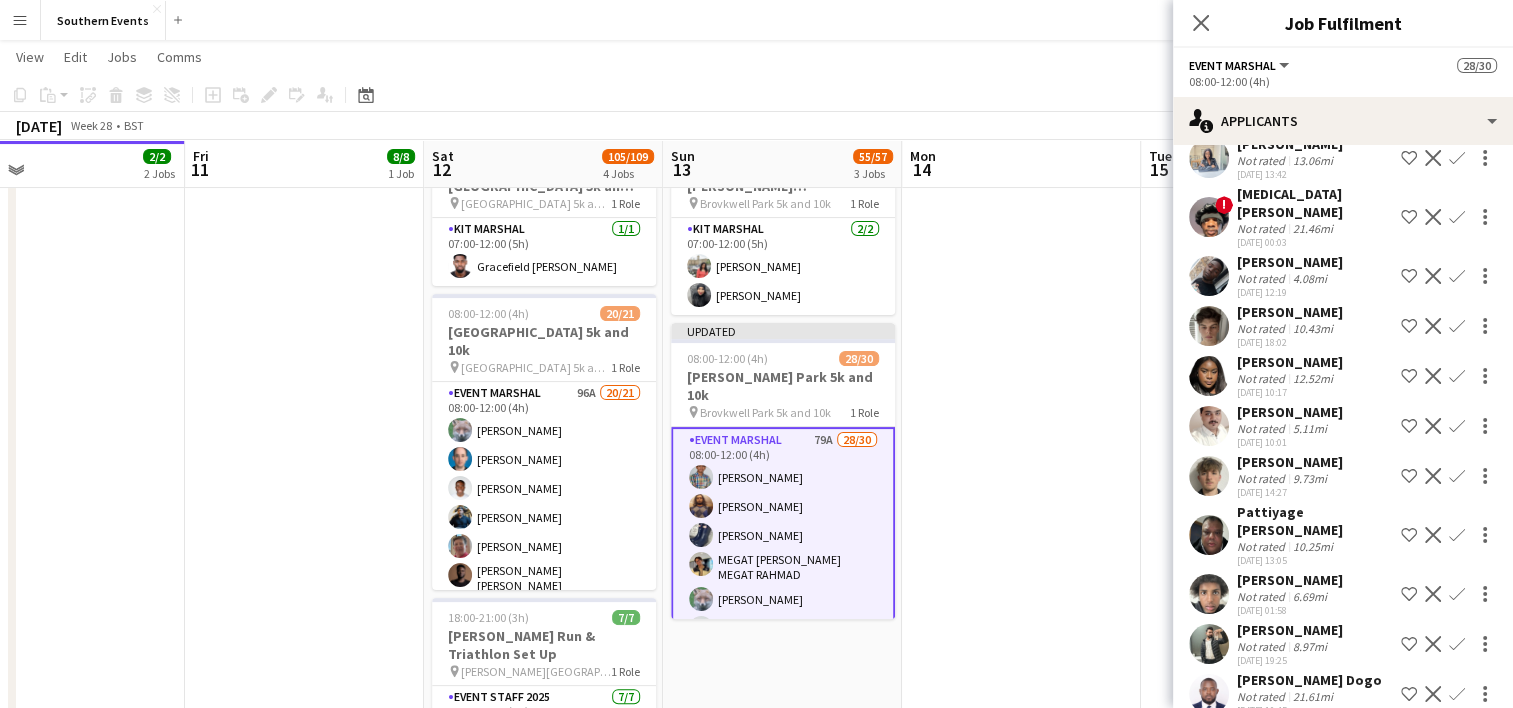 scroll, scrollTop: 3545, scrollLeft: 0, axis: vertical 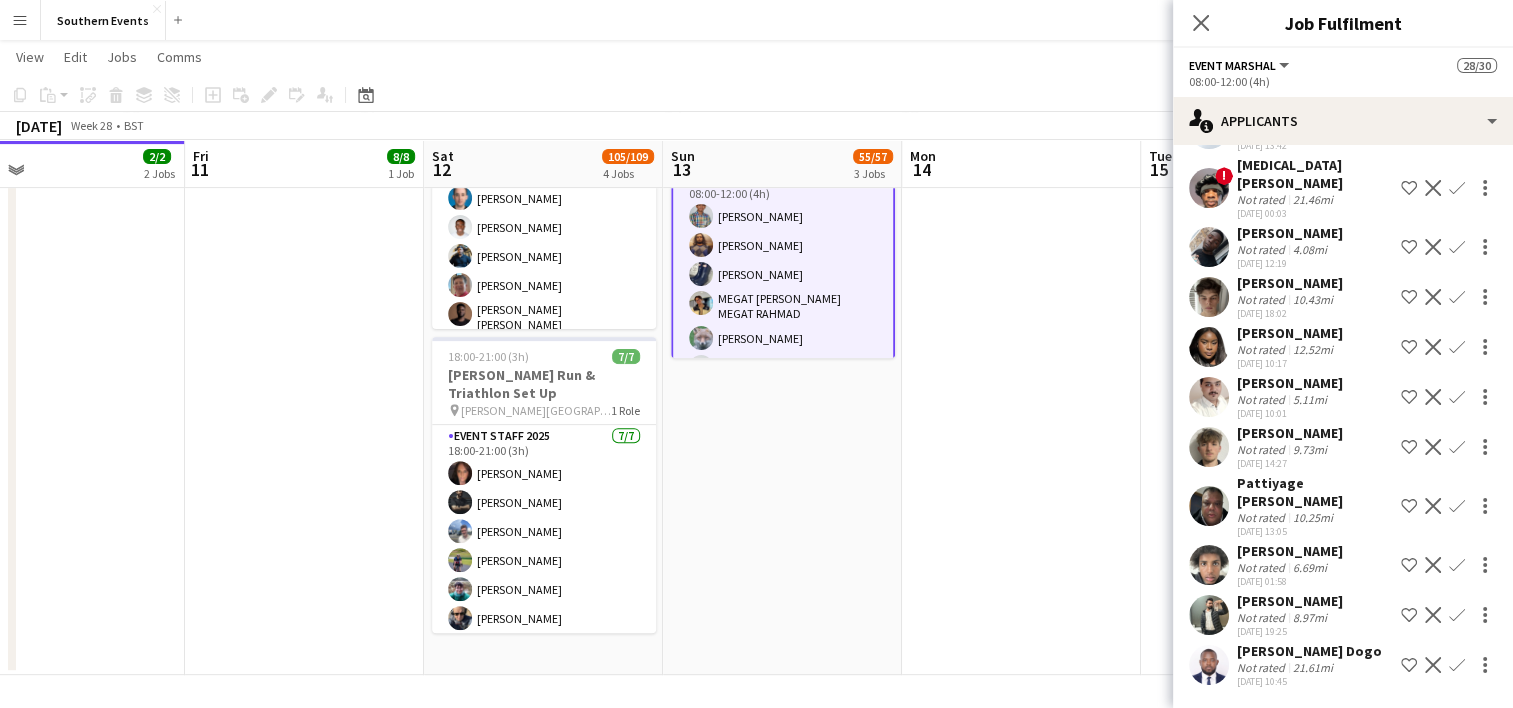 click 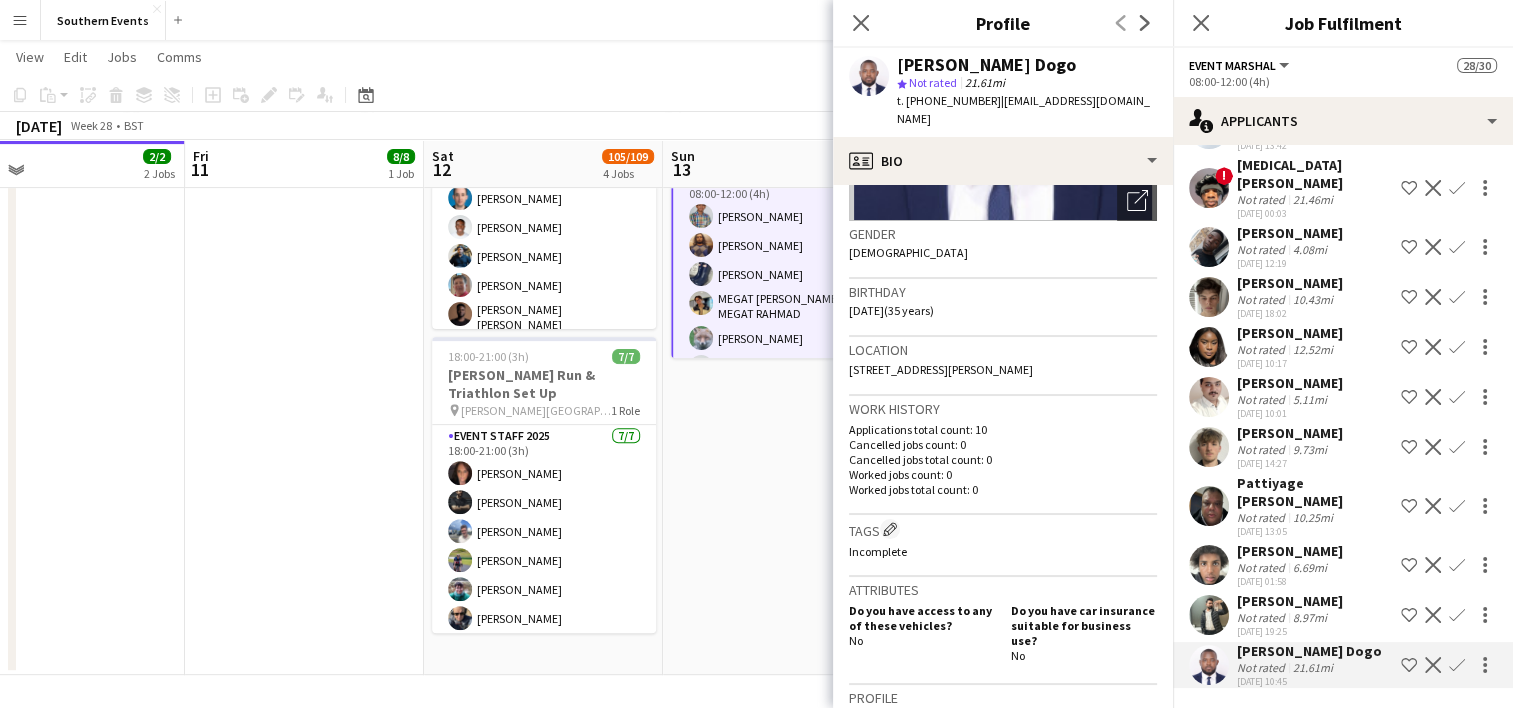 scroll, scrollTop: 0, scrollLeft: 0, axis: both 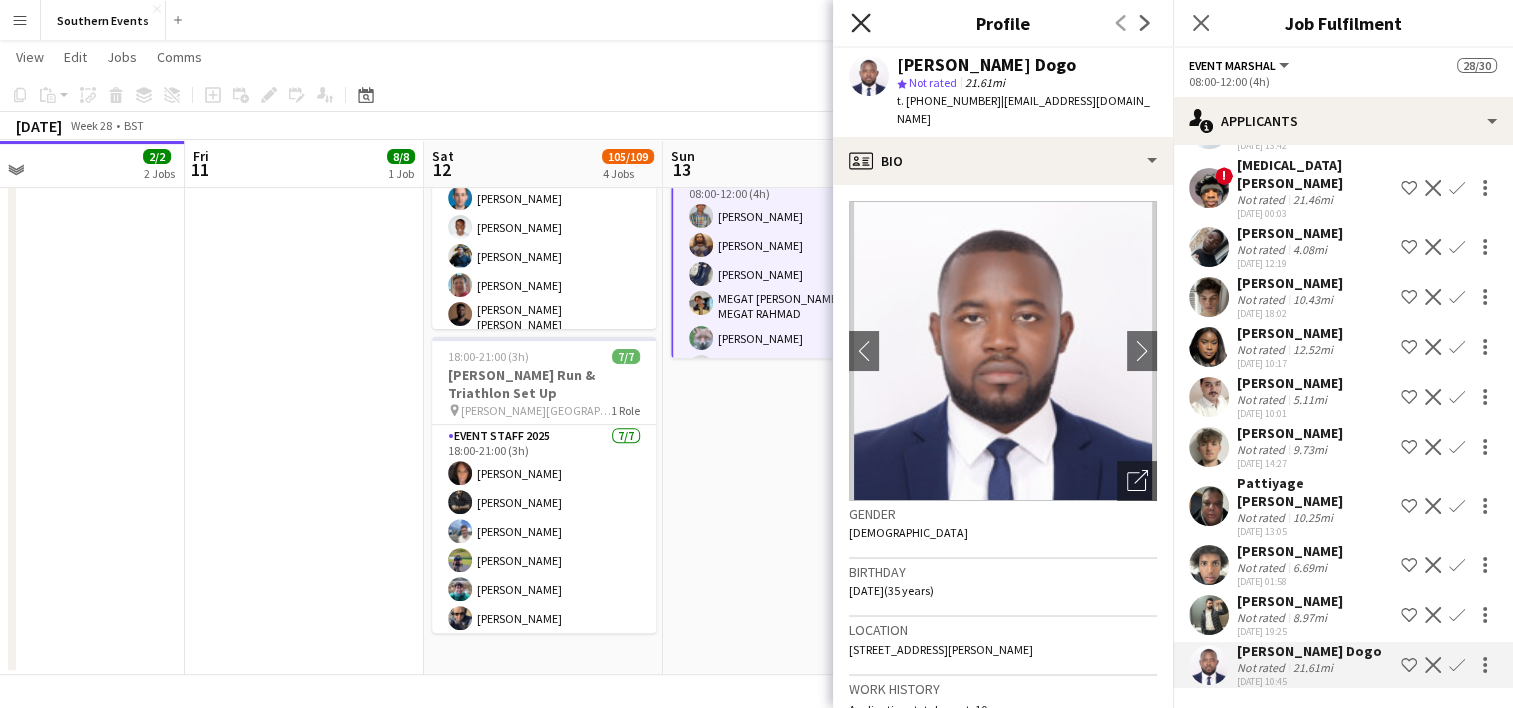 click on "Close pop-in" 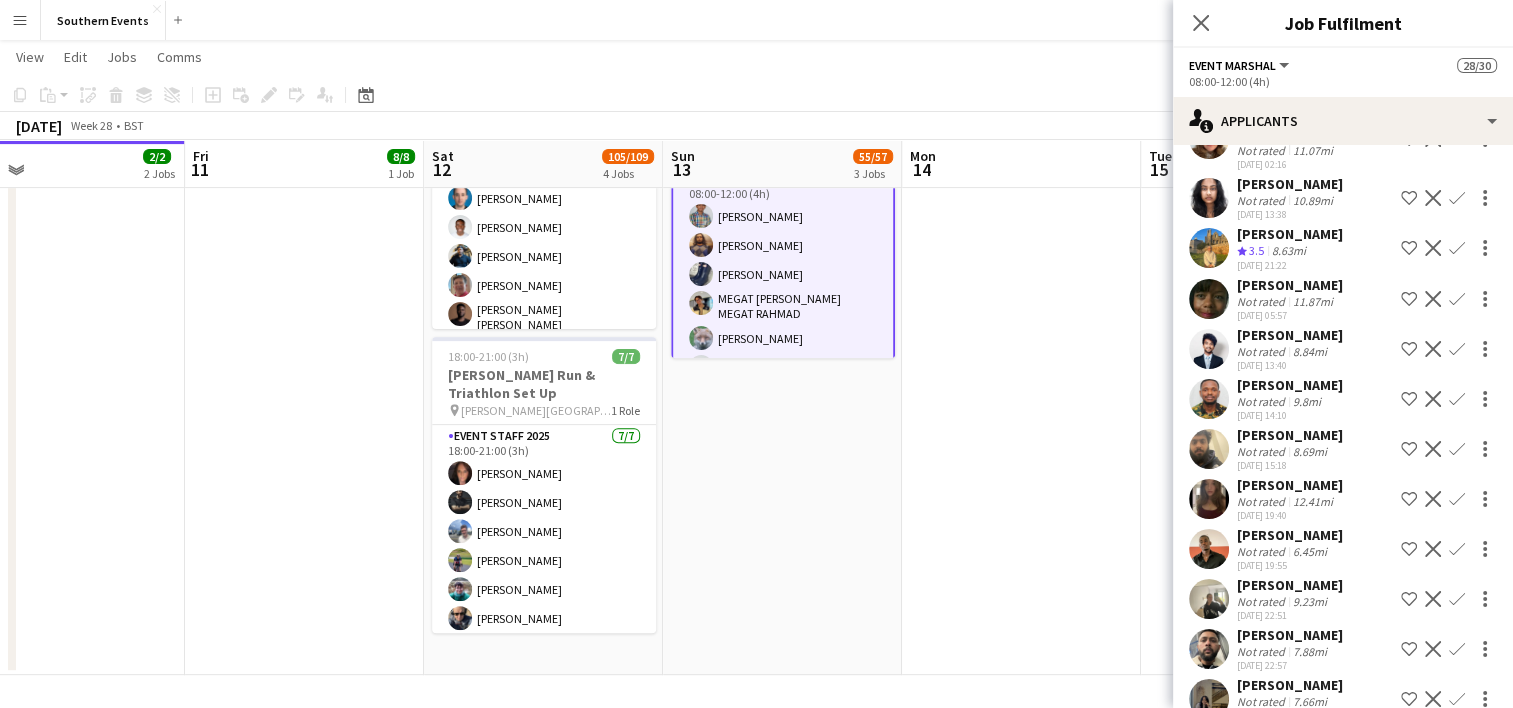 scroll, scrollTop: 2498, scrollLeft: 0, axis: vertical 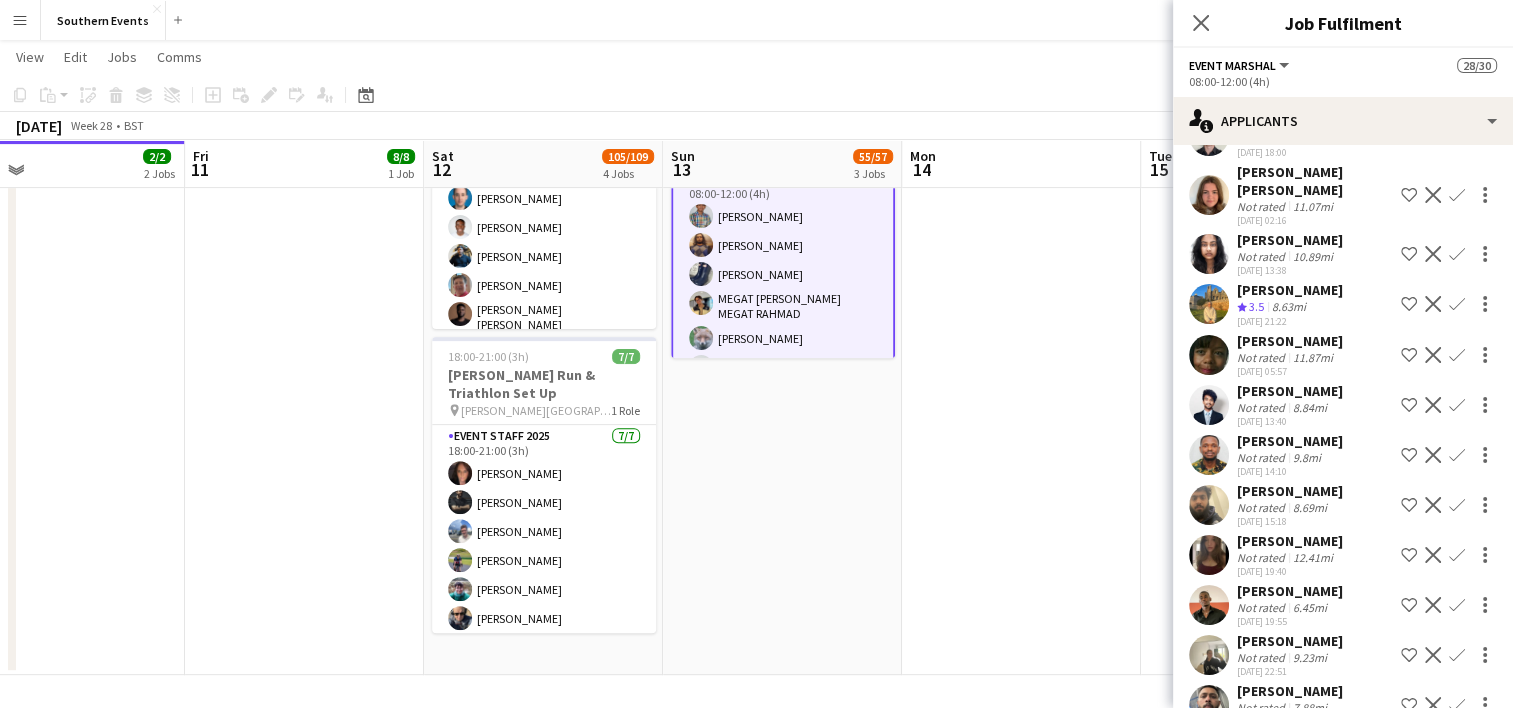 click on "Confirm" at bounding box center (1457, 355) 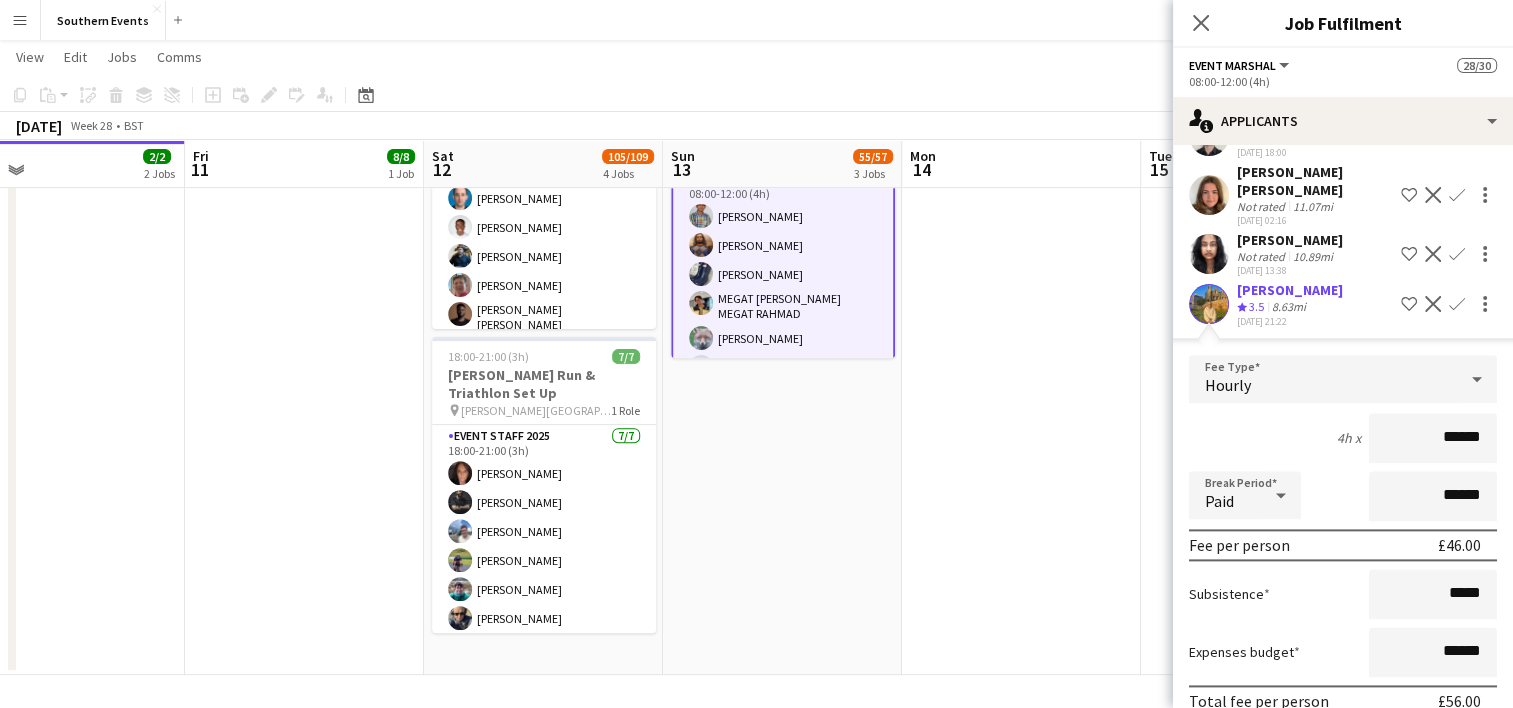 click on "4h x  ******" 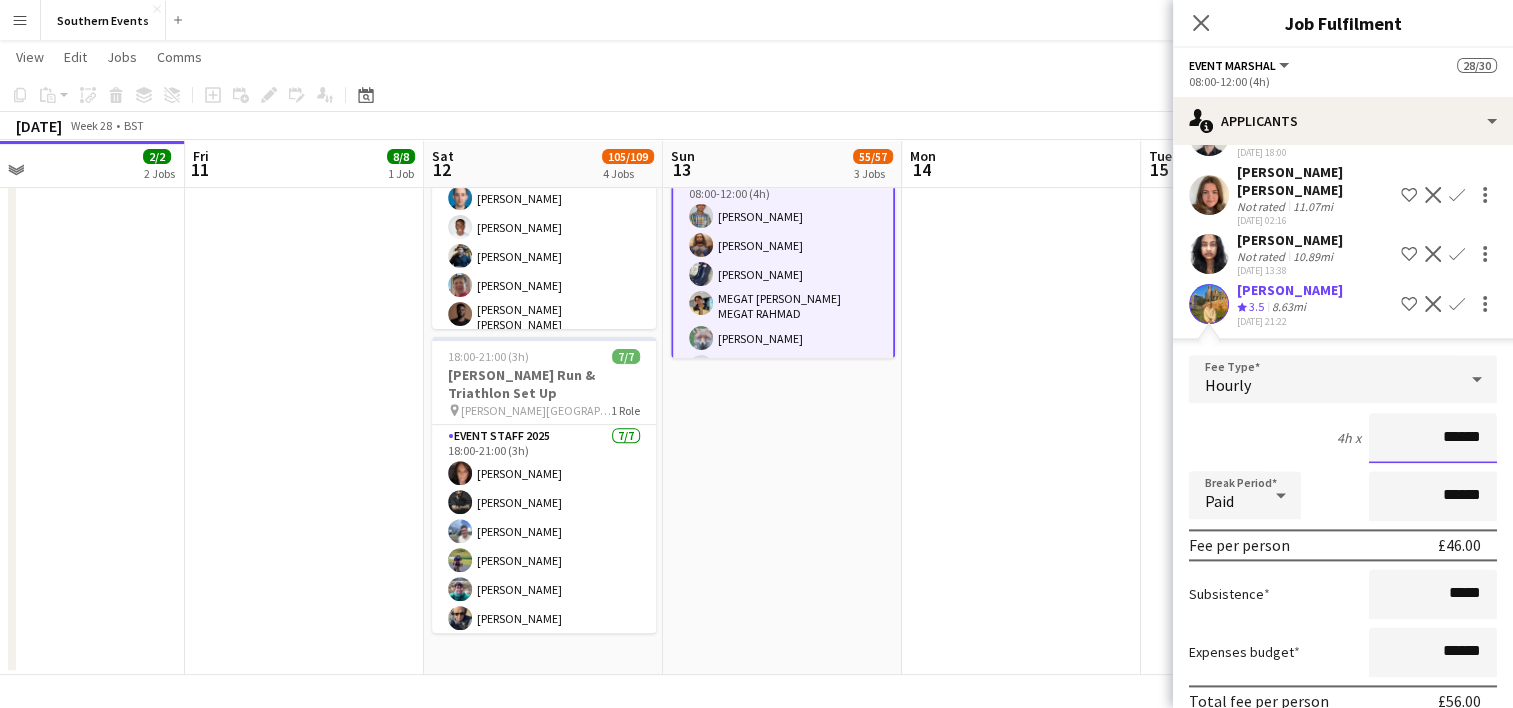 click on "******" at bounding box center [1433, 438] 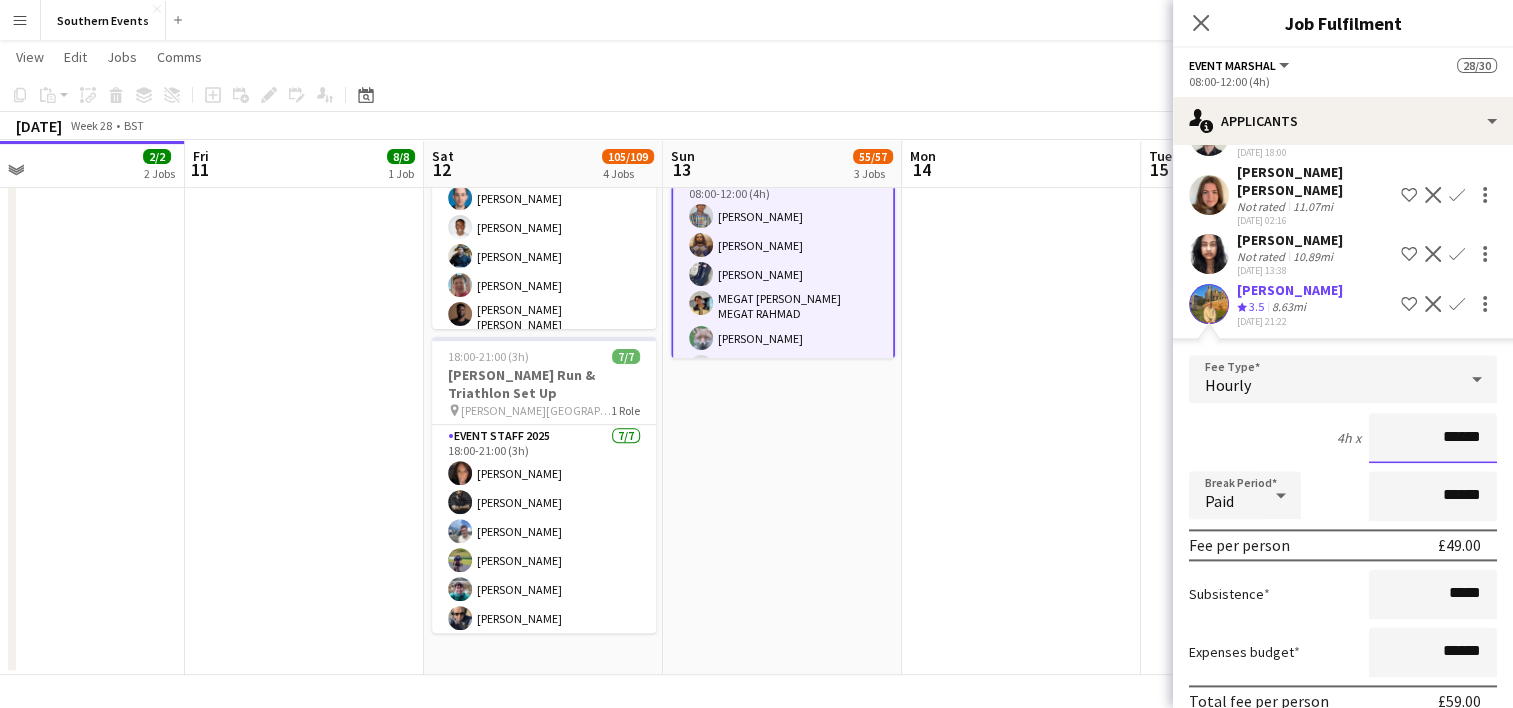 type on "******" 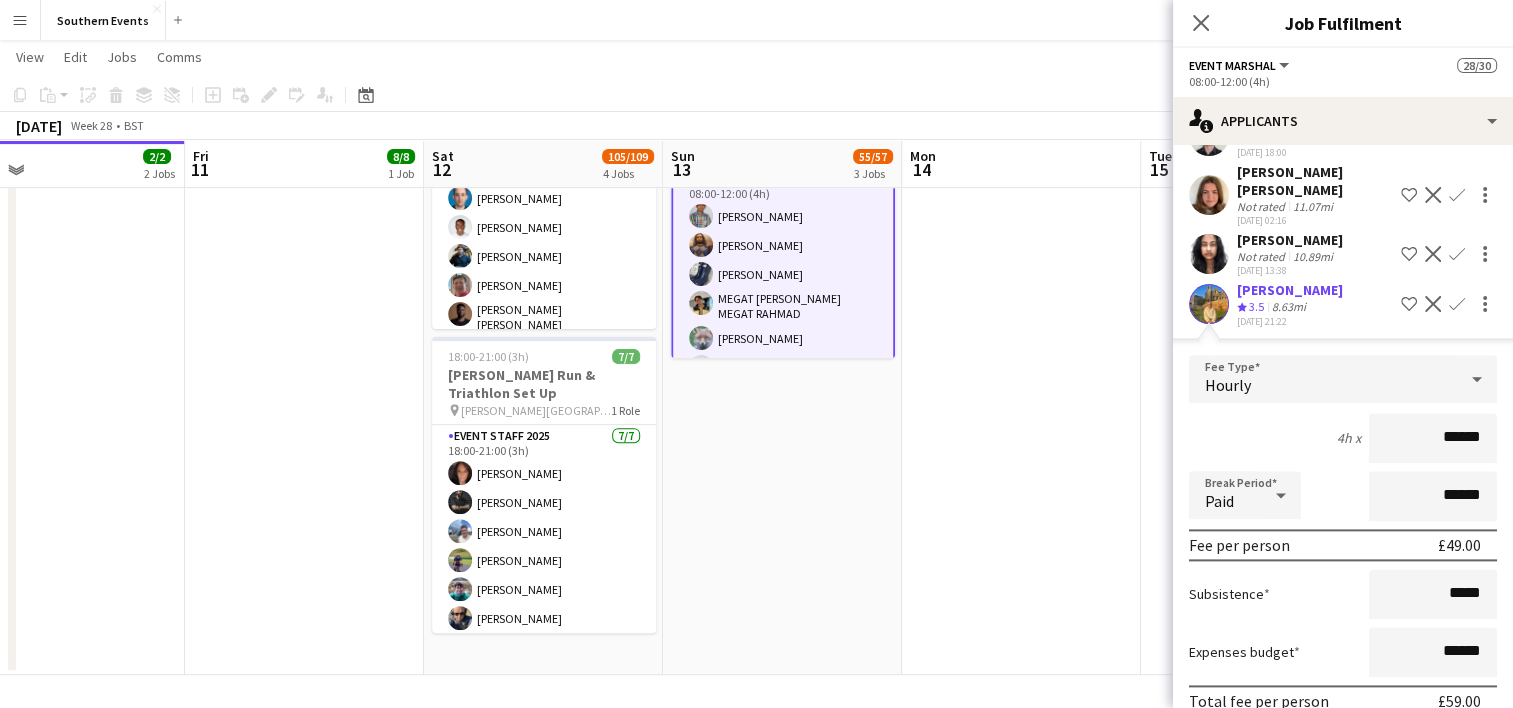 click on "4h x  ******" 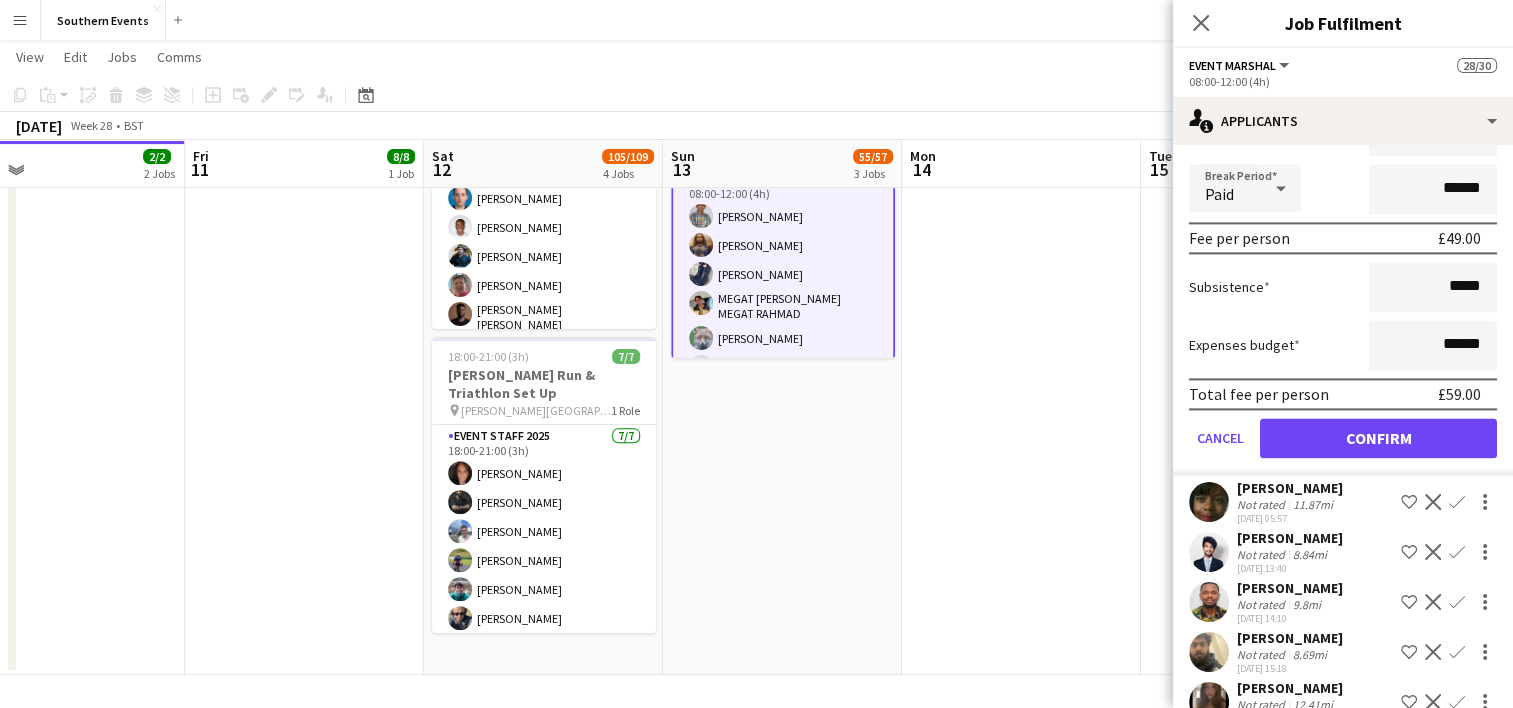 scroll, scrollTop: 2806, scrollLeft: 0, axis: vertical 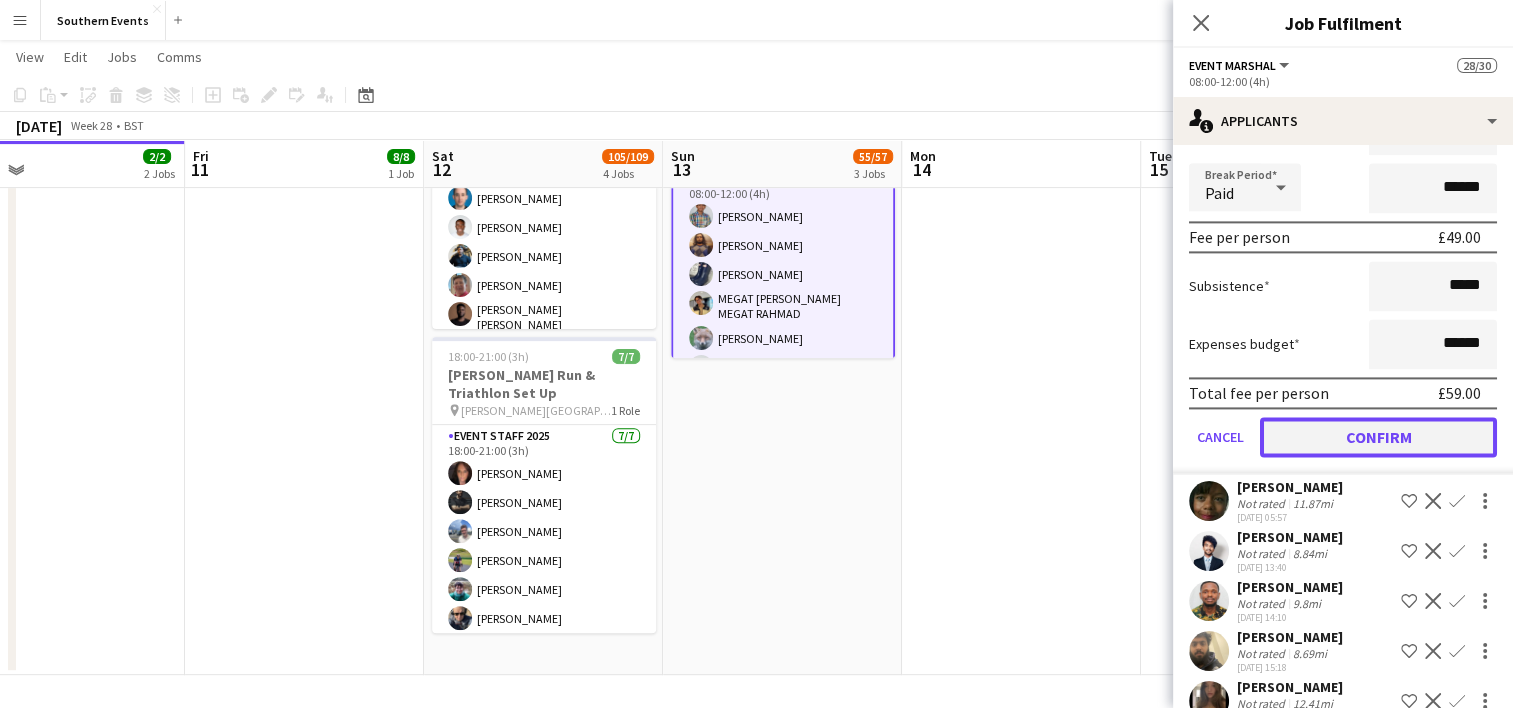 click on "Confirm" 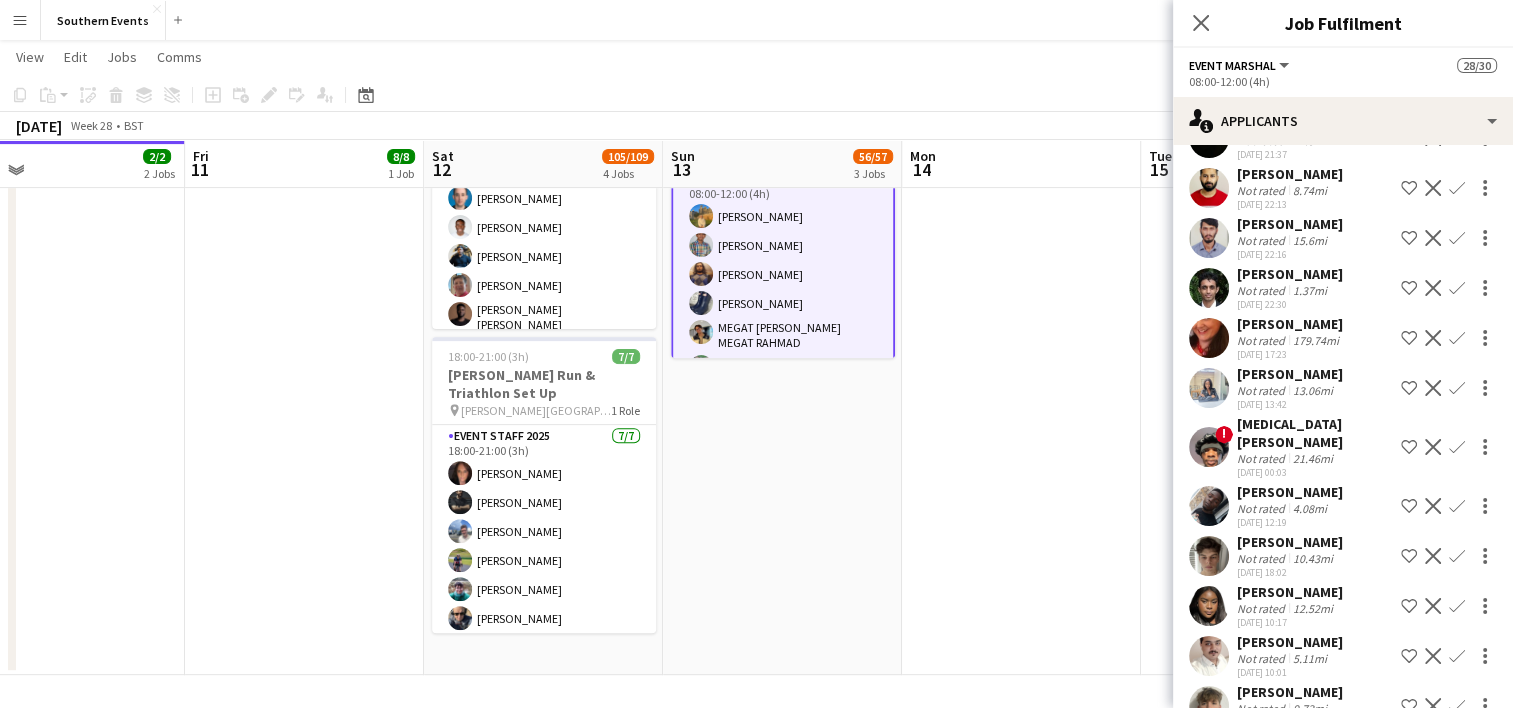 scroll, scrollTop: 3350, scrollLeft: 0, axis: vertical 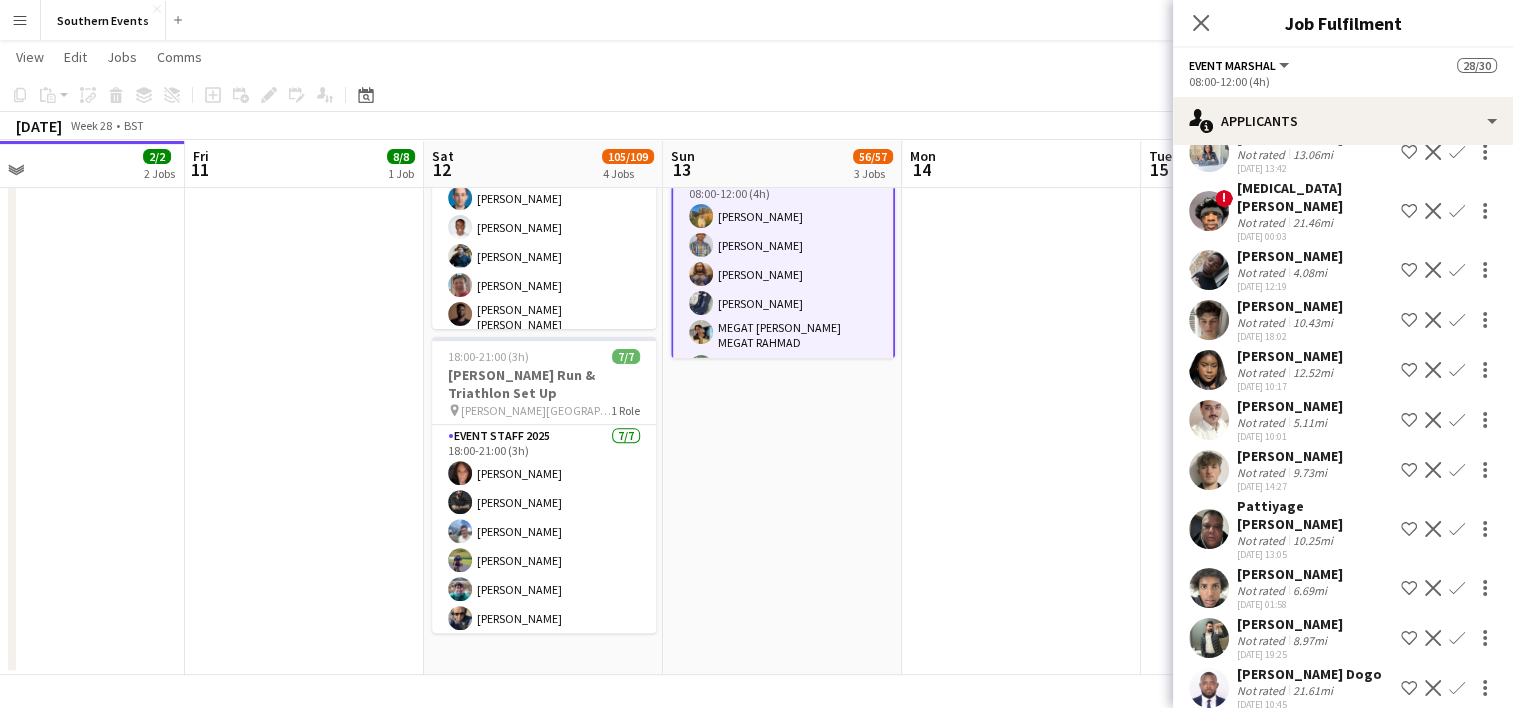 click at bounding box center [1209, 688] 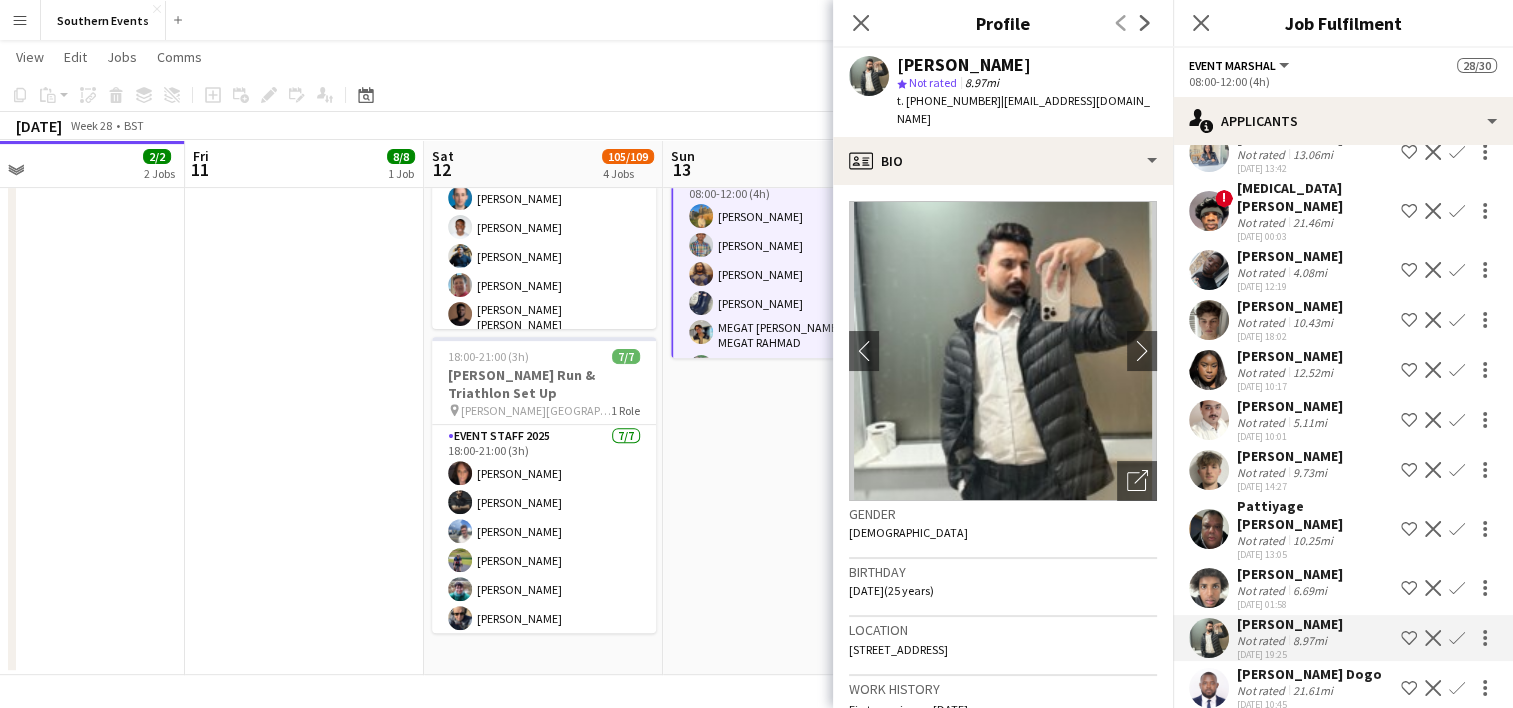 click 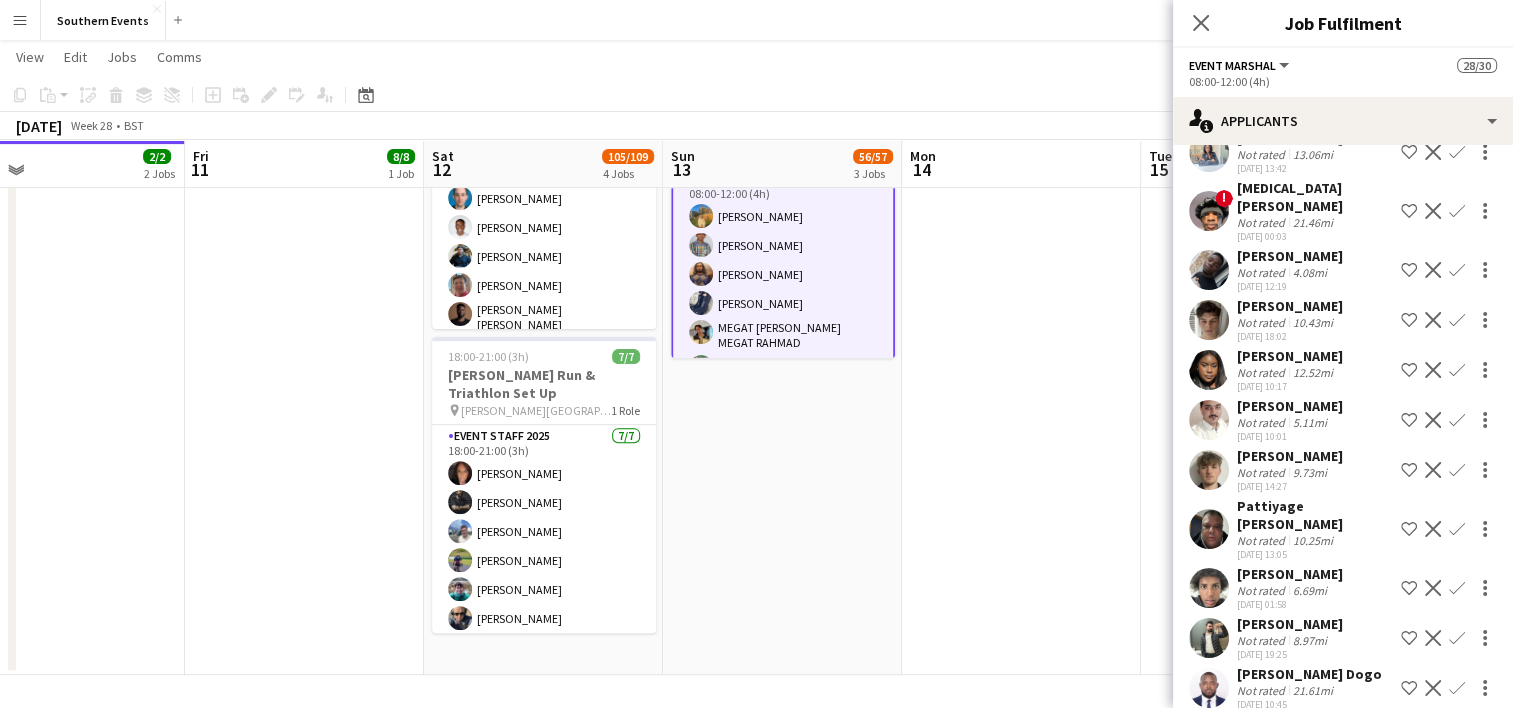 click at bounding box center [1209, 688] 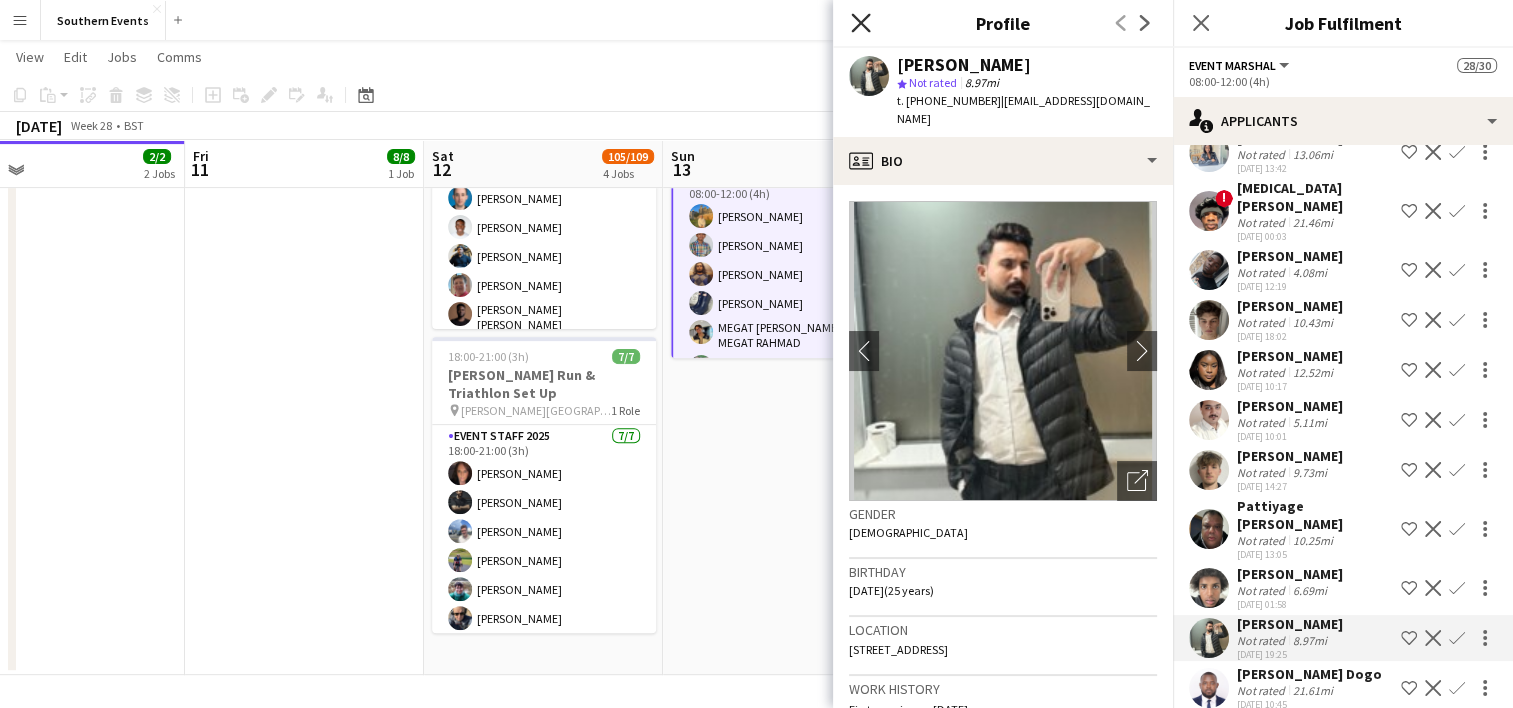 click on "Close pop-in" 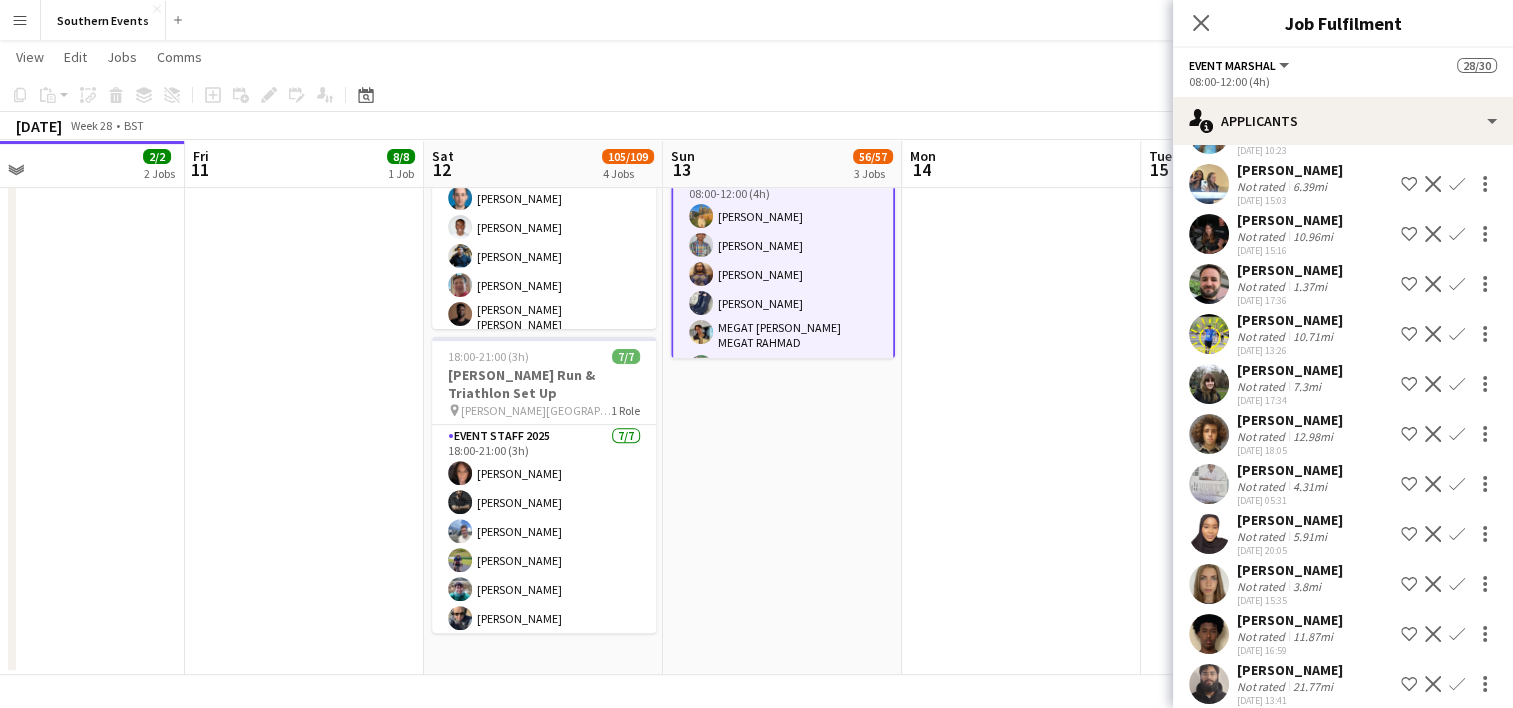 scroll, scrollTop: 1583, scrollLeft: 0, axis: vertical 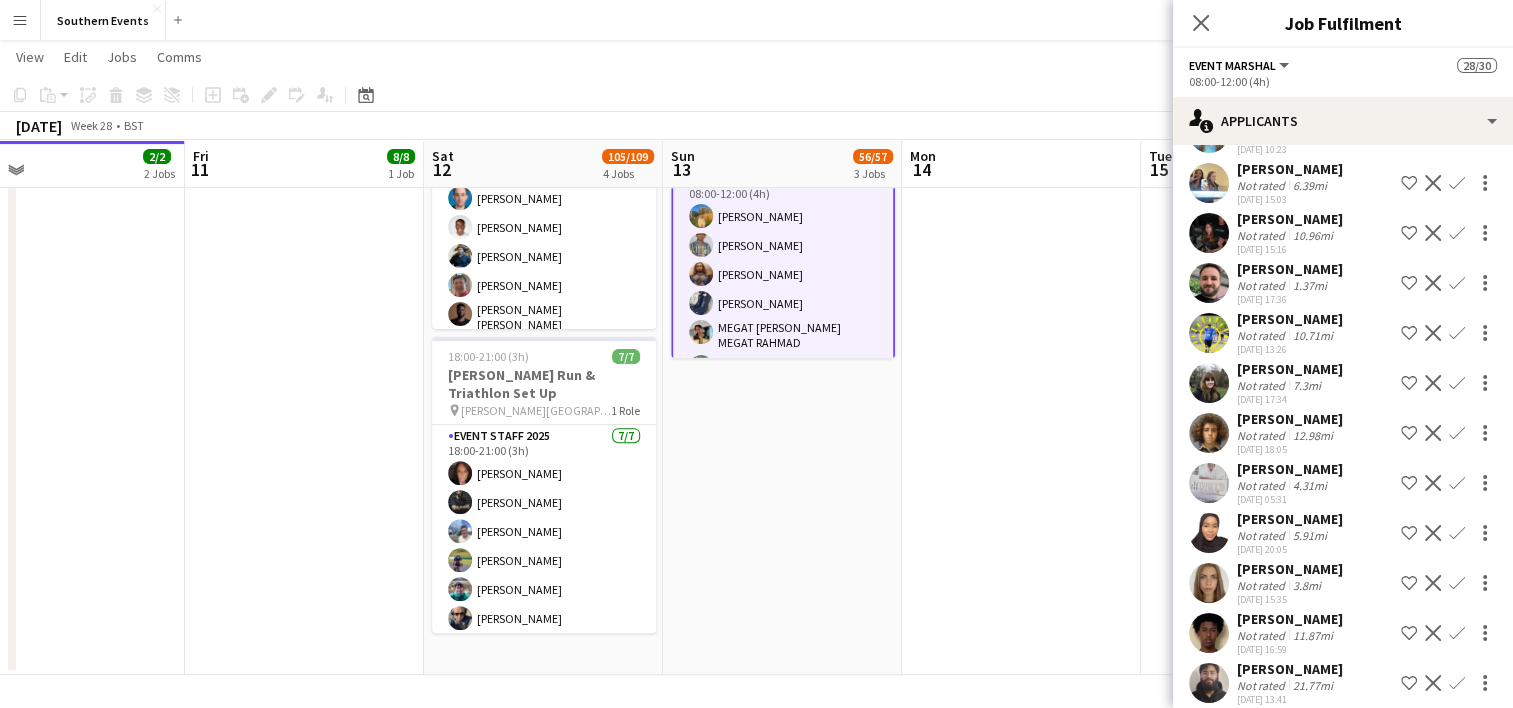 click on "Confirm" at bounding box center (1457, 433) 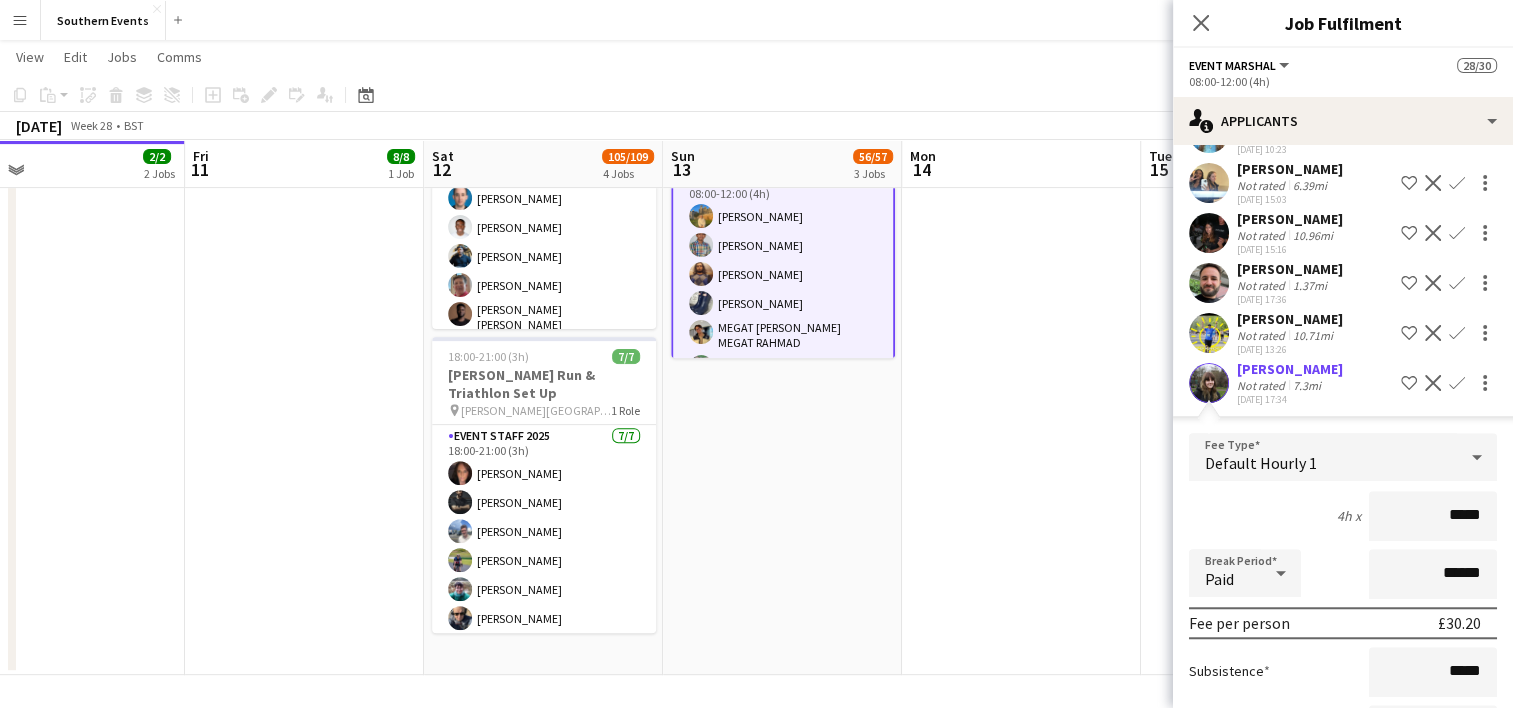type on "******" 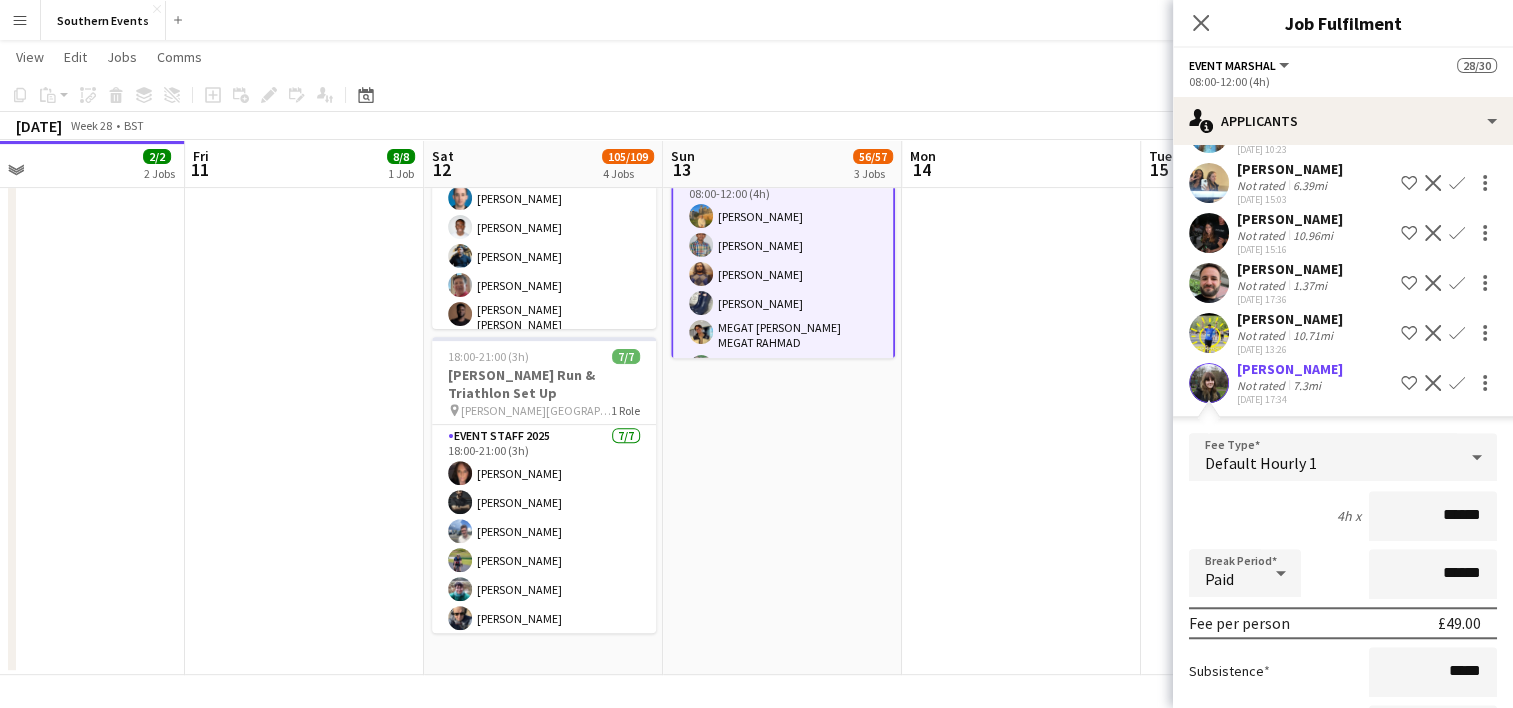 click on "4h x  ******" 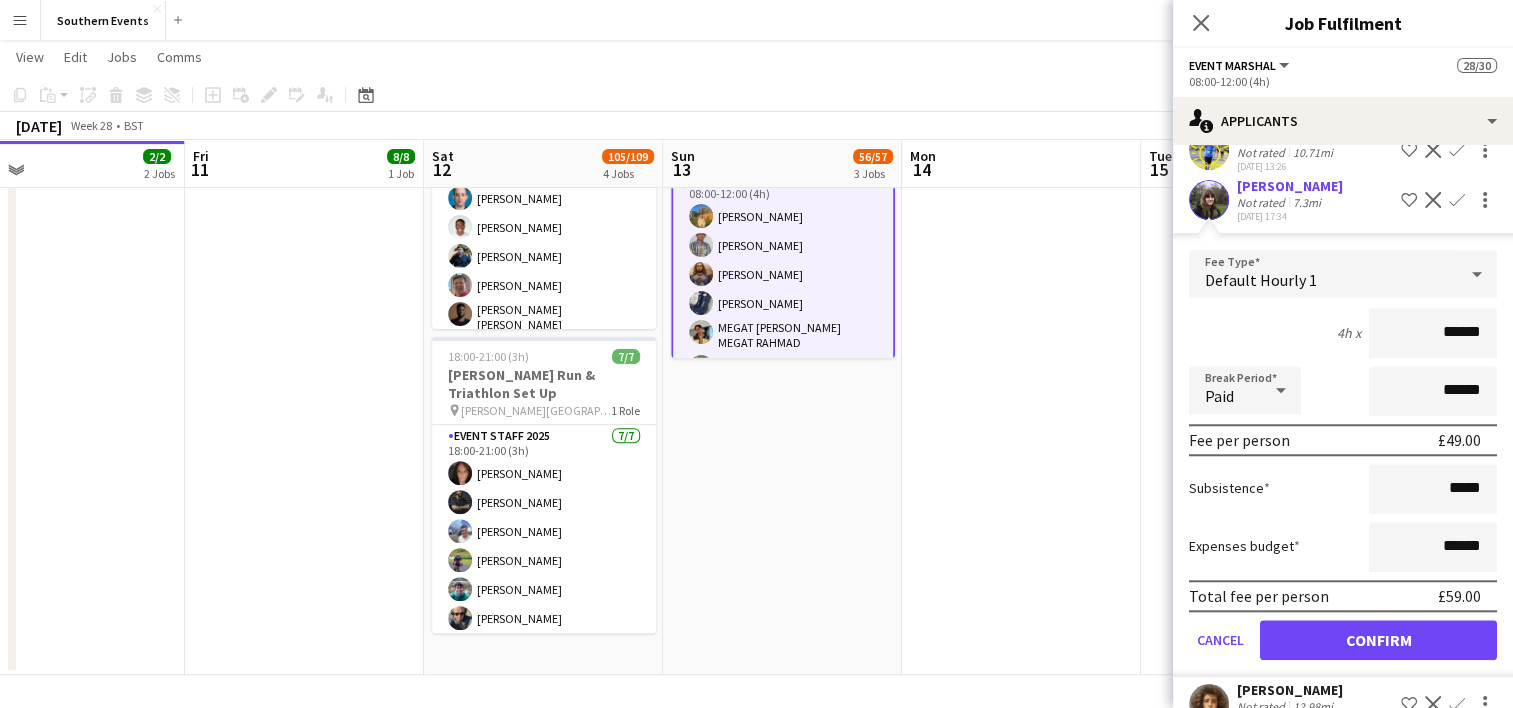scroll, scrollTop: 1830, scrollLeft: 0, axis: vertical 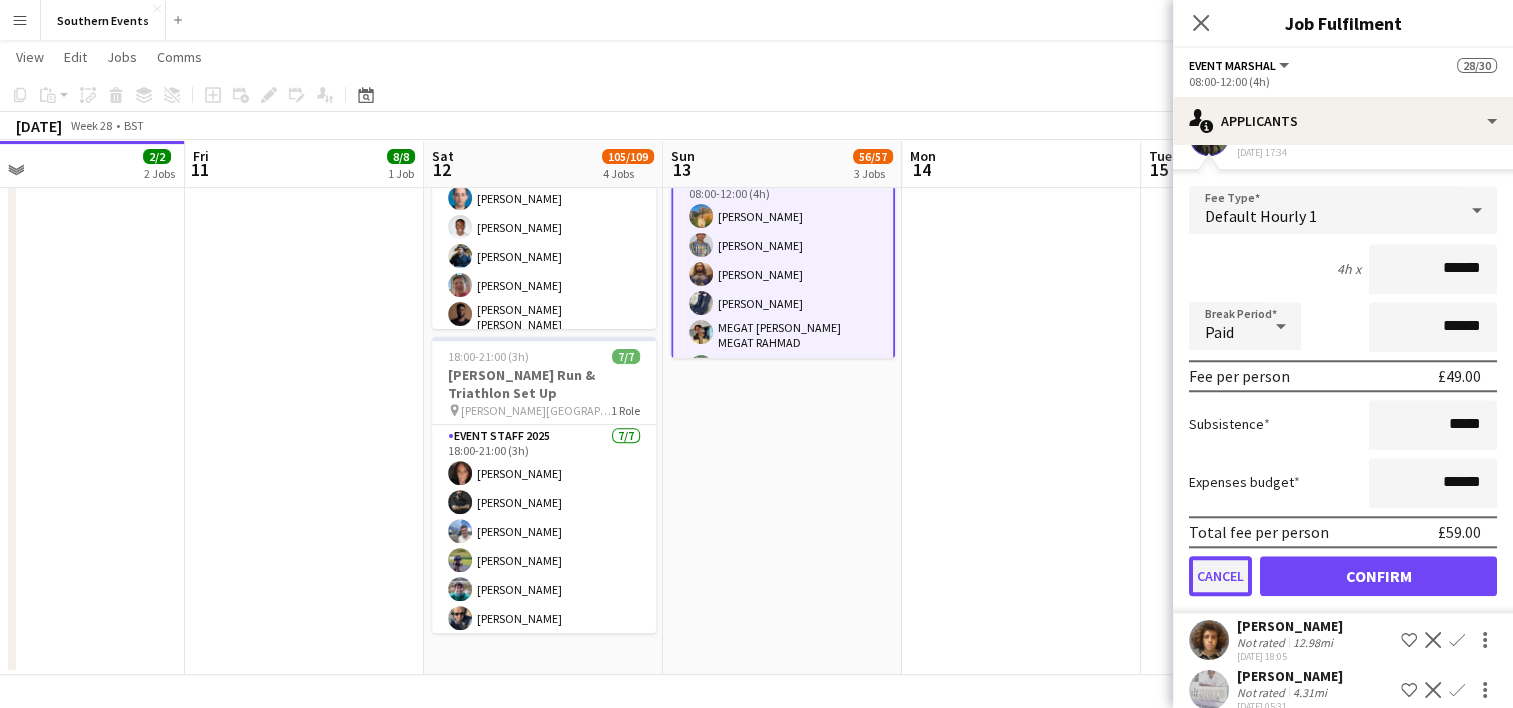 click on "Cancel" 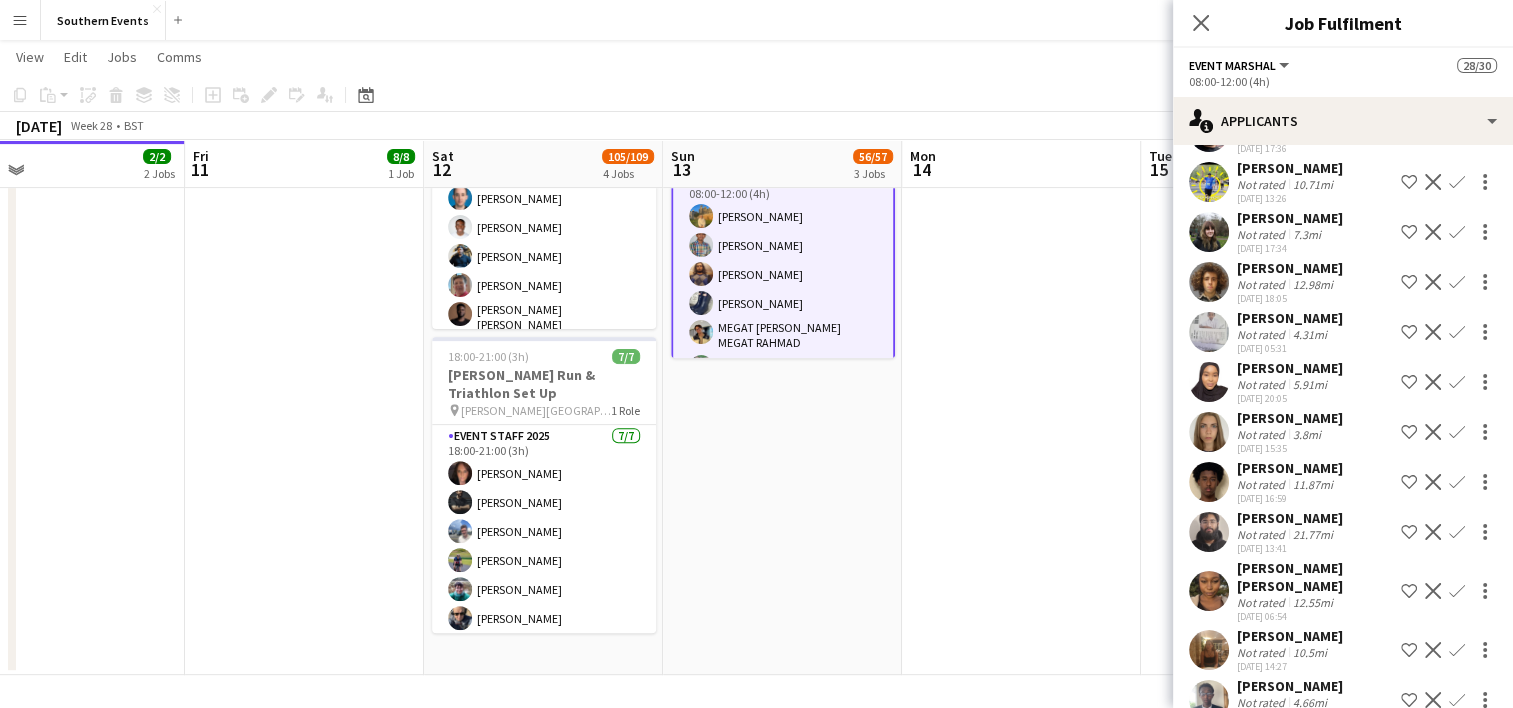 scroll, scrollTop: 1727, scrollLeft: 0, axis: vertical 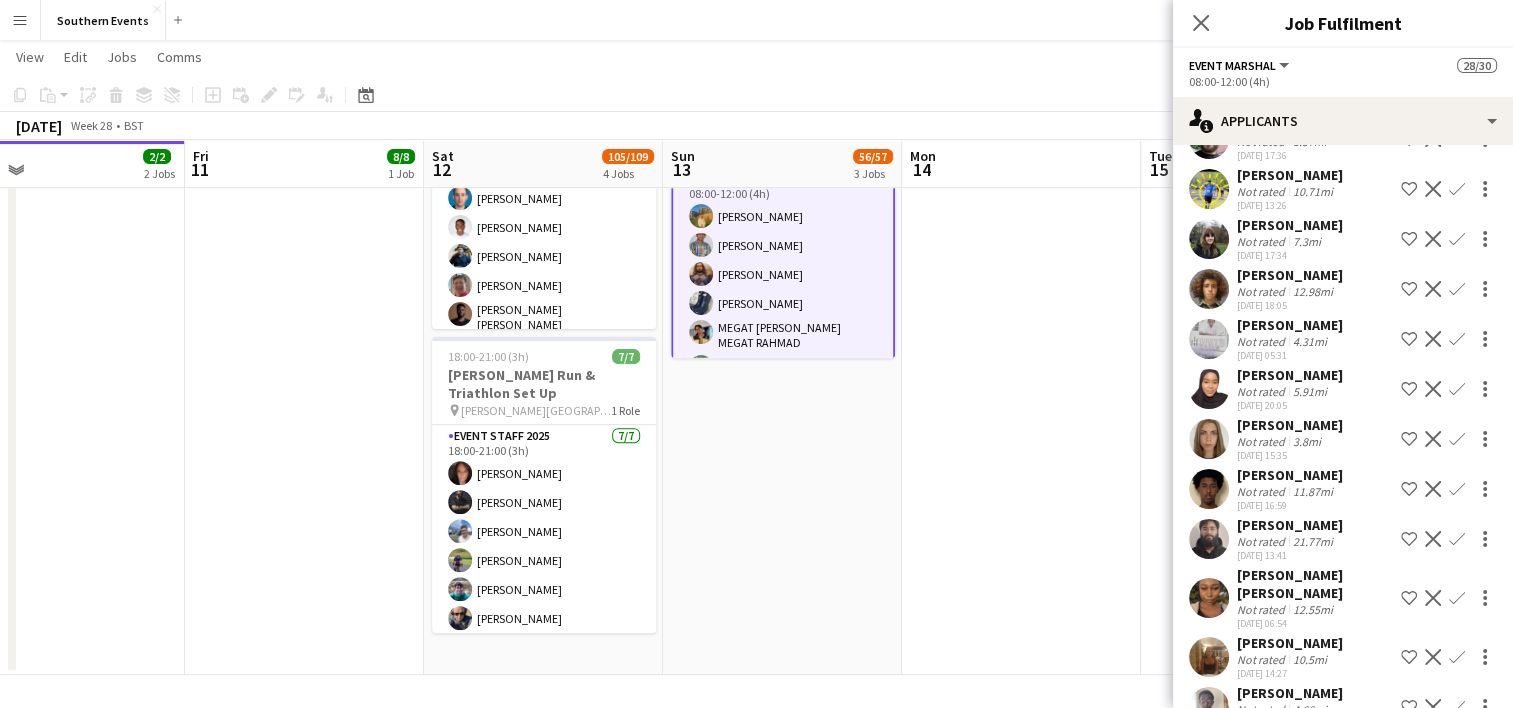 click at bounding box center [1209, 289] 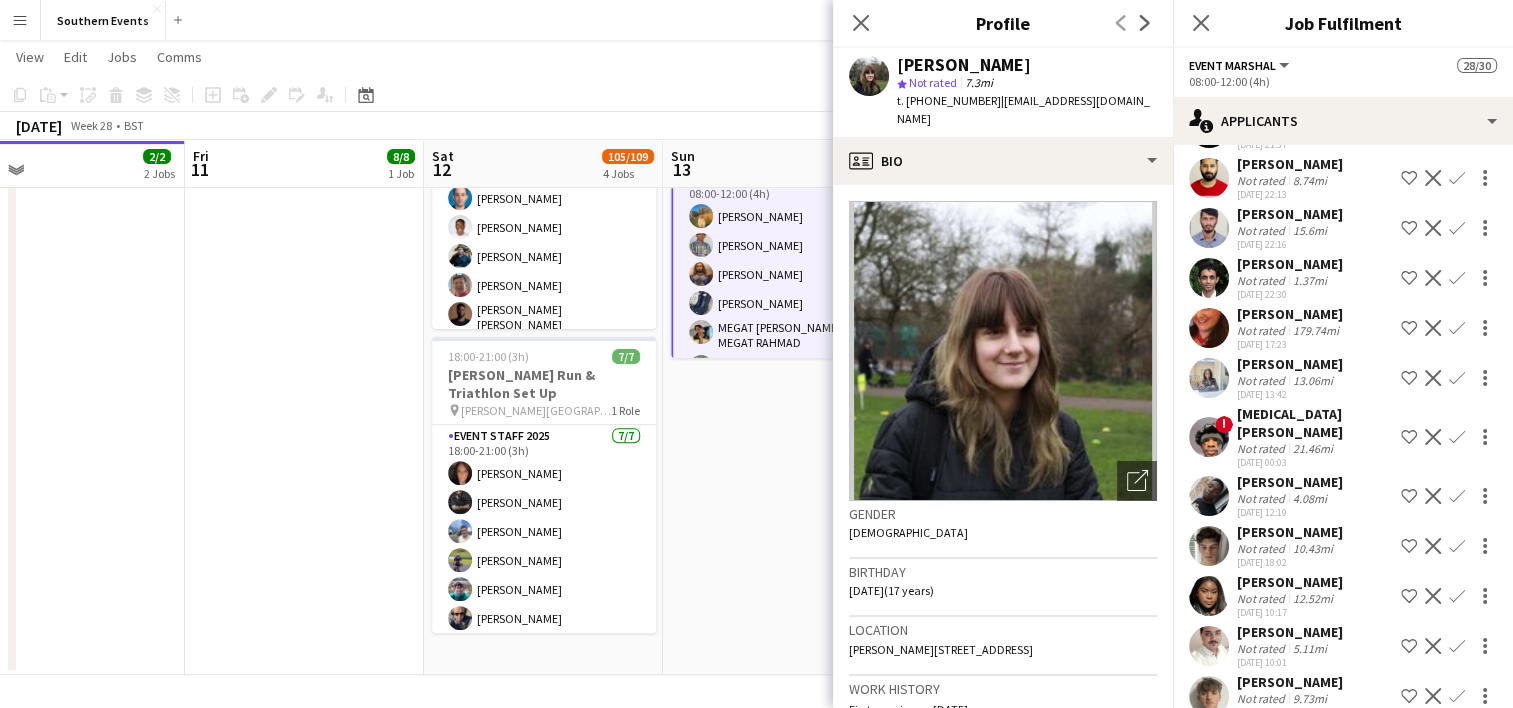 scroll, scrollTop: 3350, scrollLeft: 0, axis: vertical 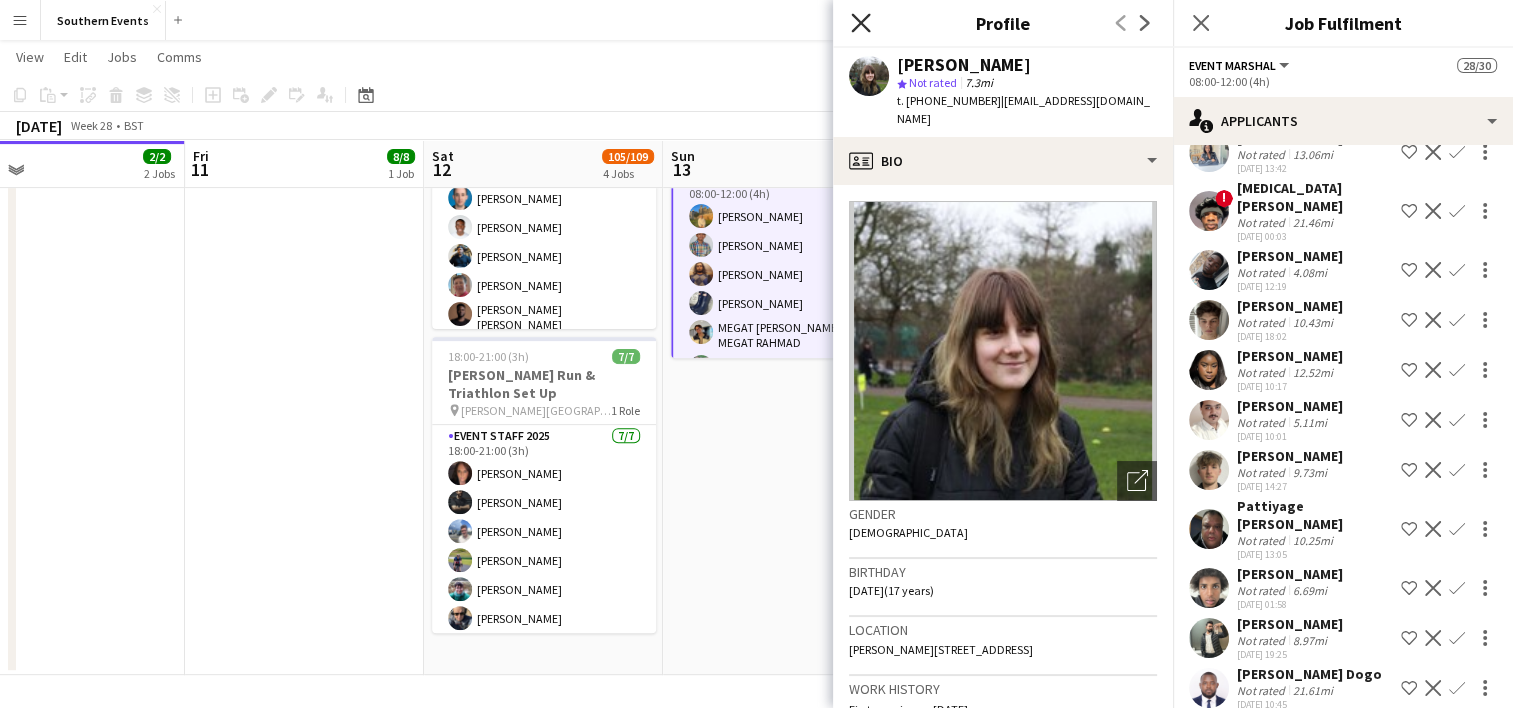 click on "Close pop-in" 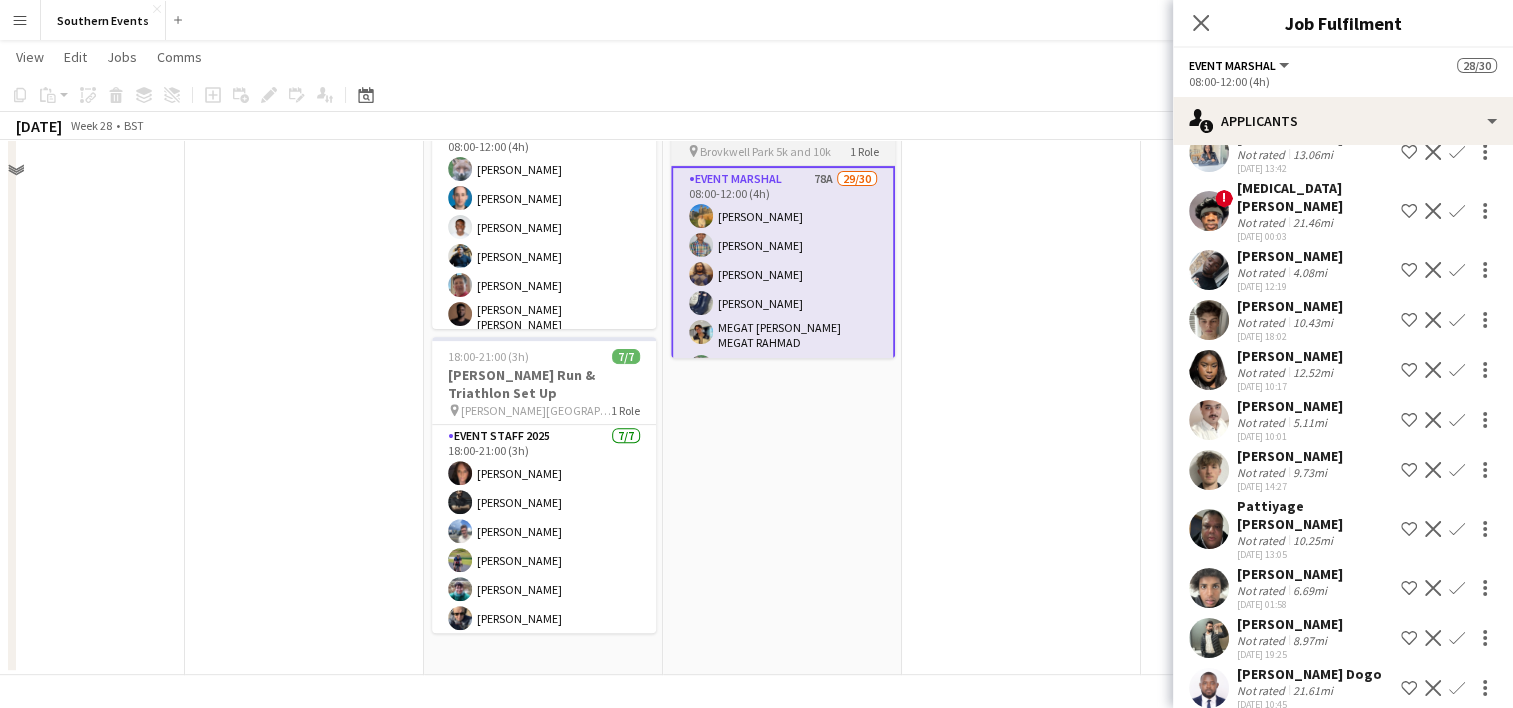 scroll, scrollTop: 476, scrollLeft: 0, axis: vertical 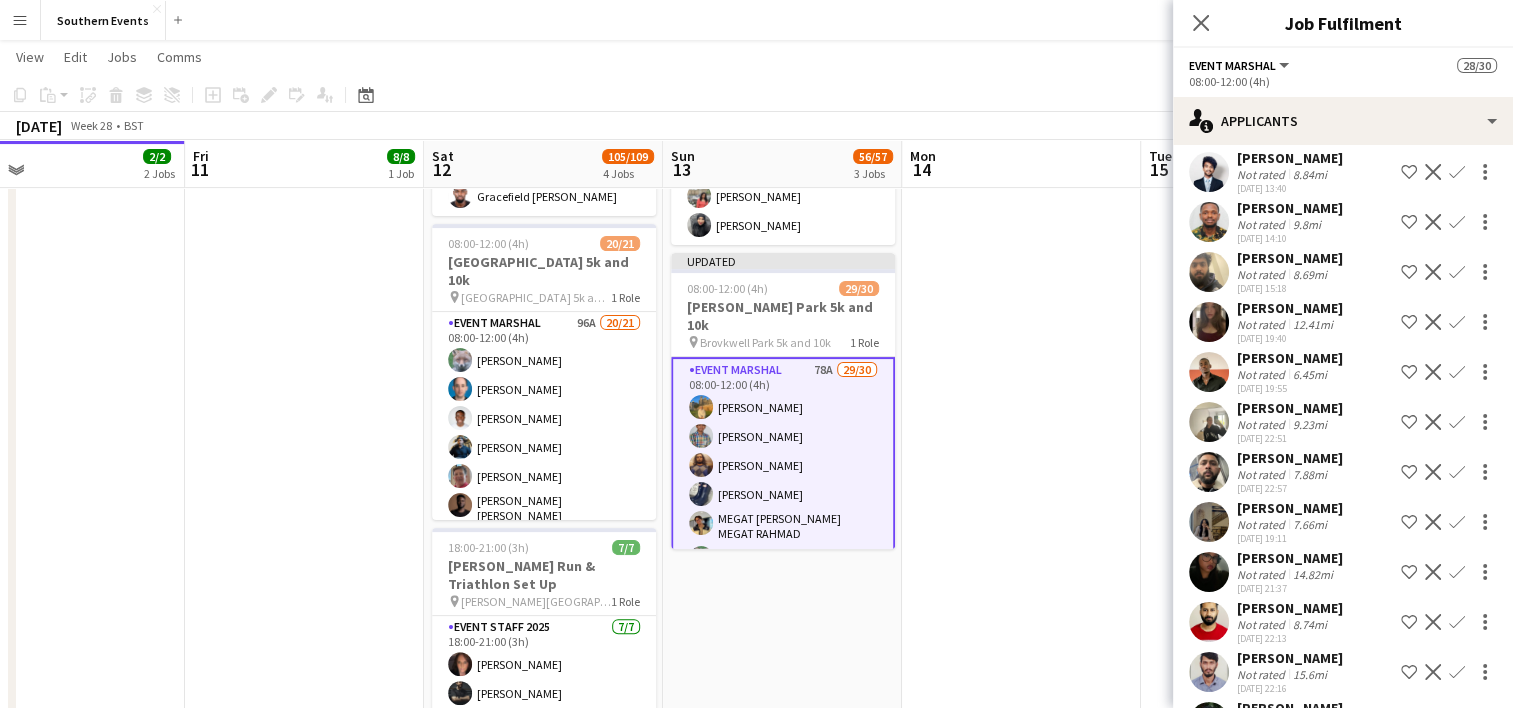 click at bounding box center (1209, 372) 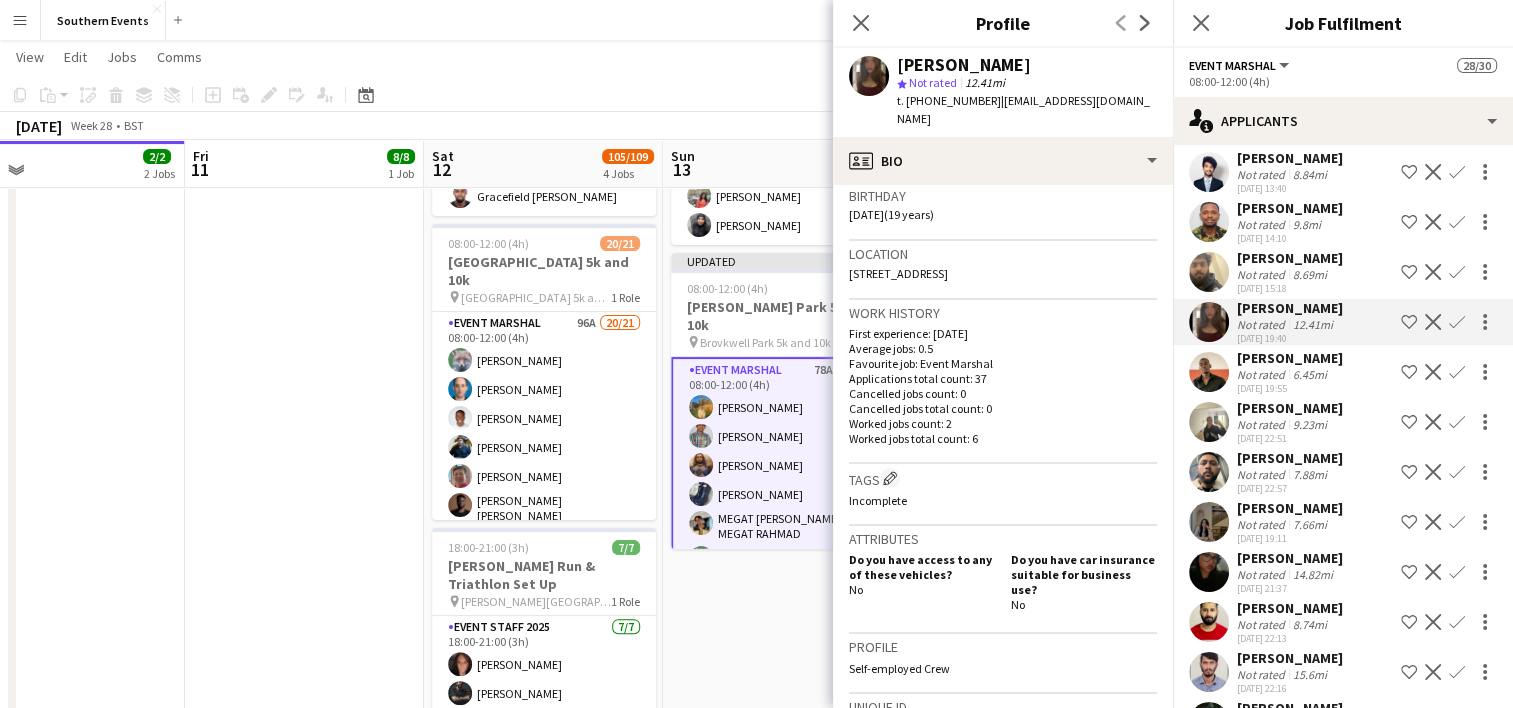 scroll, scrollTop: 380, scrollLeft: 0, axis: vertical 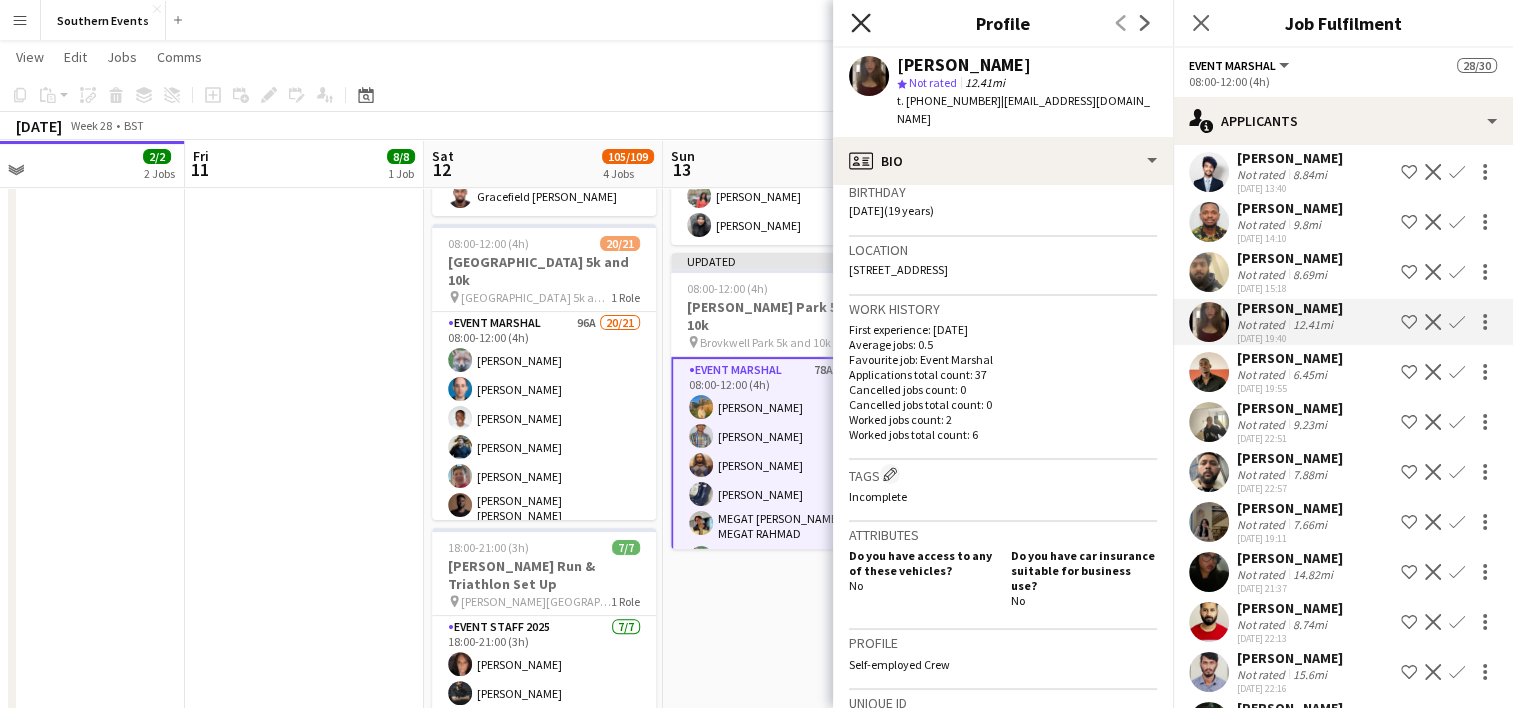 click 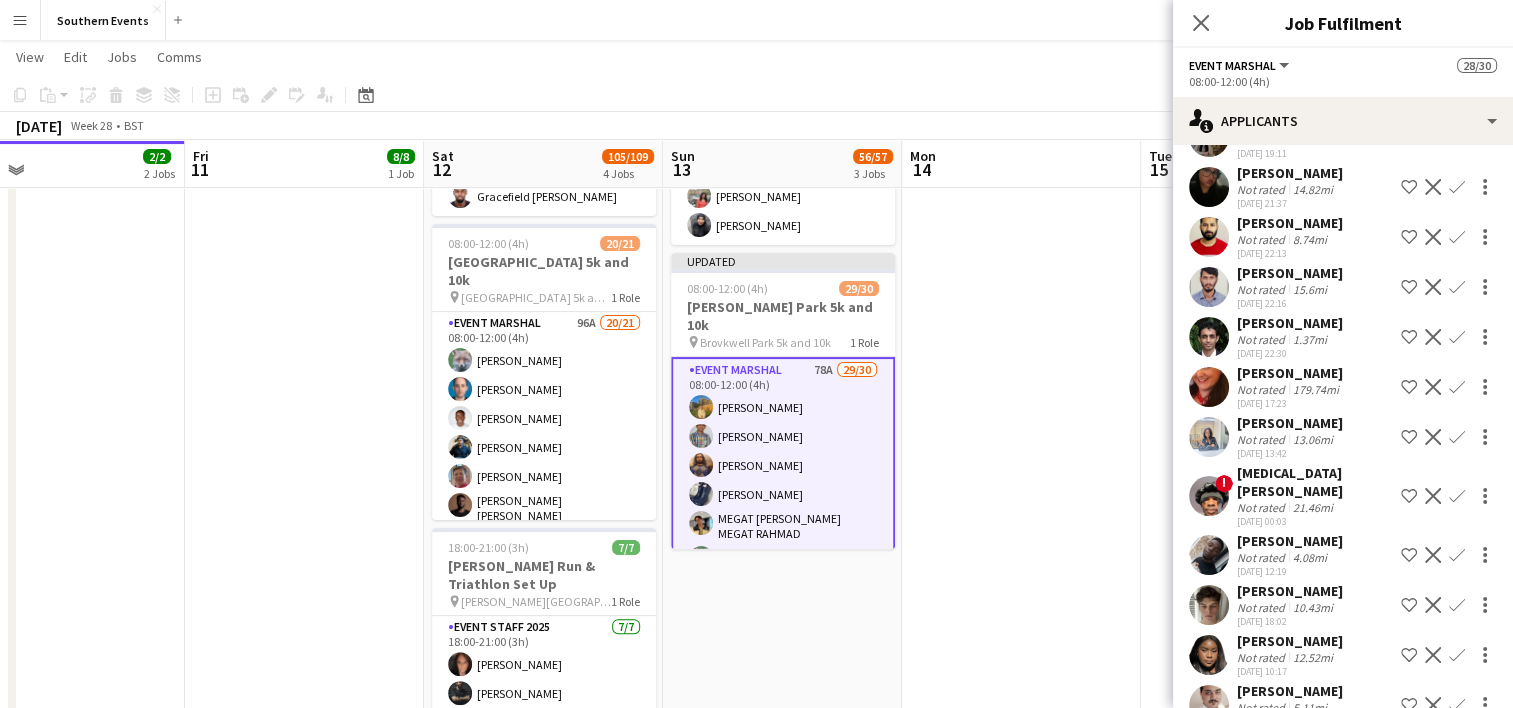 scroll, scrollTop: 3350, scrollLeft: 0, axis: vertical 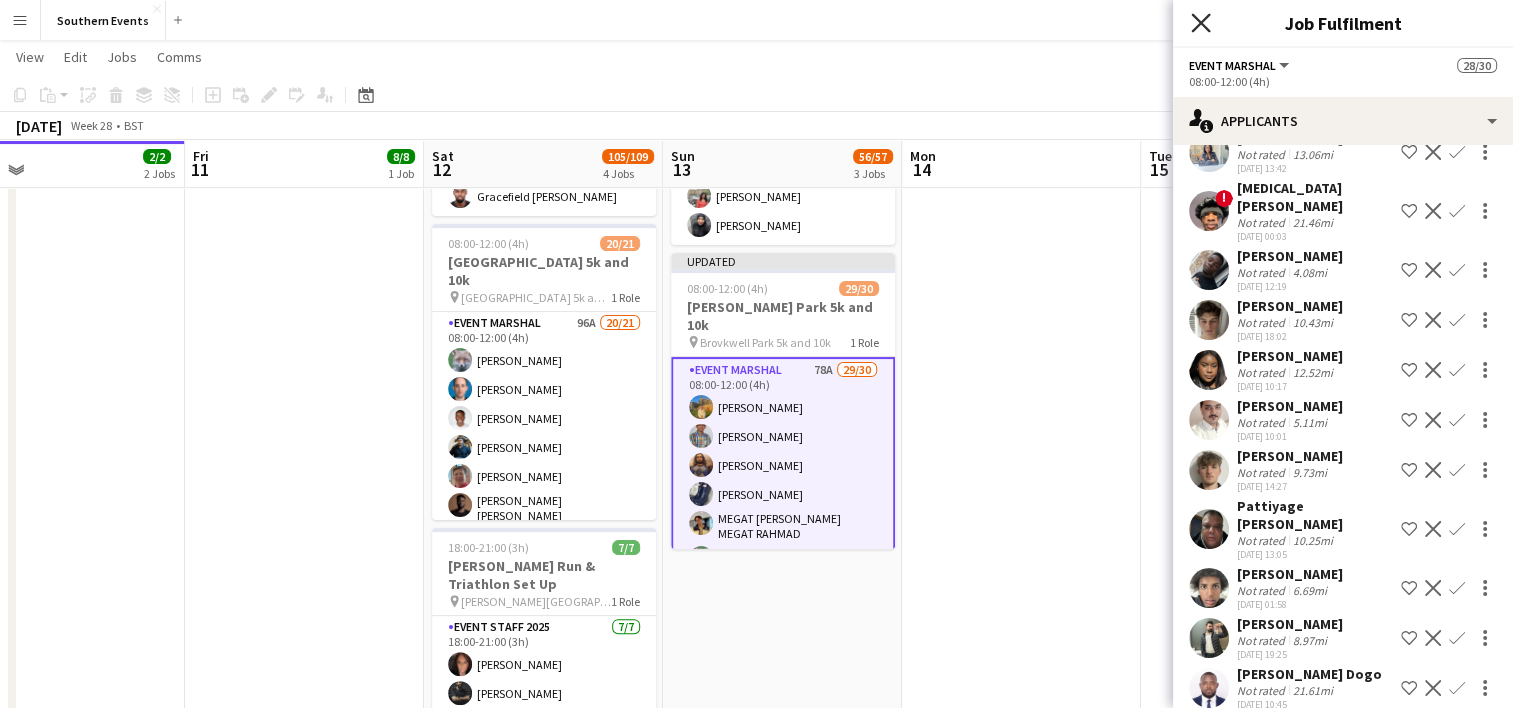 click on "Close pop-in" 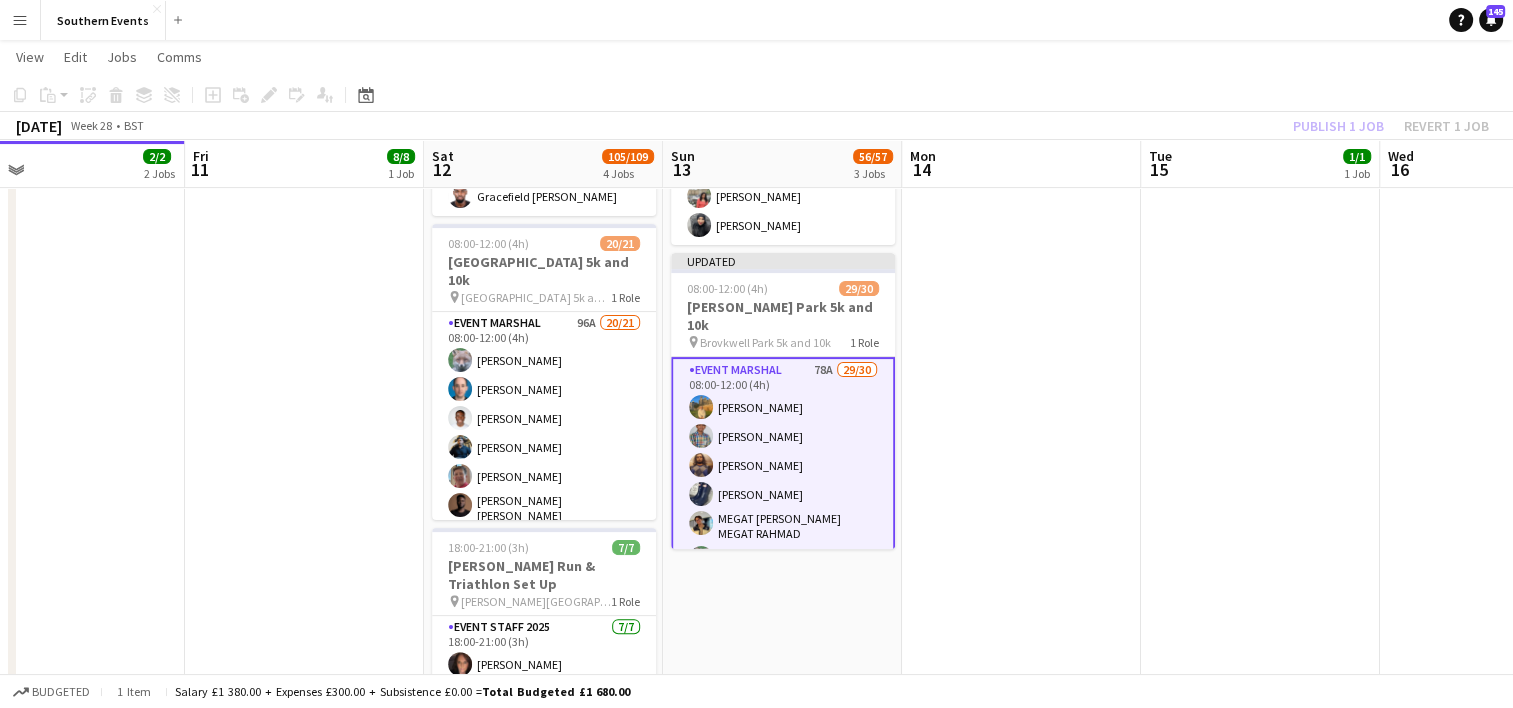 click on "Event Marshal   78A   29/30   08:00-12:00 (4h)
[PERSON_NAME] Aminuddin Wafee Hafidz Bin [PERSON_NAME] [PERSON_NAME] [PERSON_NAME] MEGAT [PERSON_NAME] MEGAT RAHMAD [PERSON_NAME] [PERSON_NAME] [PERSON_NAME] [PERSON_NAME] [PERSON_NAME] [PERSON_NAME] [PERSON_NAME] [PERSON_NAME] [PERSON_NAME] [PERSON_NAME] [PERSON_NAME] [PERSON_NAME] [PERSON_NAME] [PERSON_NAME] [PERSON_NAME] Commodore [PERSON_NAME] [PERSON_NAME] [PERSON_NAME] [PERSON_NAME] [PERSON_NAME] [PERSON_NAME] [PERSON_NAME] [PERSON_NAME]
single-neutral-actions" at bounding box center (783, 819) 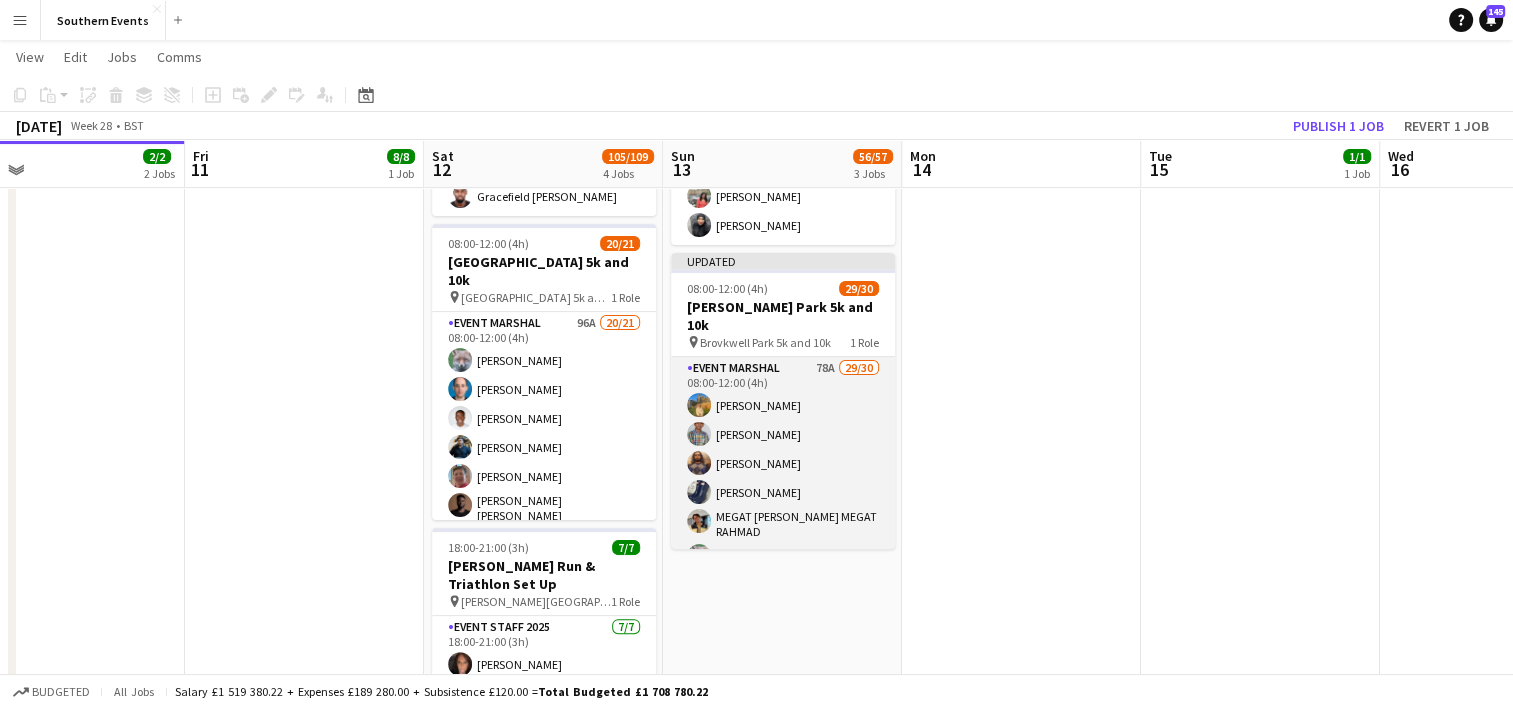 click on "Event Marshal   78A   29/30   08:00-12:00 (4h)
[PERSON_NAME] Aminuddin Wafee Hafidz Bin [PERSON_NAME] [PERSON_NAME] [PERSON_NAME] MEGAT [PERSON_NAME] MEGAT RAHMAD [PERSON_NAME] [PERSON_NAME] [PERSON_NAME] [PERSON_NAME] [PERSON_NAME] [PERSON_NAME] [PERSON_NAME] [PERSON_NAME] [PERSON_NAME] [PERSON_NAME] [PERSON_NAME] [PERSON_NAME] [PERSON_NAME] [PERSON_NAME] [PERSON_NAME] Commodore [PERSON_NAME] [PERSON_NAME] [PERSON_NAME] [PERSON_NAME] [PERSON_NAME] [PERSON_NAME] [PERSON_NAME] [PERSON_NAME]
single-neutral-actions" at bounding box center [783, 817] 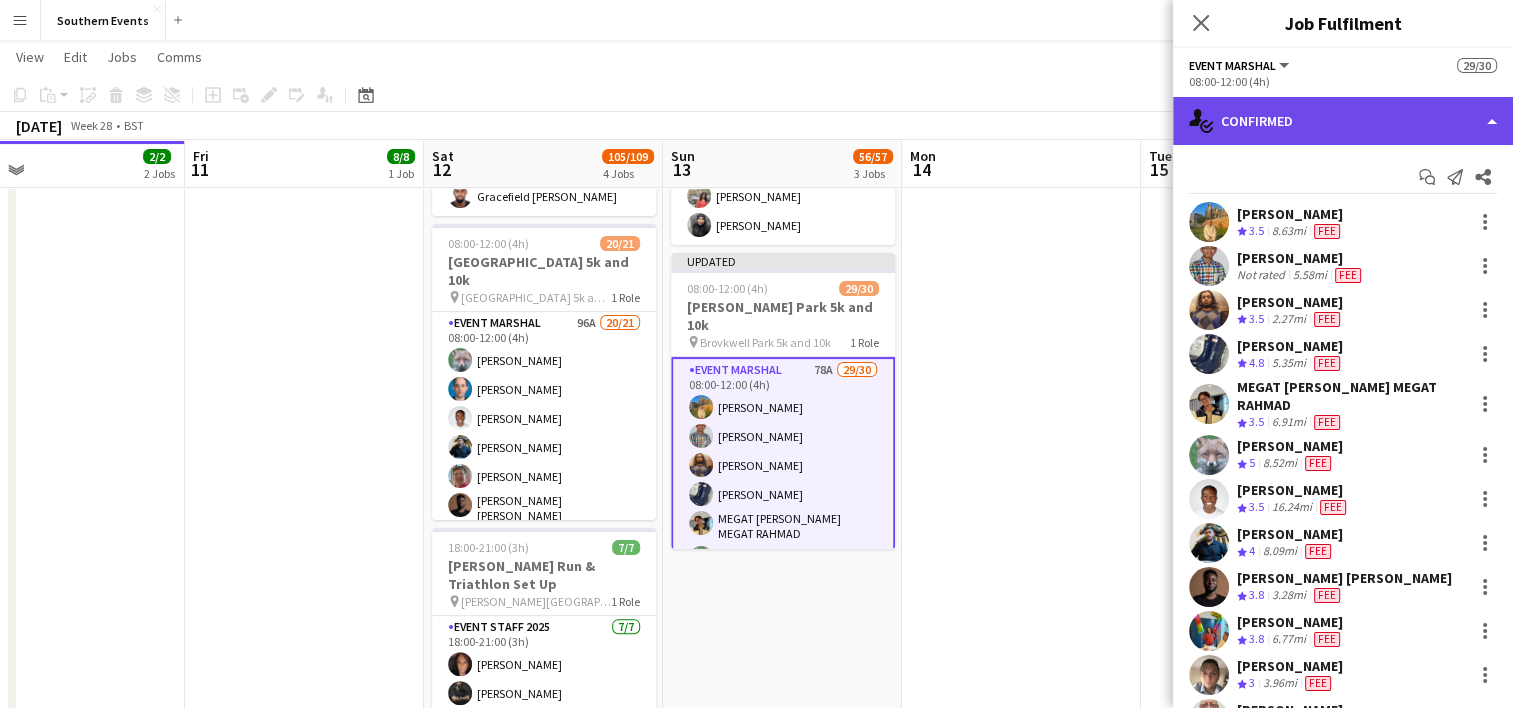 click on "single-neutral-actions-check-2
Confirmed" 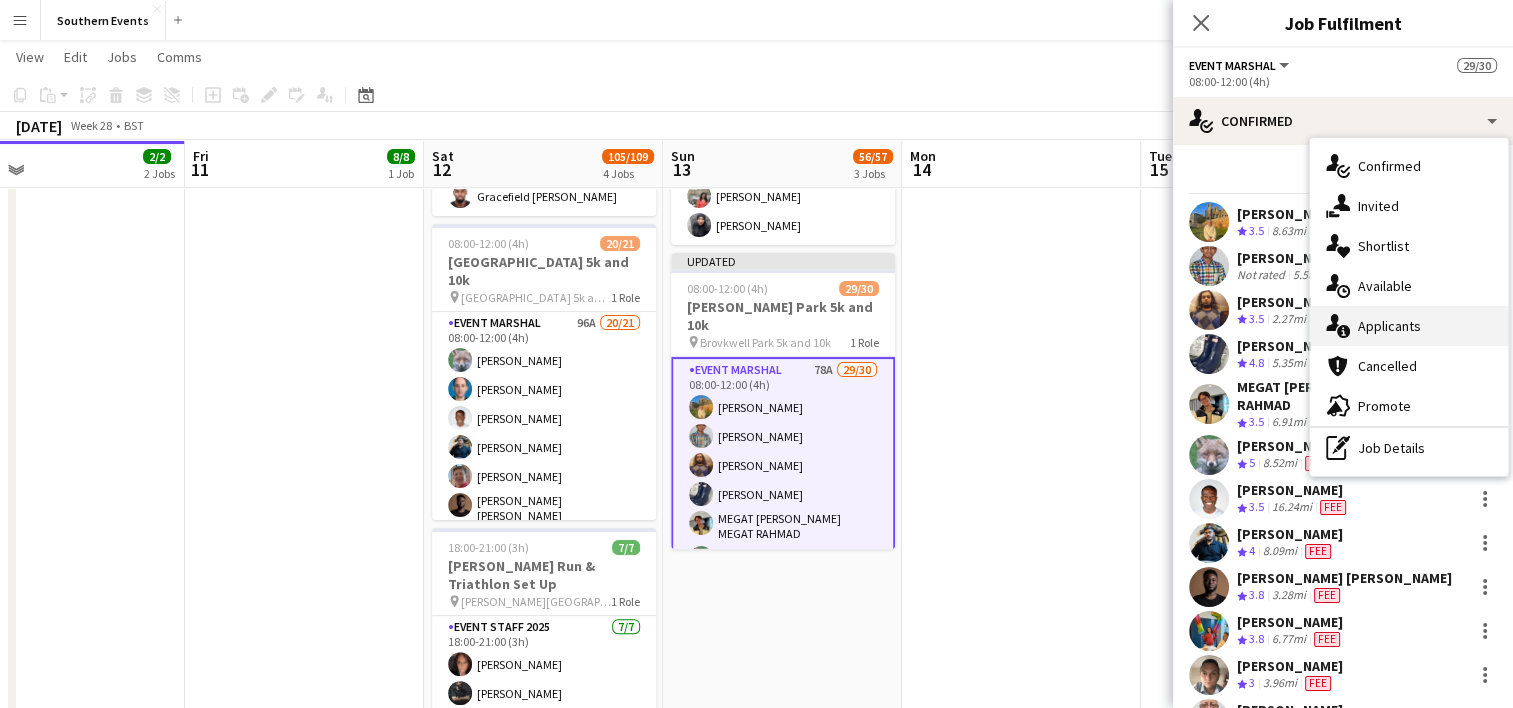 click on "single-neutral-actions-information
Applicants" at bounding box center [1409, 326] 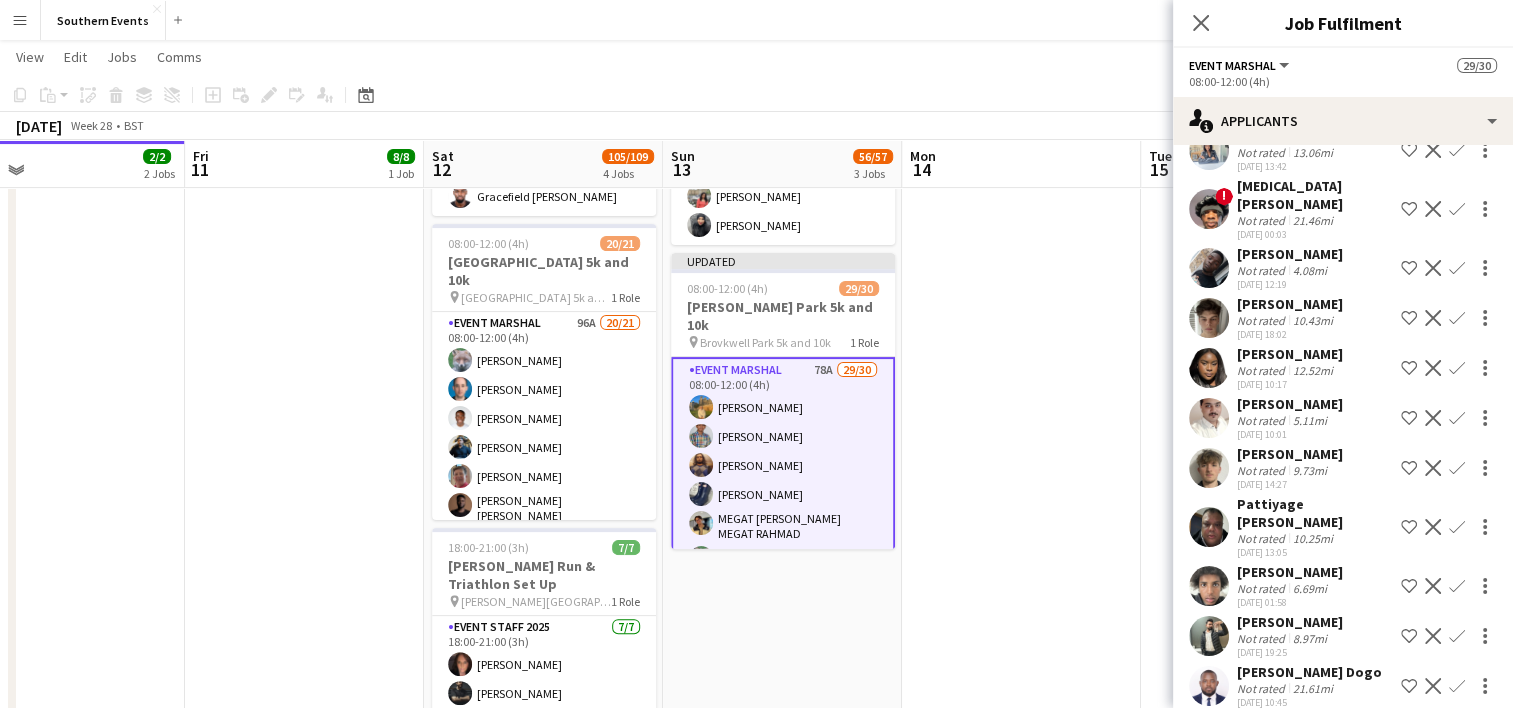 scroll, scrollTop: 3458, scrollLeft: 0, axis: vertical 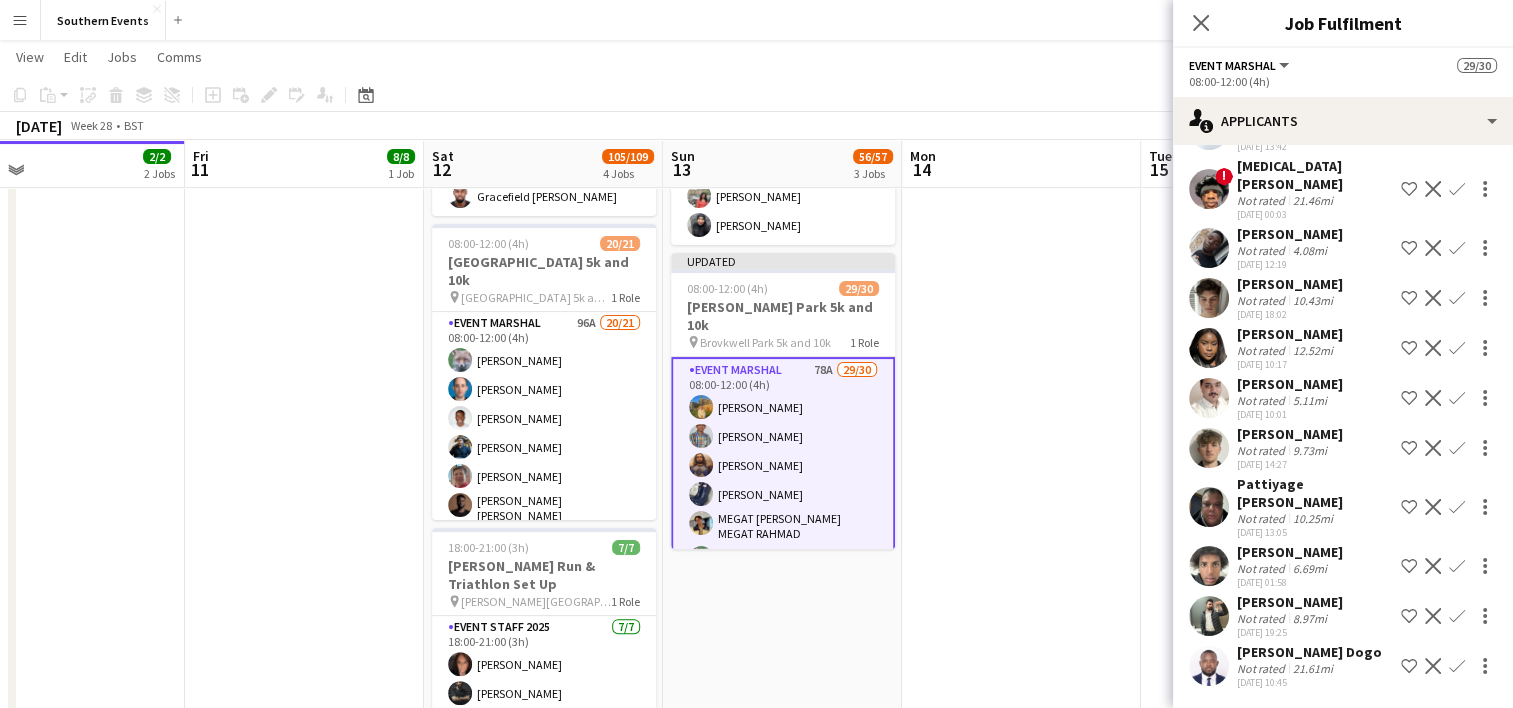 click at bounding box center (1021, 307) 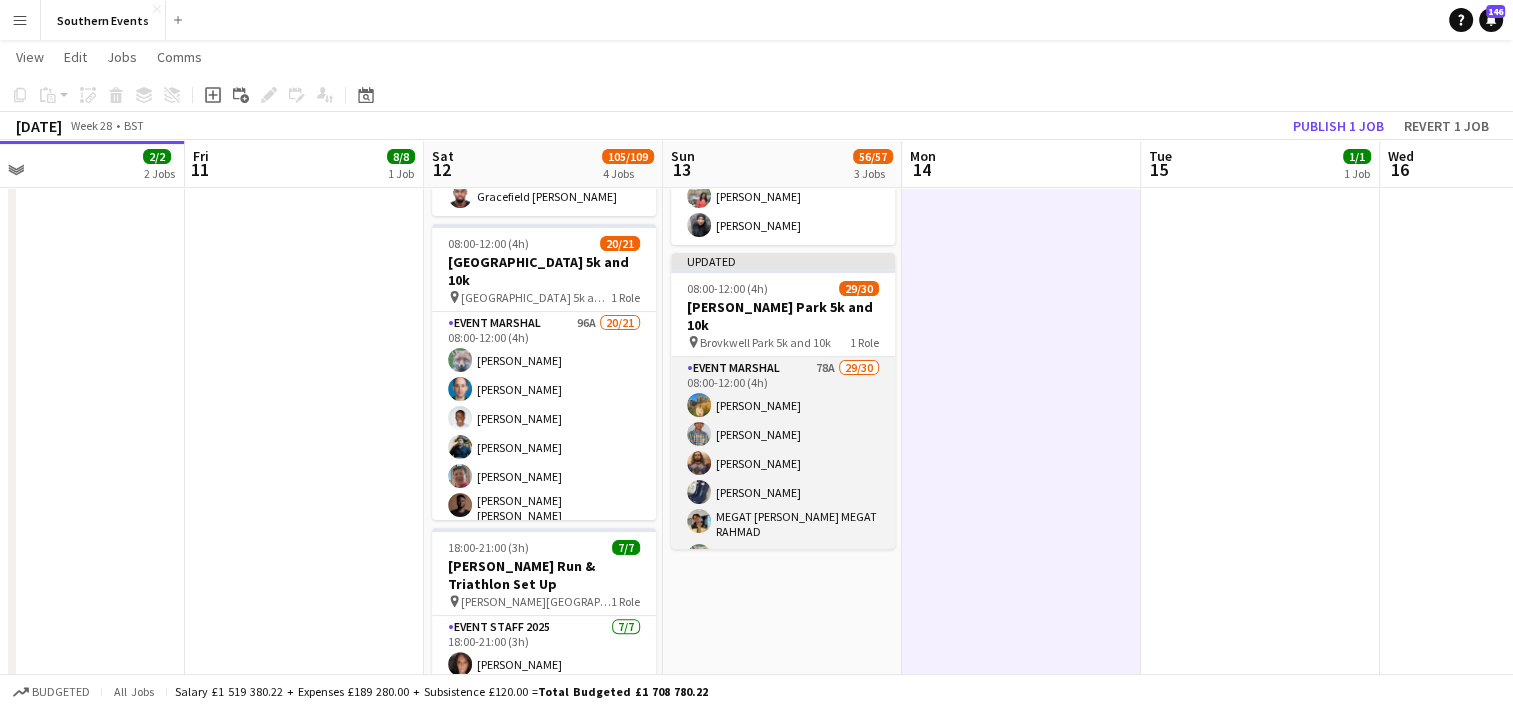 click on "Event Marshal   78A   29/30   08:00-12:00 (4h)
[PERSON_NAME] Aminuddin Wafee Hafidz Bin [PERSON_NAME] [PERSON_NAME] [PERSON_NAME] MEGAT [PERSON_NAME] MEGAT RAHMAD [PERSON_NAME] [PERSON_NAME] [PERSON_NAME] [PERSON_NAME] [PERSON_NAME] [PERSON_NAME] [PERSON_NAME] [PERSON_NAME] [PERSON_NAME] [PERSON_NAME] [PERSON_NAME] [PERSON_NAME] [PERSON_NAME] [PERSON_NAME] [PERSON_NAME] Commodore [PERSON_NAME] [PERSON_NAME] [PERSON_NAME] [PERSON_NAME] [PERSON_NAME] [PERSON_NAME] [PERSON_NAME] [PERSON_NAME]
single-neutral-actions" at bounding box center (783, 817) 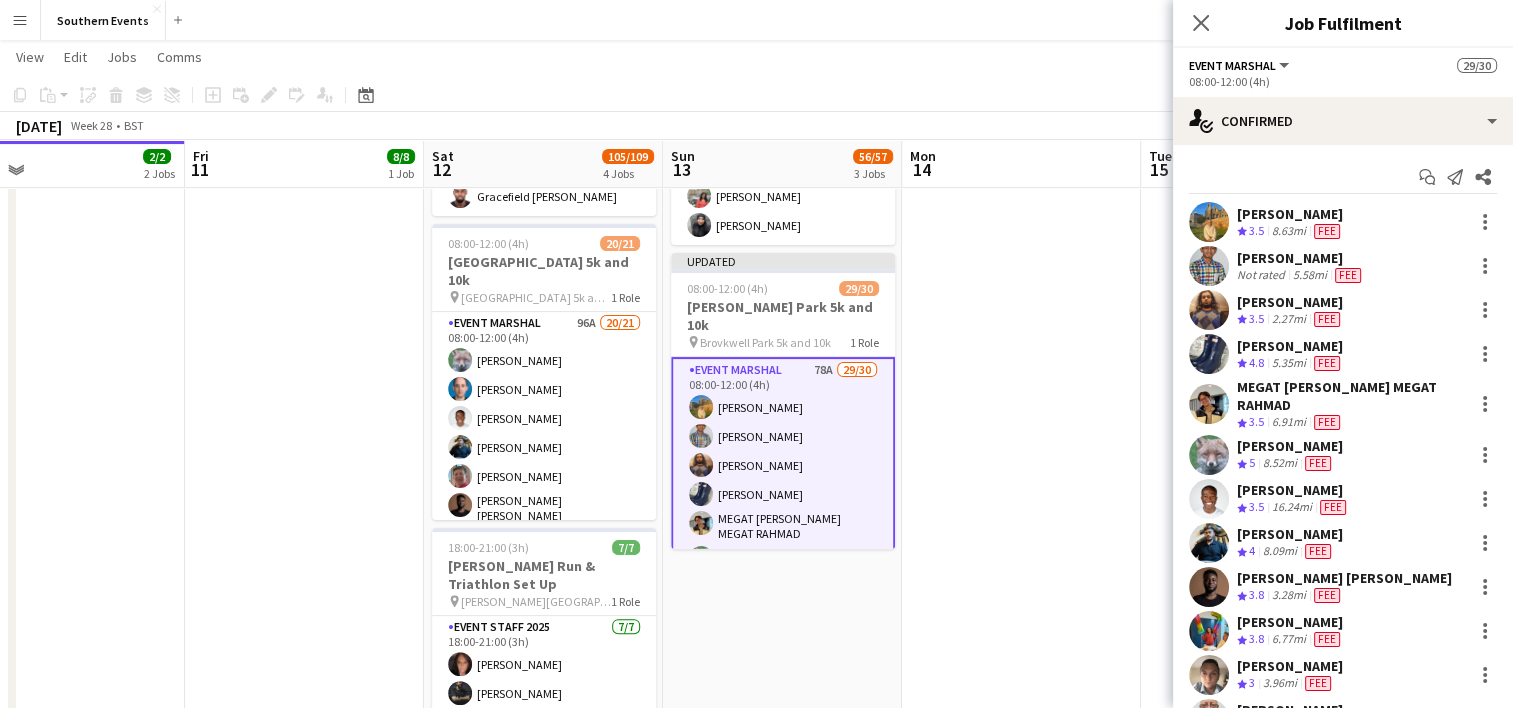 drag, startPoint x: 1233, startPoint y: 217, endPoint x: 1437, endPoint y: 220, distance: 204.02206 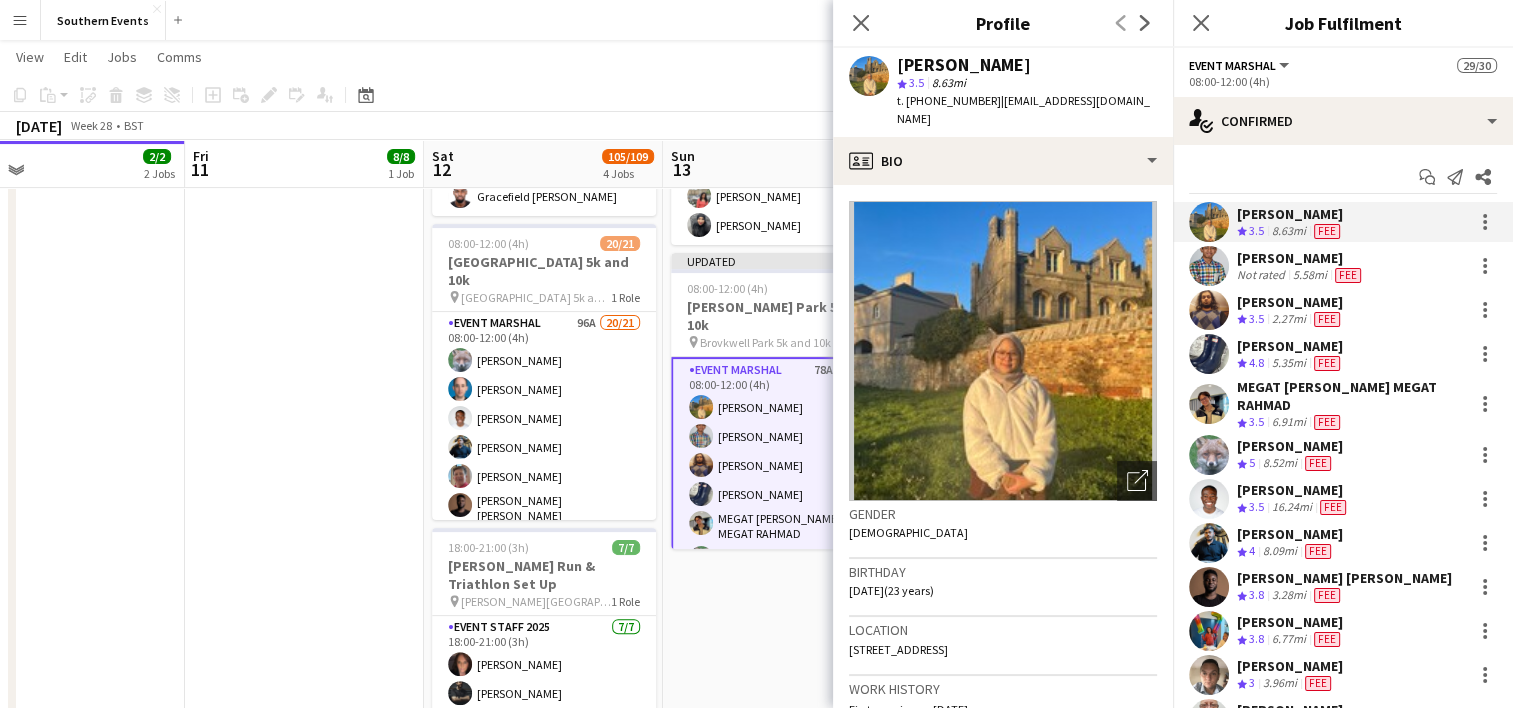 copy on "[PERSON_NAME]" 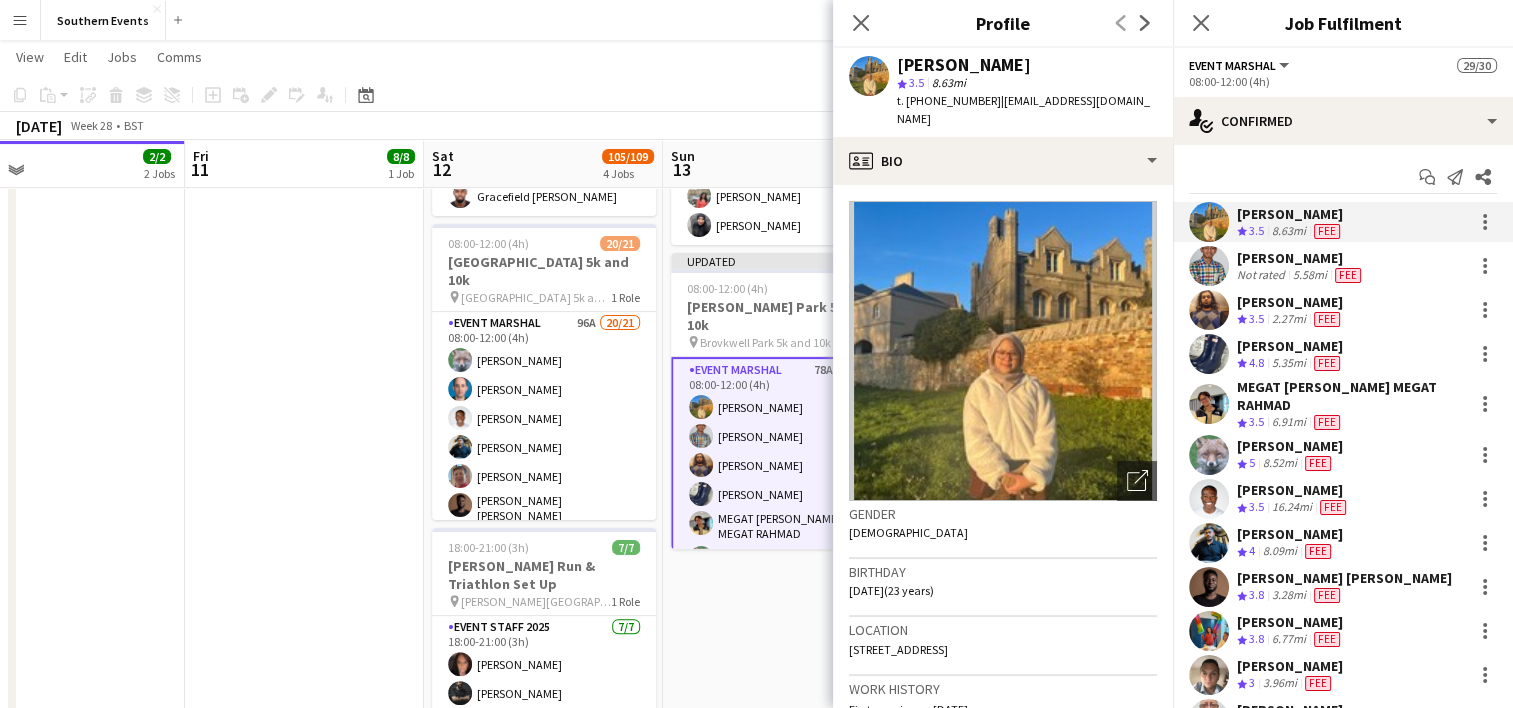 click on "Copy
Paste
Paste   Ctrl+V Paste with crew  Ctrl+Shift+V
Paste linked Job
[GEOGRAPHIC_DATA]
Group
Ungroup
Add job
Add linked Job
Edit
Edit linked Job
Applicants
Date picker
[DATE] [DATE] [DATE] M [DATE] T [DATE] W [DATE] T [DATE] F [DATE] S [DATE] S  [DATE]   2   3   4   5   6   7   8   9   10   11   12   13   14   15   16   17   18   19   20   21   22   23   24   25   26   27   28   29   30   31
Comparison range
Comparison range
[DATE]" 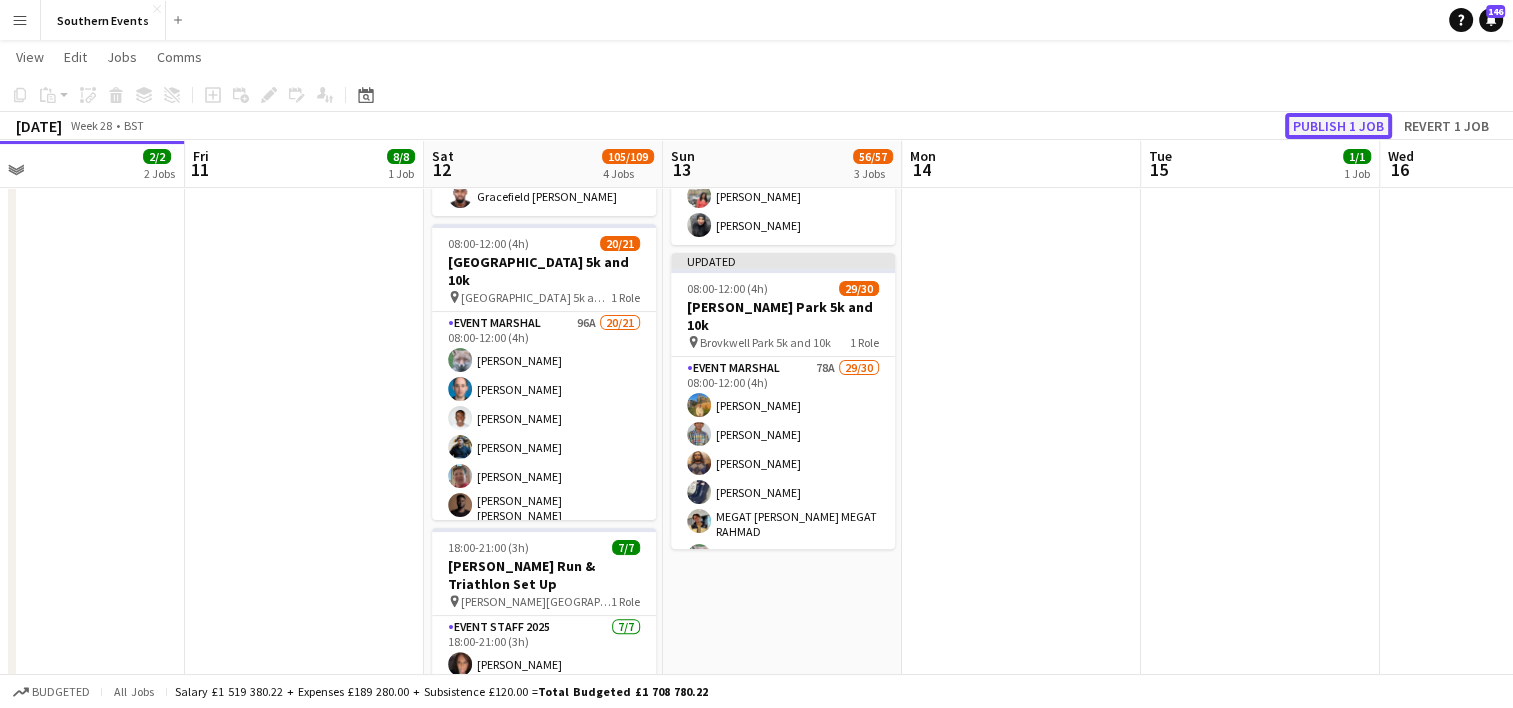click on "Publish 1 job" 